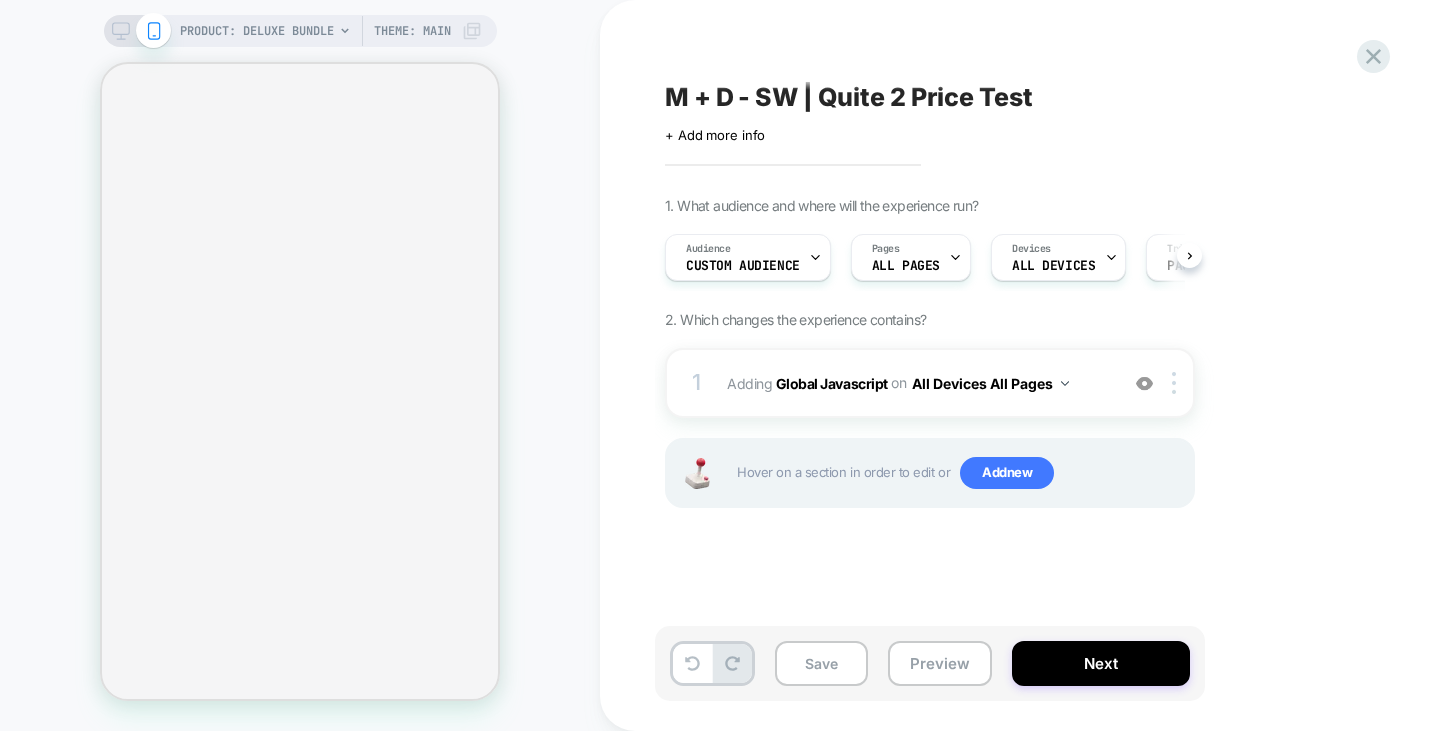 scroll, scrollTop: 0, scrollLeft: 0, axis: both 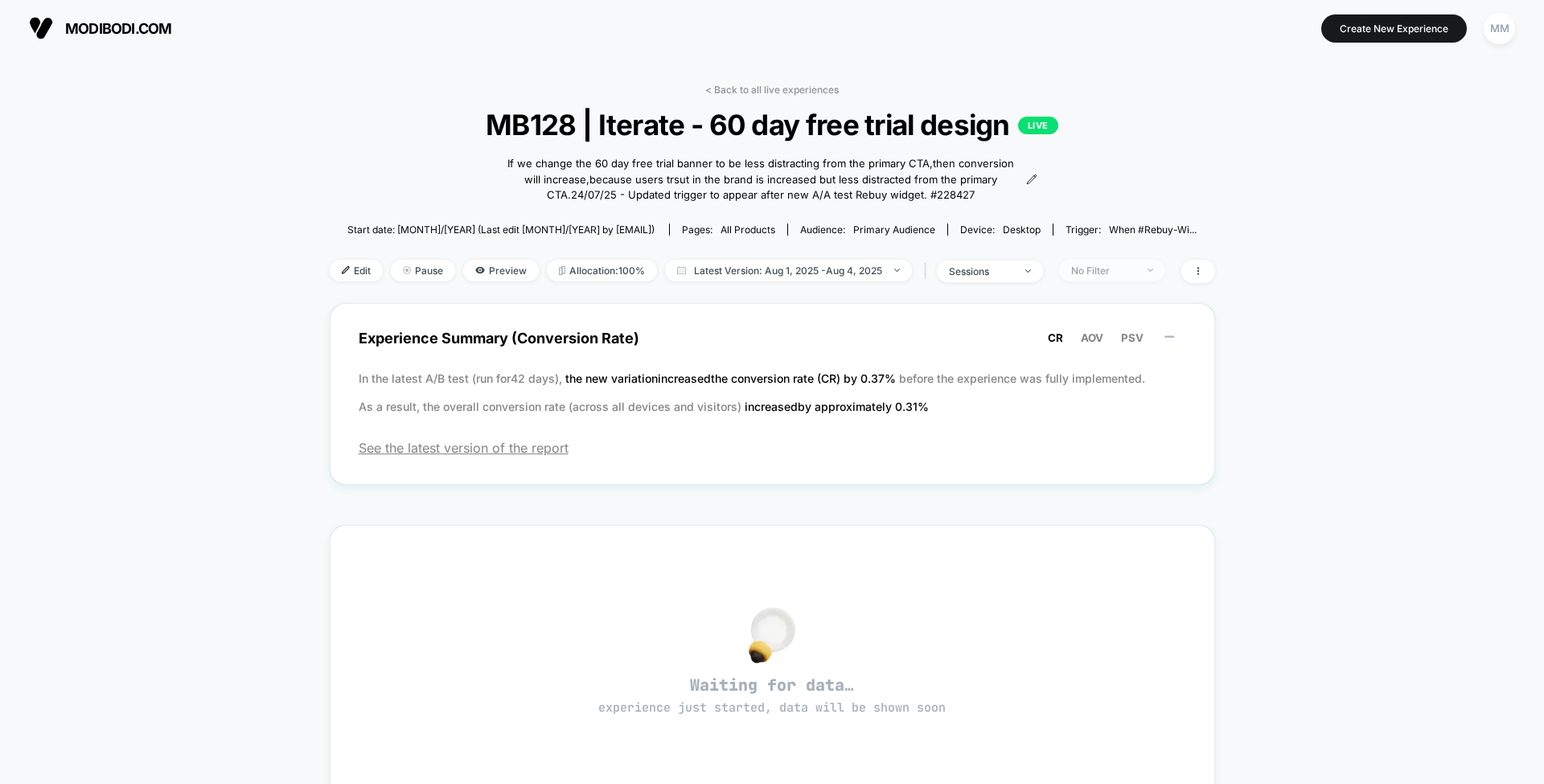 click on "No Filter" at bounding box center [1103, 270] 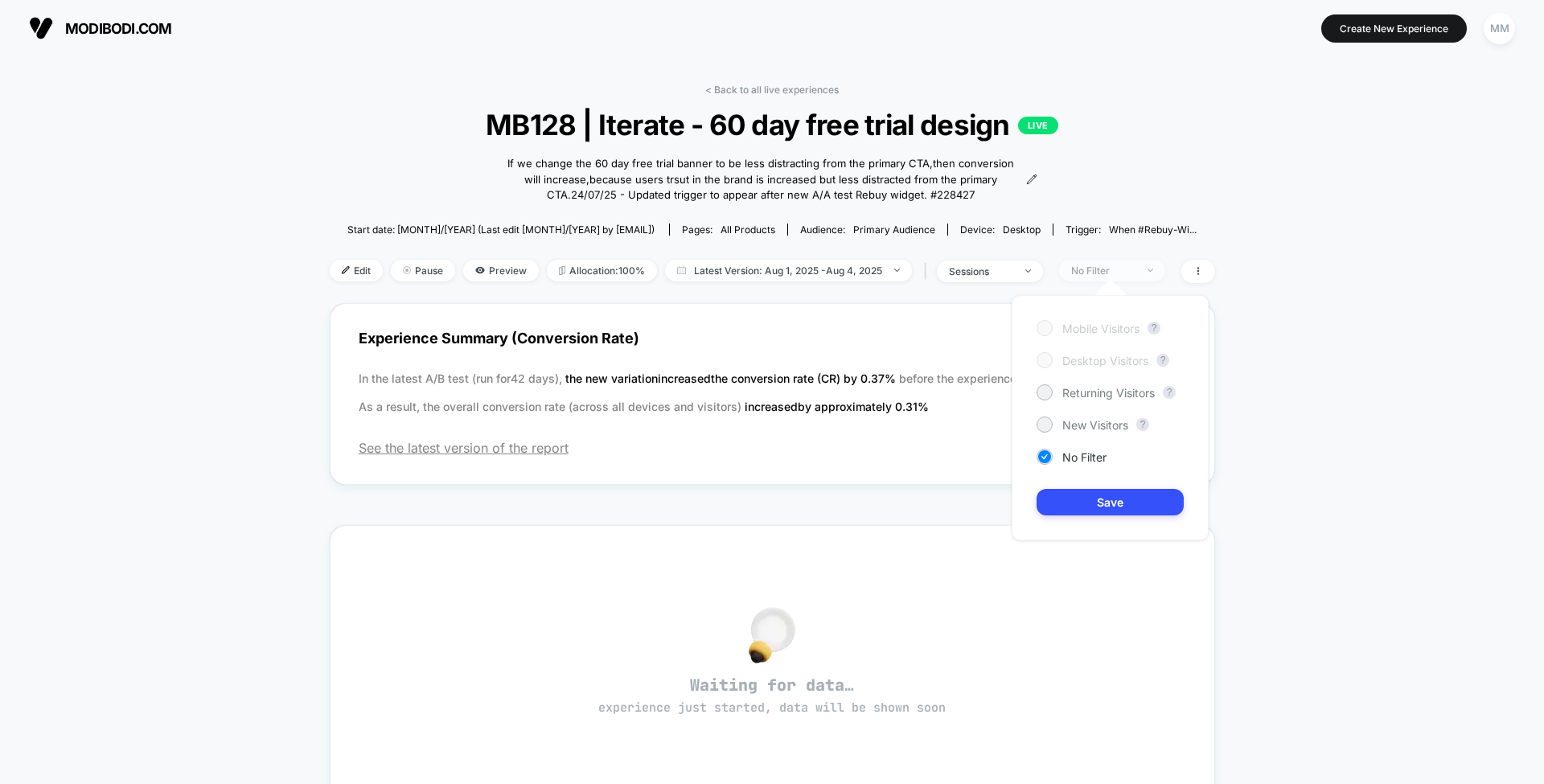 click on "No Filter" at bounding box center (1103, 270) 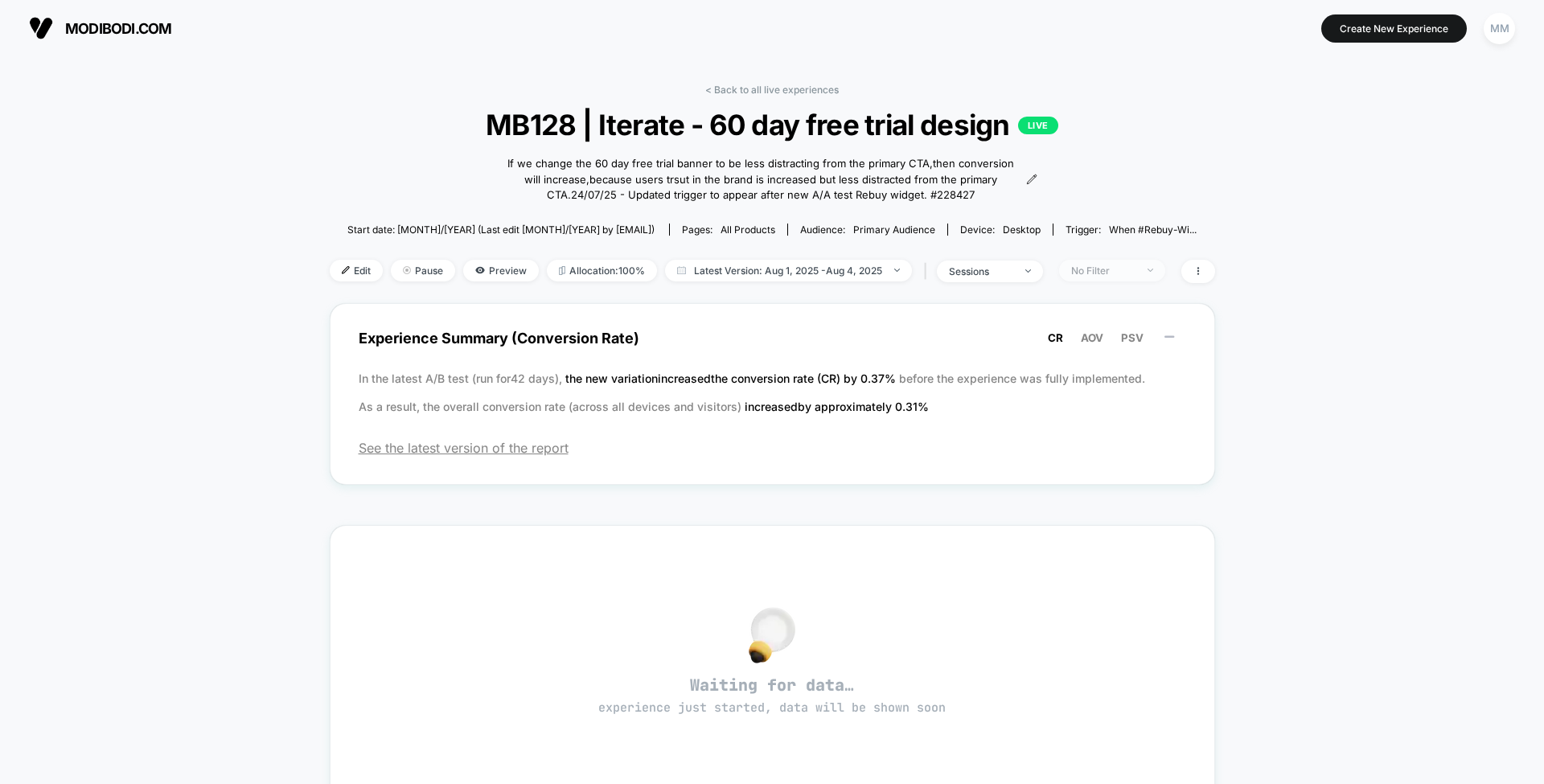 click on "No Filter" at bounding box center (1112, 270) 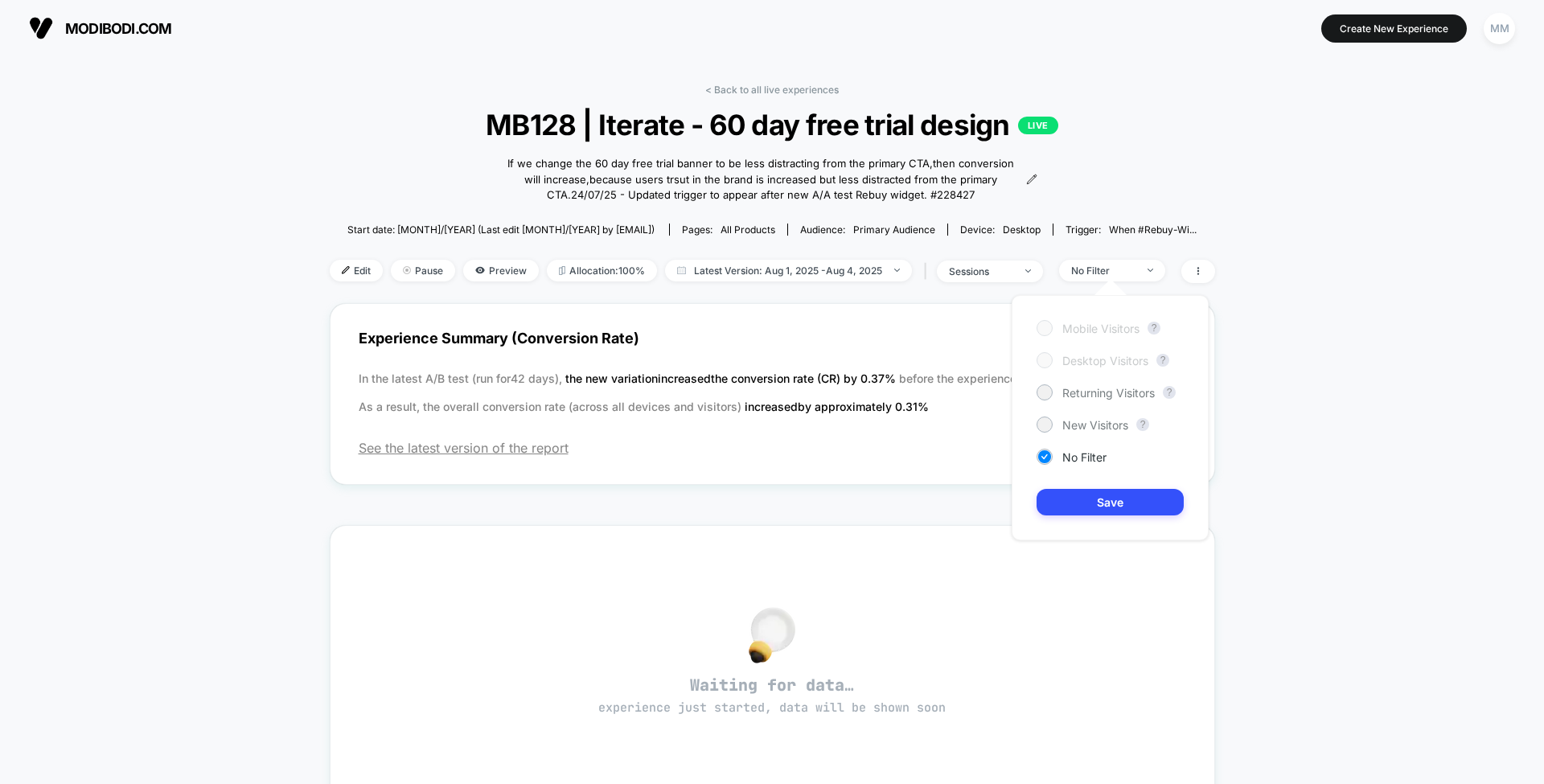 click on "desktop" at bounding box center [1021, 229] 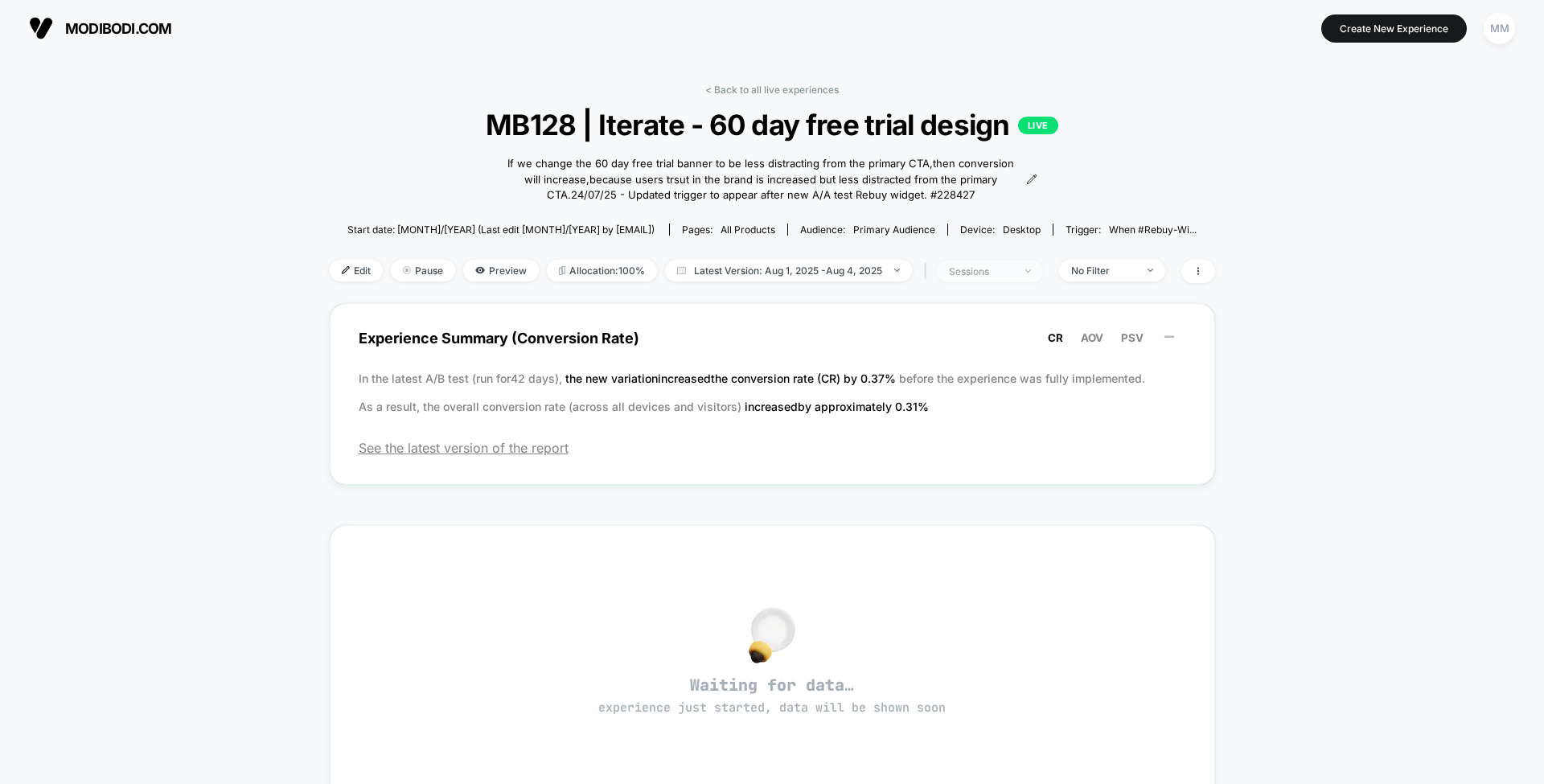 click on "sessions" at bounding box center (981, 271) 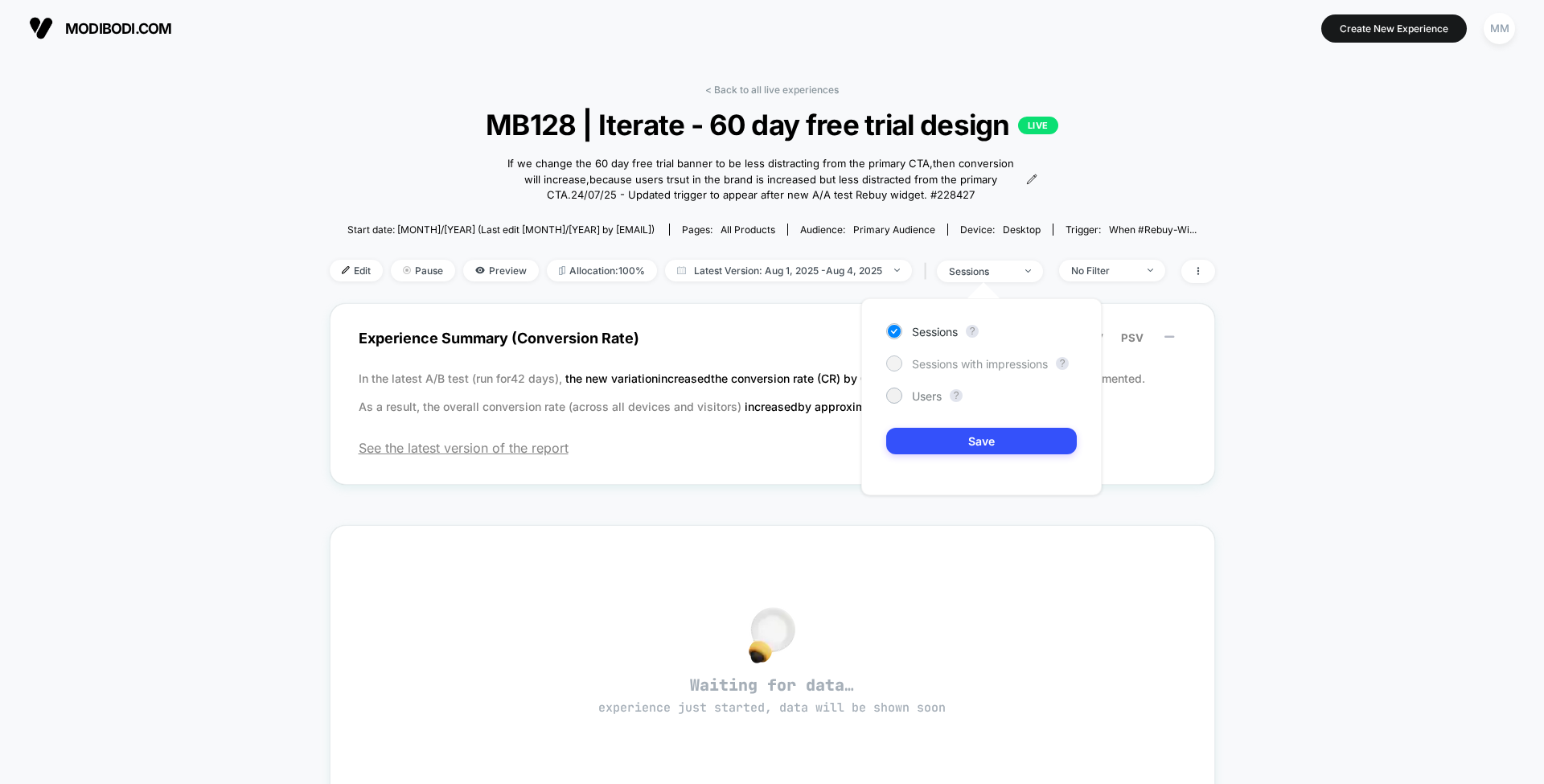 click on "Sessions with impressions" at bounding box center (979, 363) 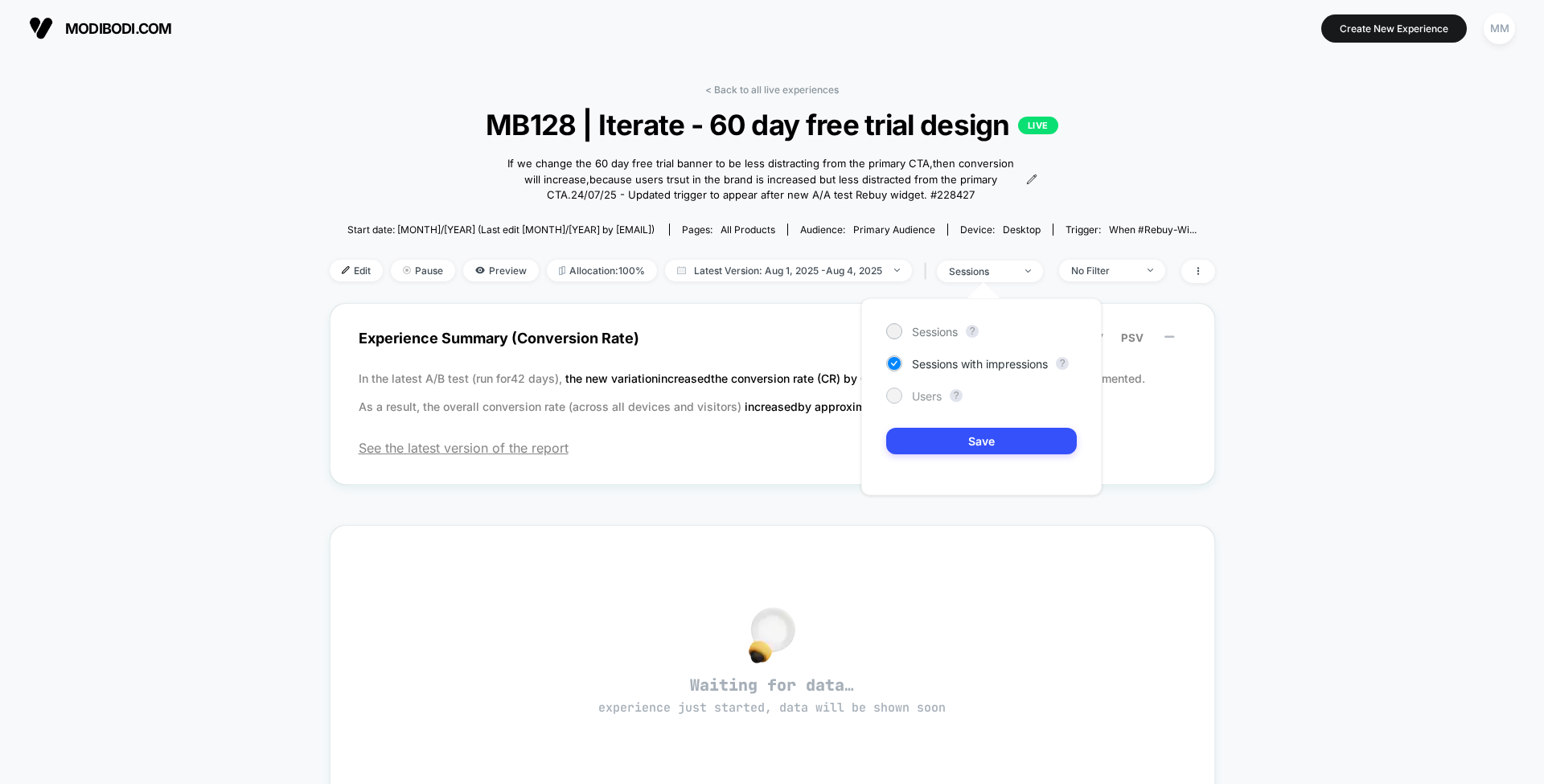 click on "Users" at bounding box center [914, 396] 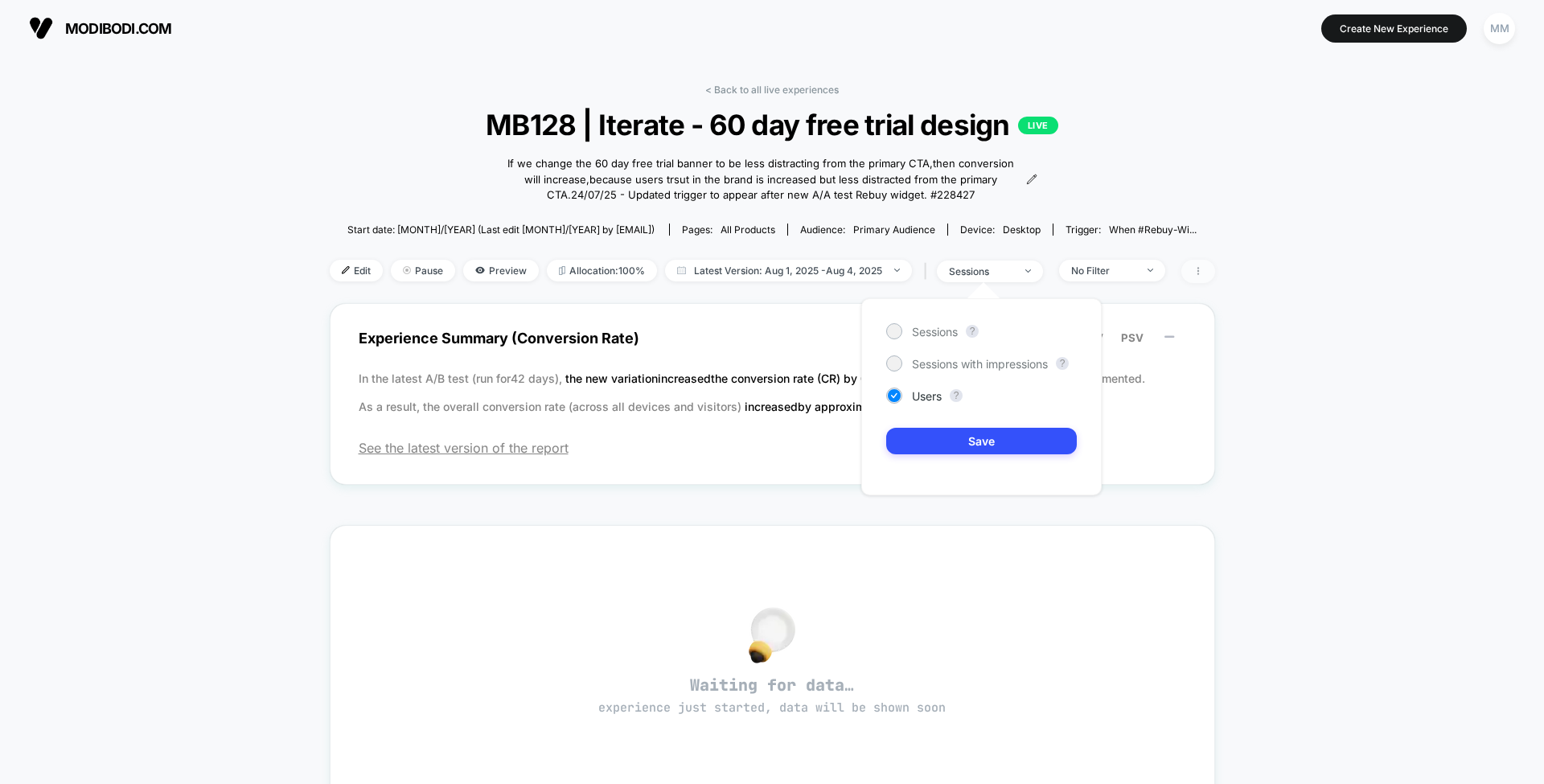 click at bounding box center [1198, 271] 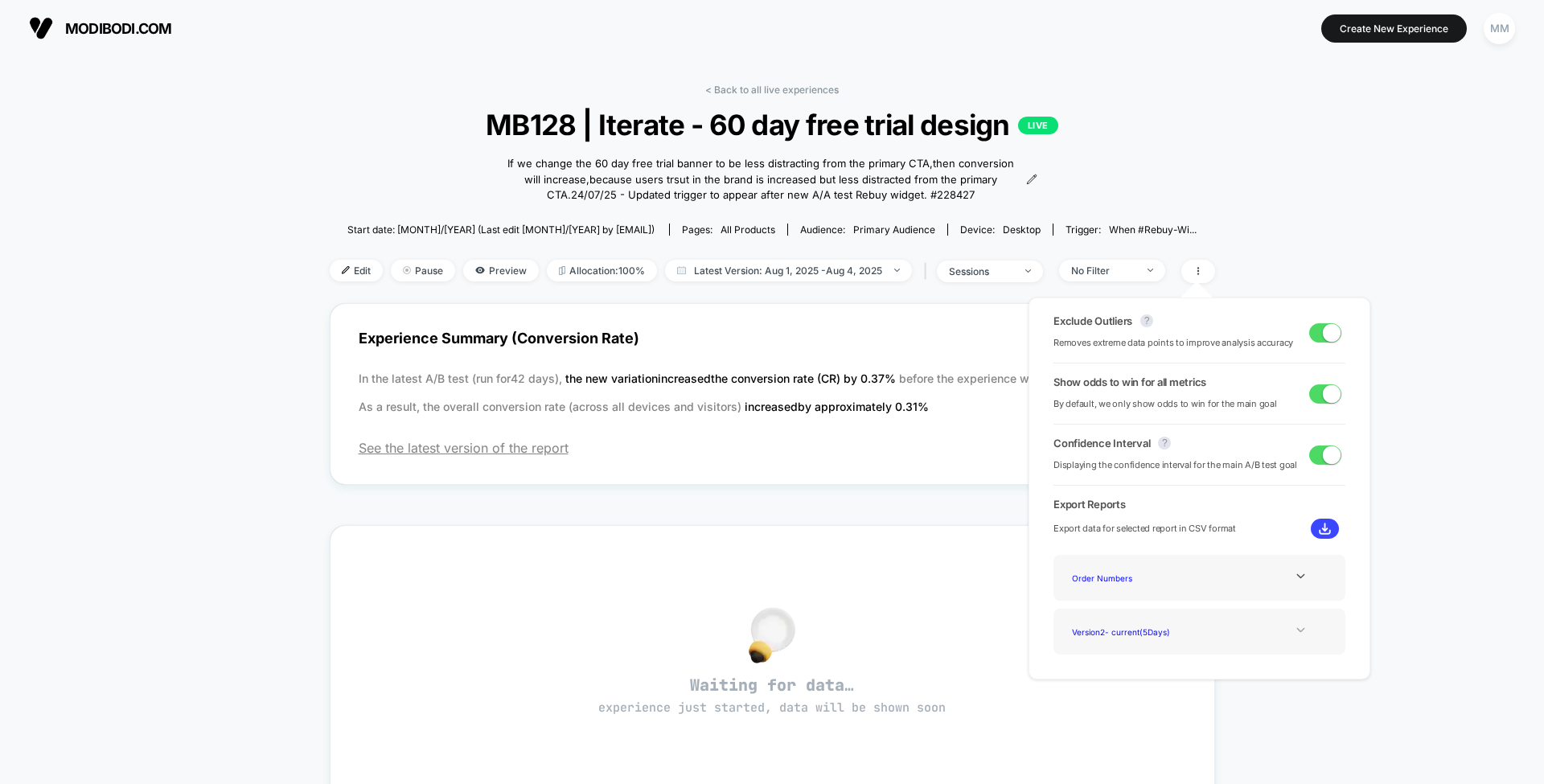 click 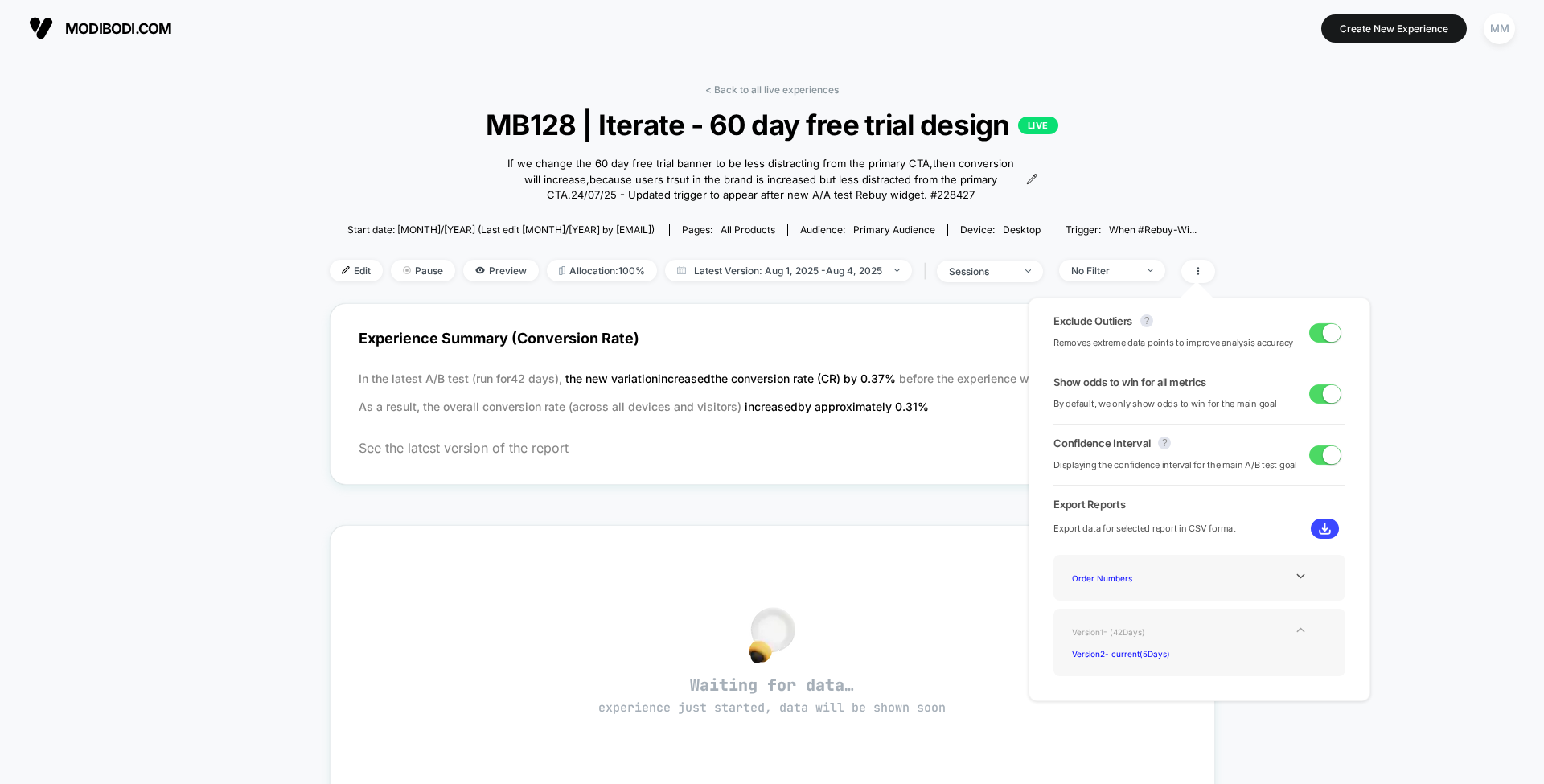 click on "Version  1  -    ( 42  Days)" at bounding box center (1130, 631) 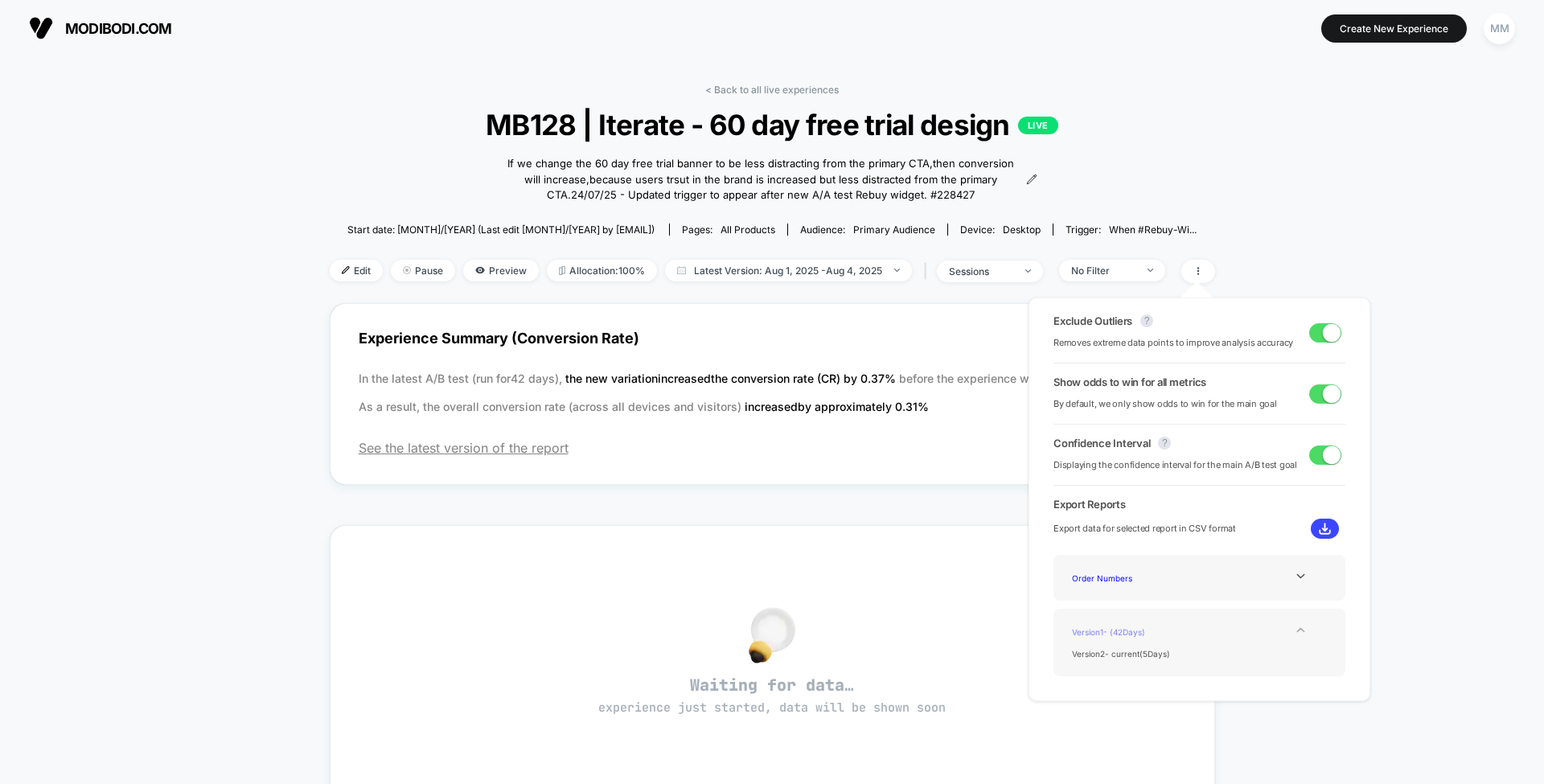 click on "Version  1  -    ( 42  Days)" at bounding box center (1130, 631) 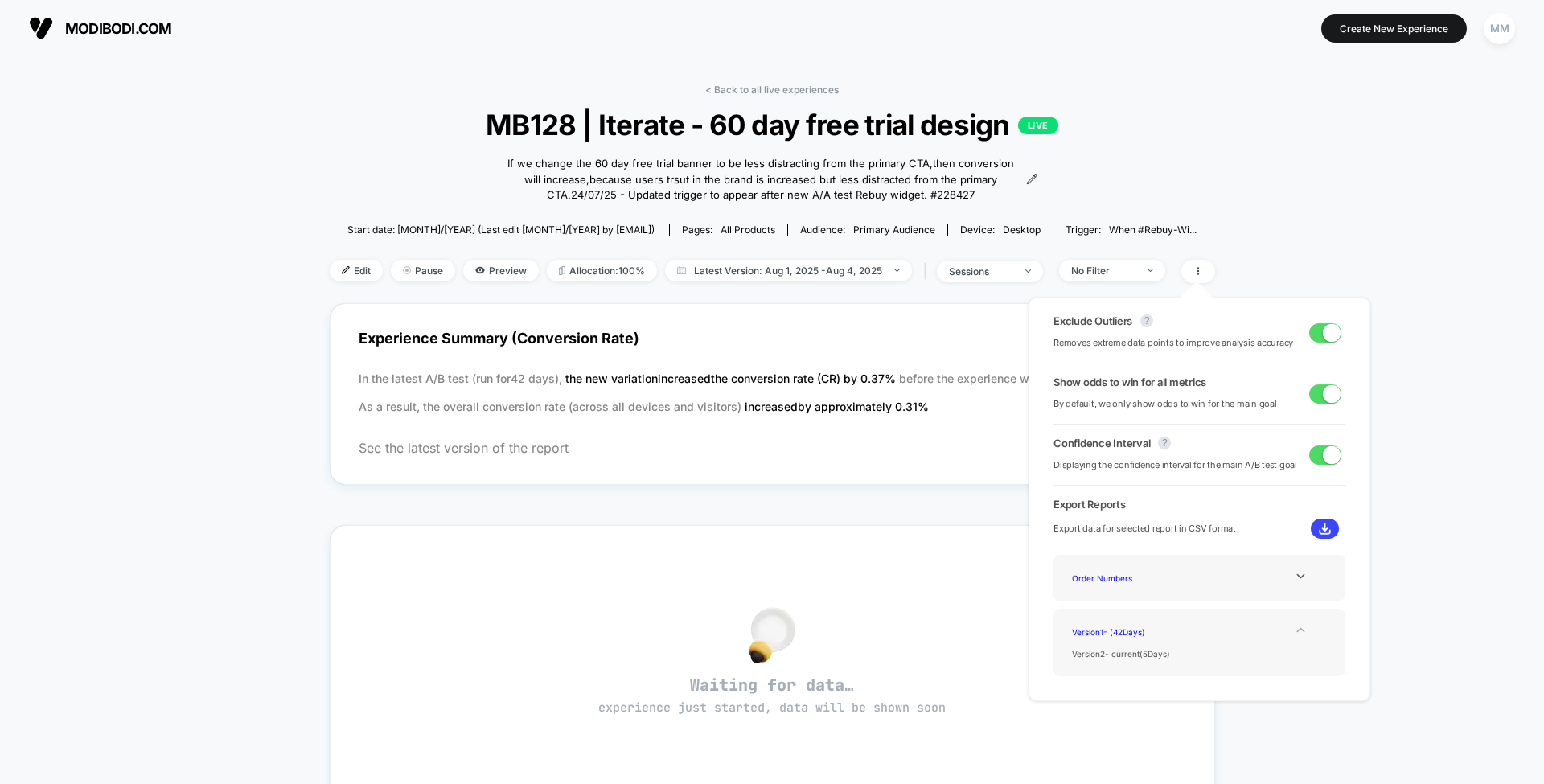 click 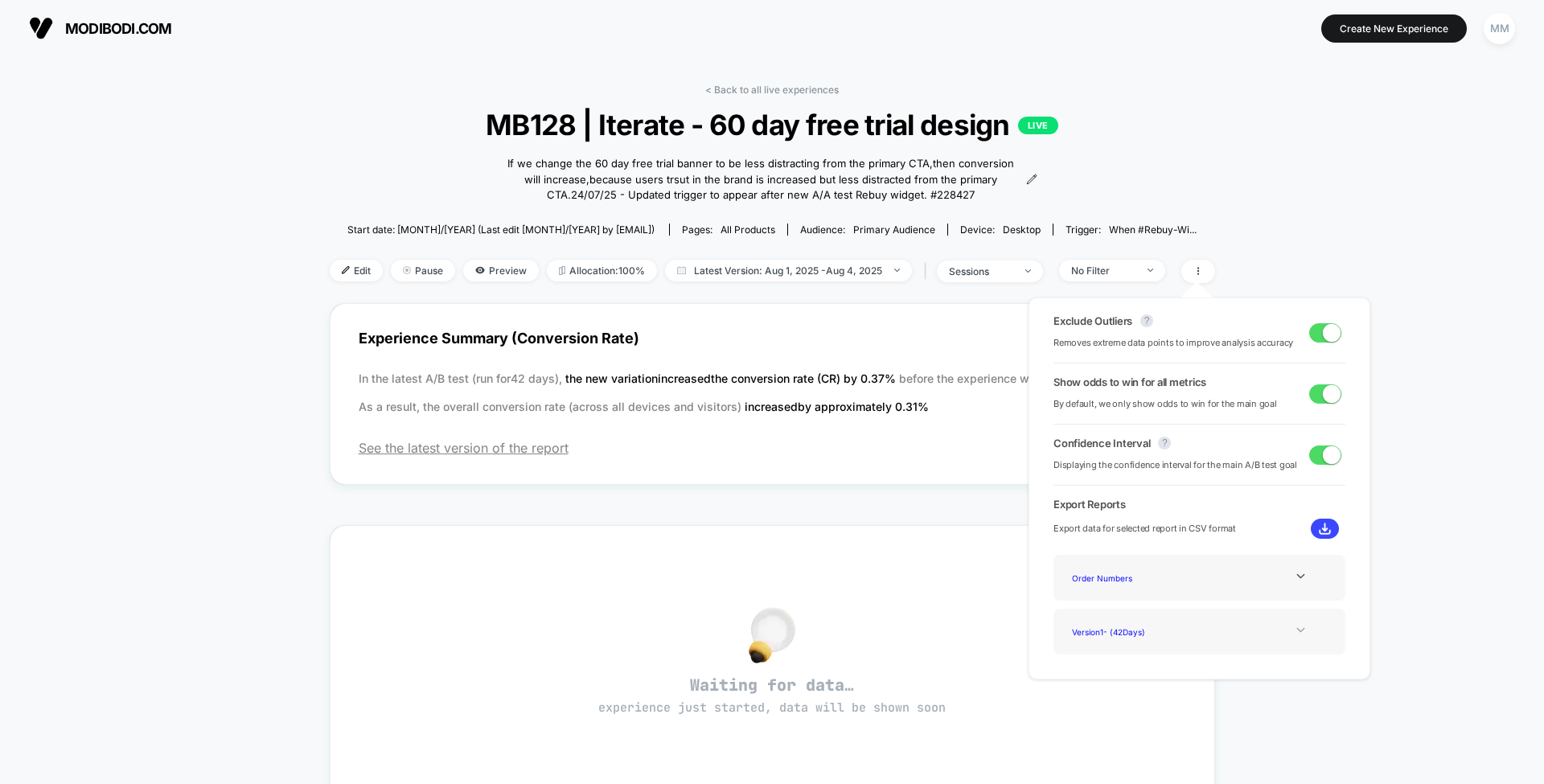click at bounding box center [1324, 528] 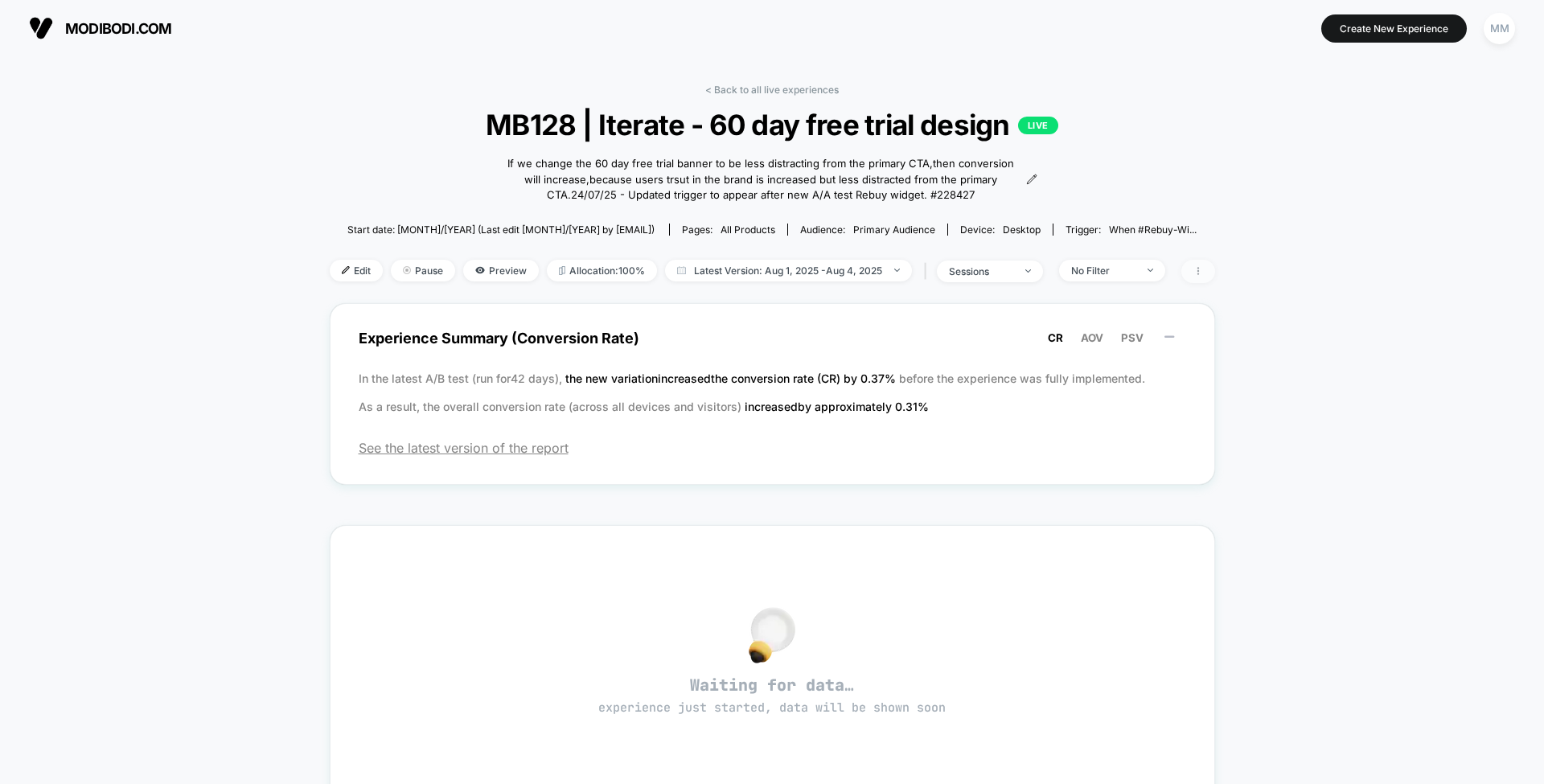 click at bounding box center [1198, 271] 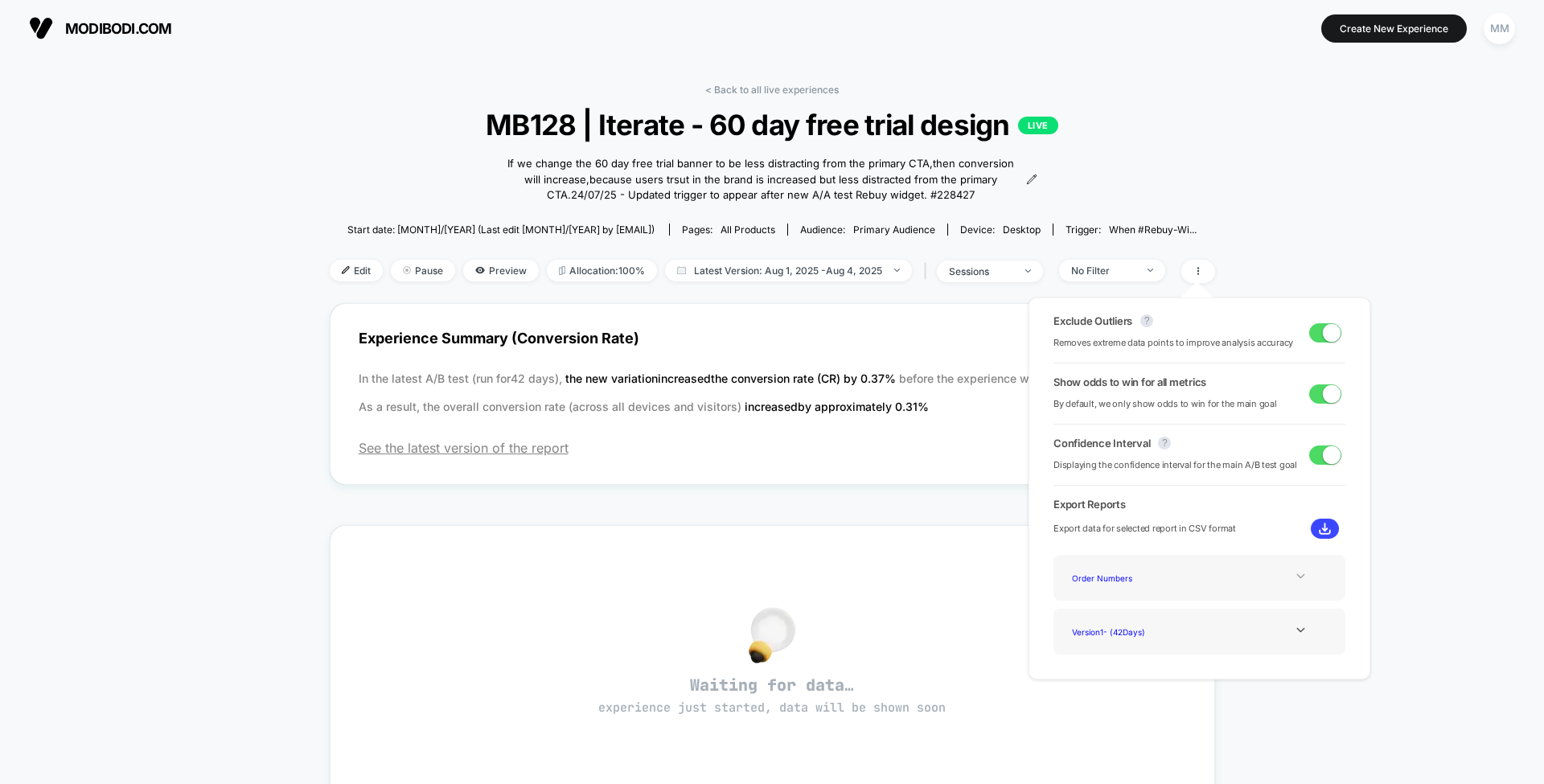 click 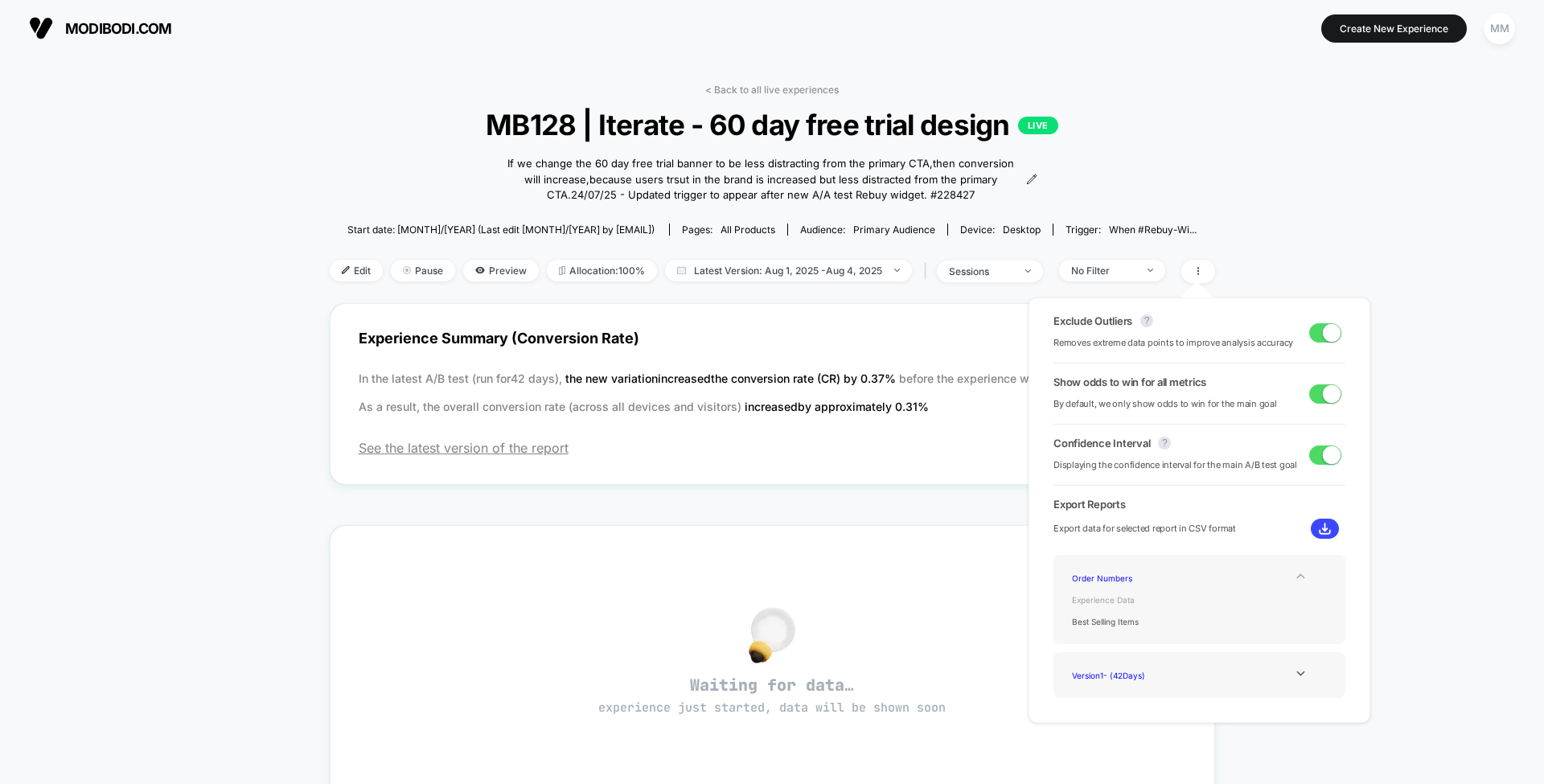 click on "Experience Data" at bounding box center (1130, 599) 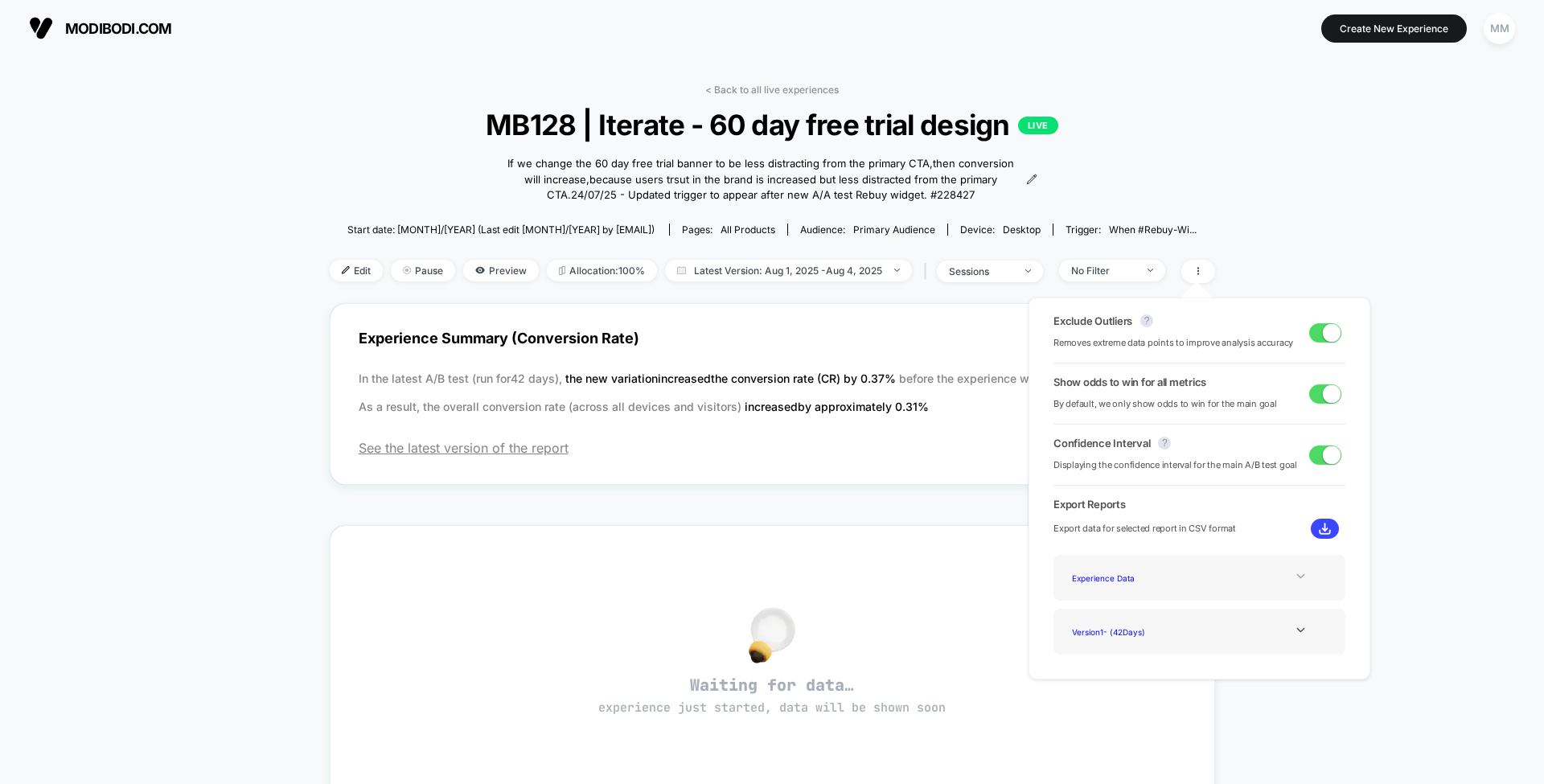 click at bounding box center [1324, 528] 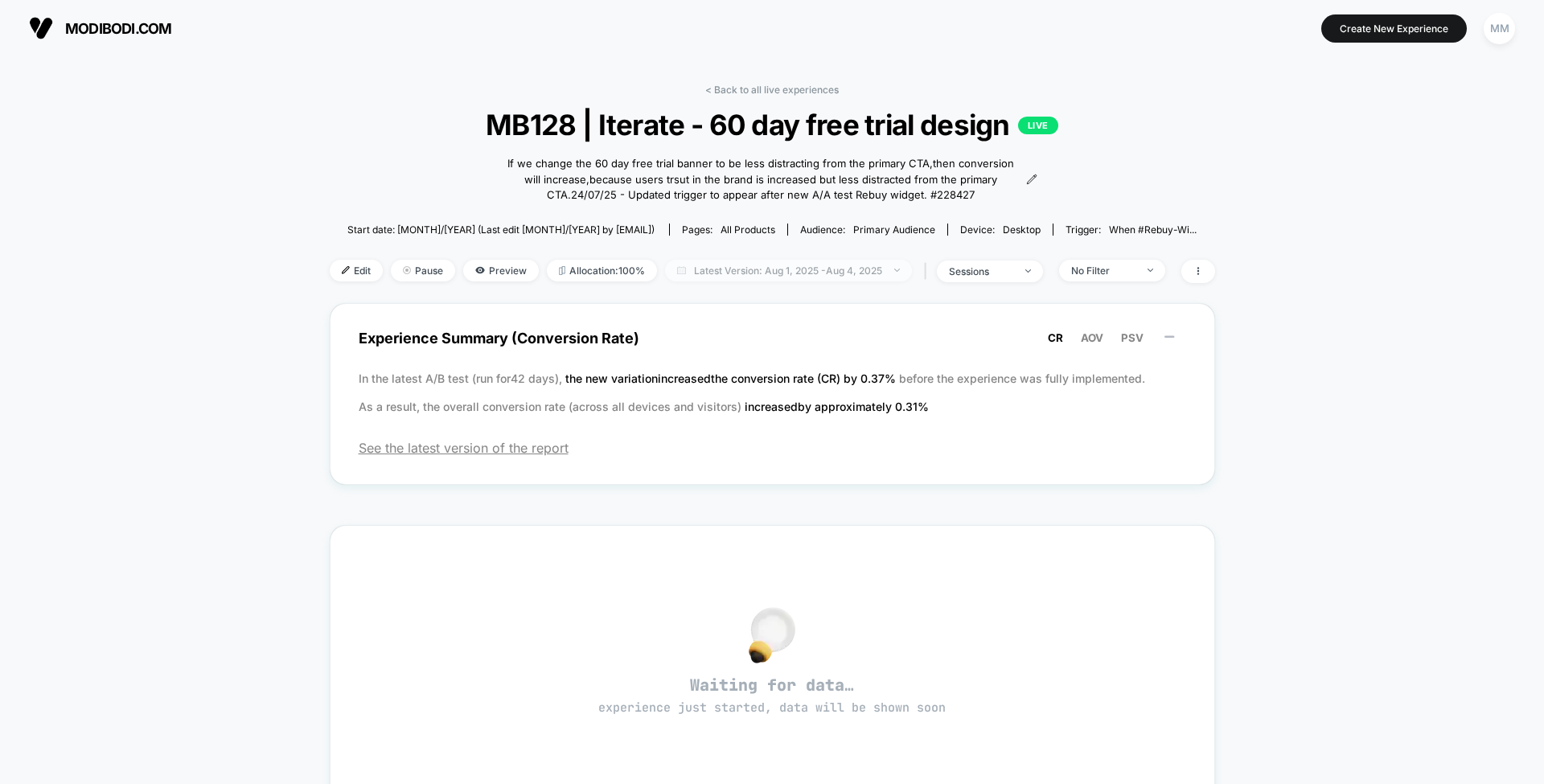 click on "Latest Version:     Aug 1, 2025    -    Aug 4, 2025" at bounding box center (788, 270) 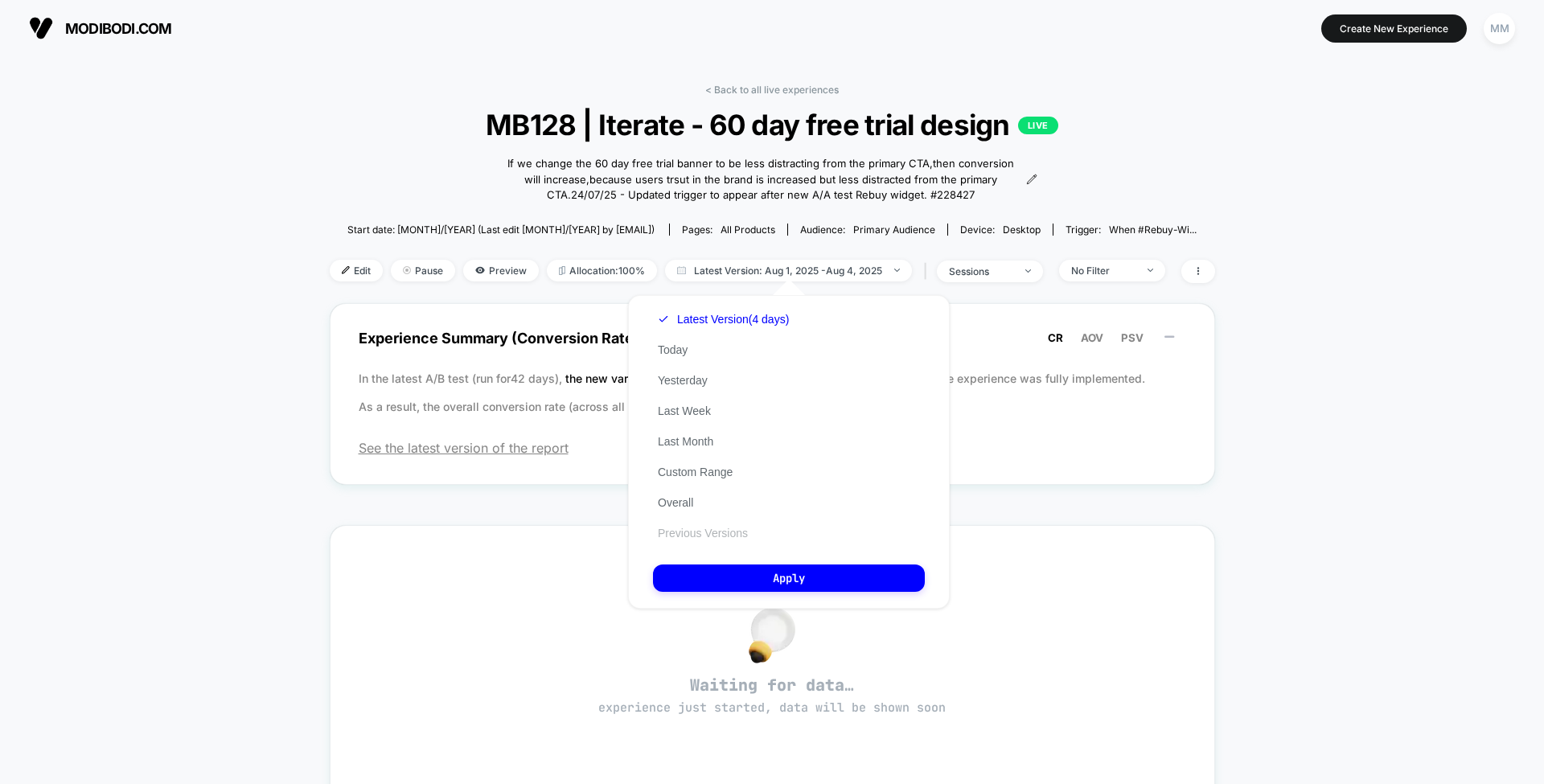 click on "Previous Versions" at bounding box center (703, 533) 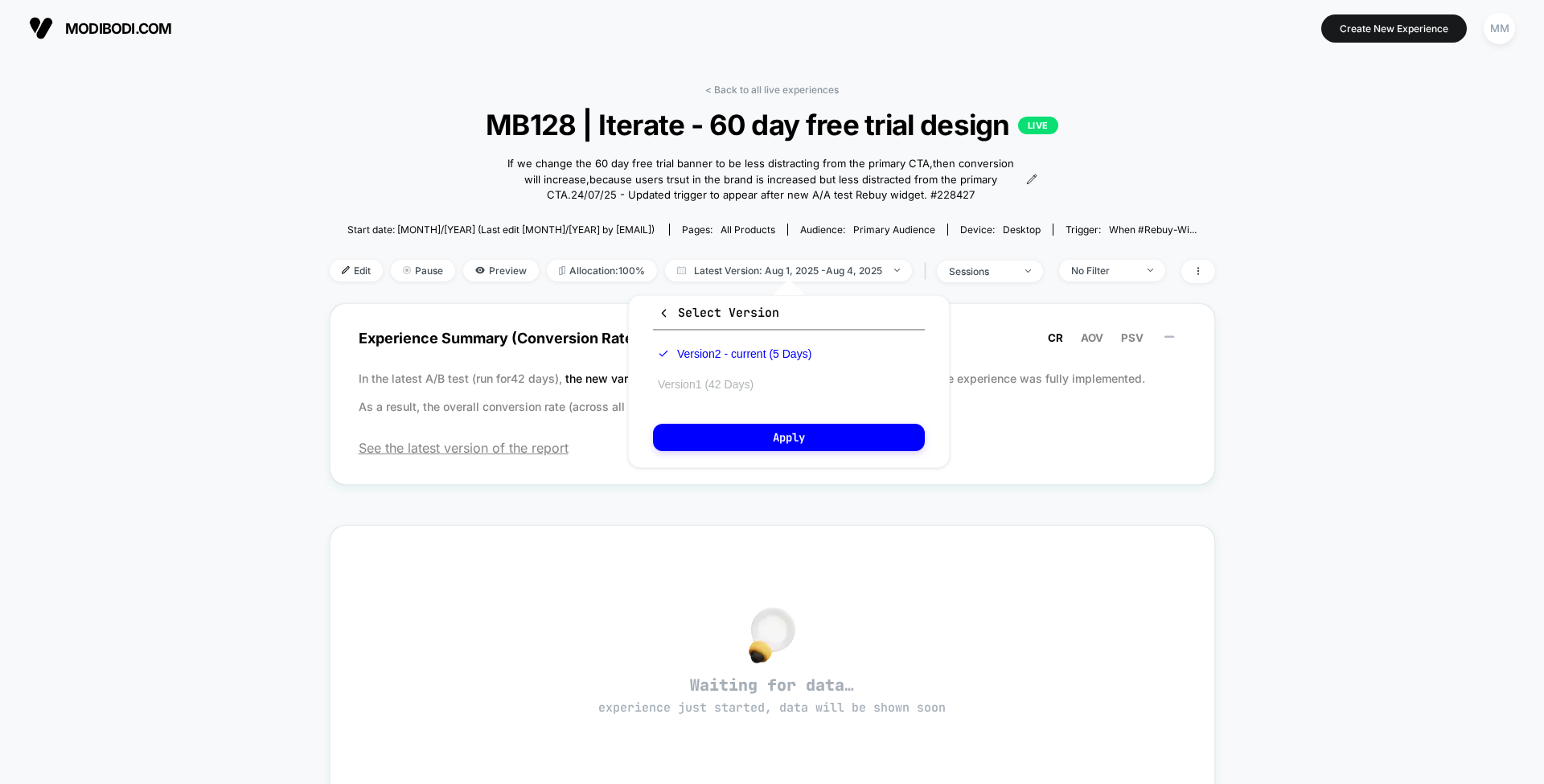 click on "Version  1   (42 Days)" at bounding box center (705, 384) 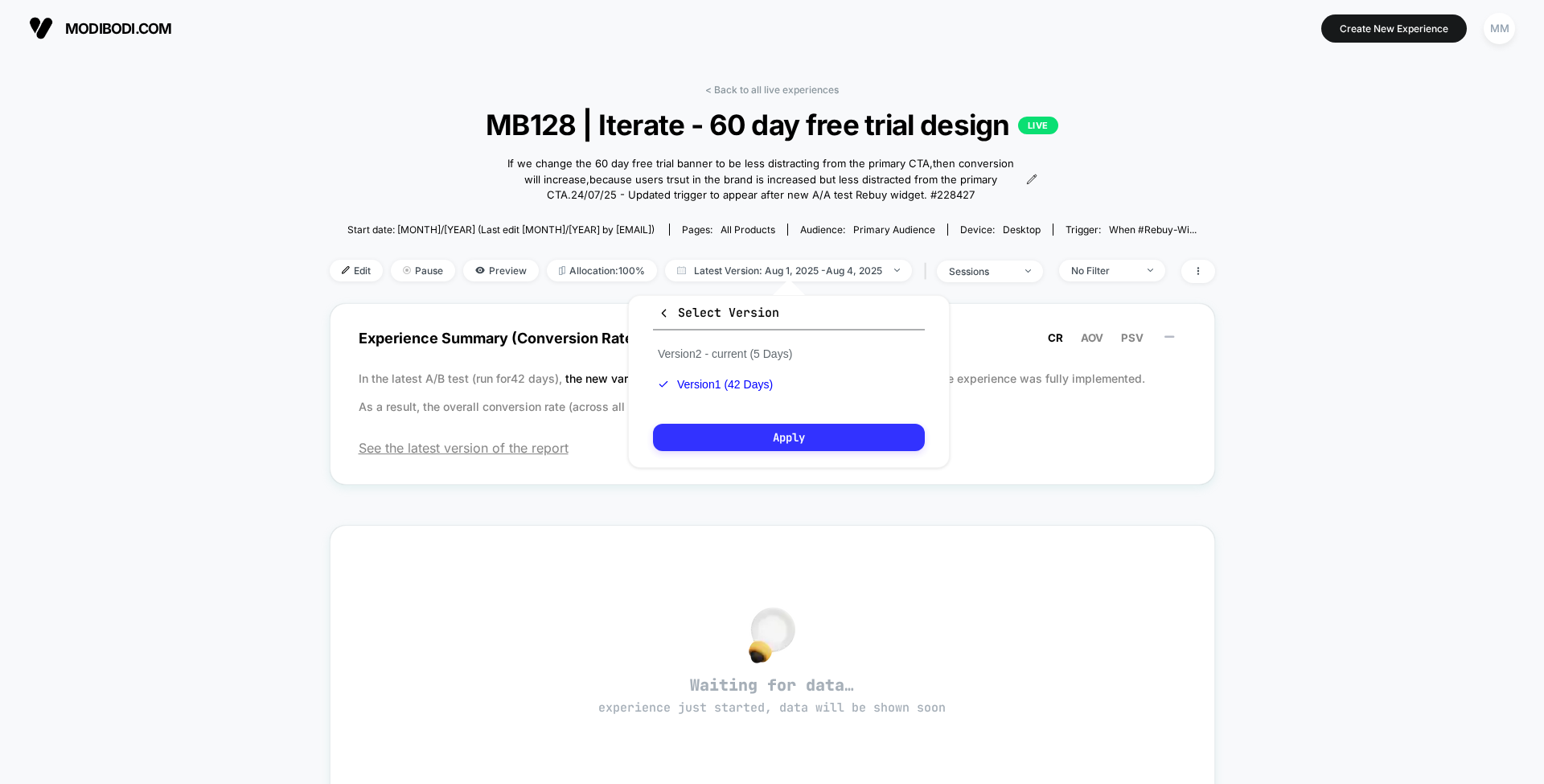 click on "Apply" at bounding box center [789, 437] 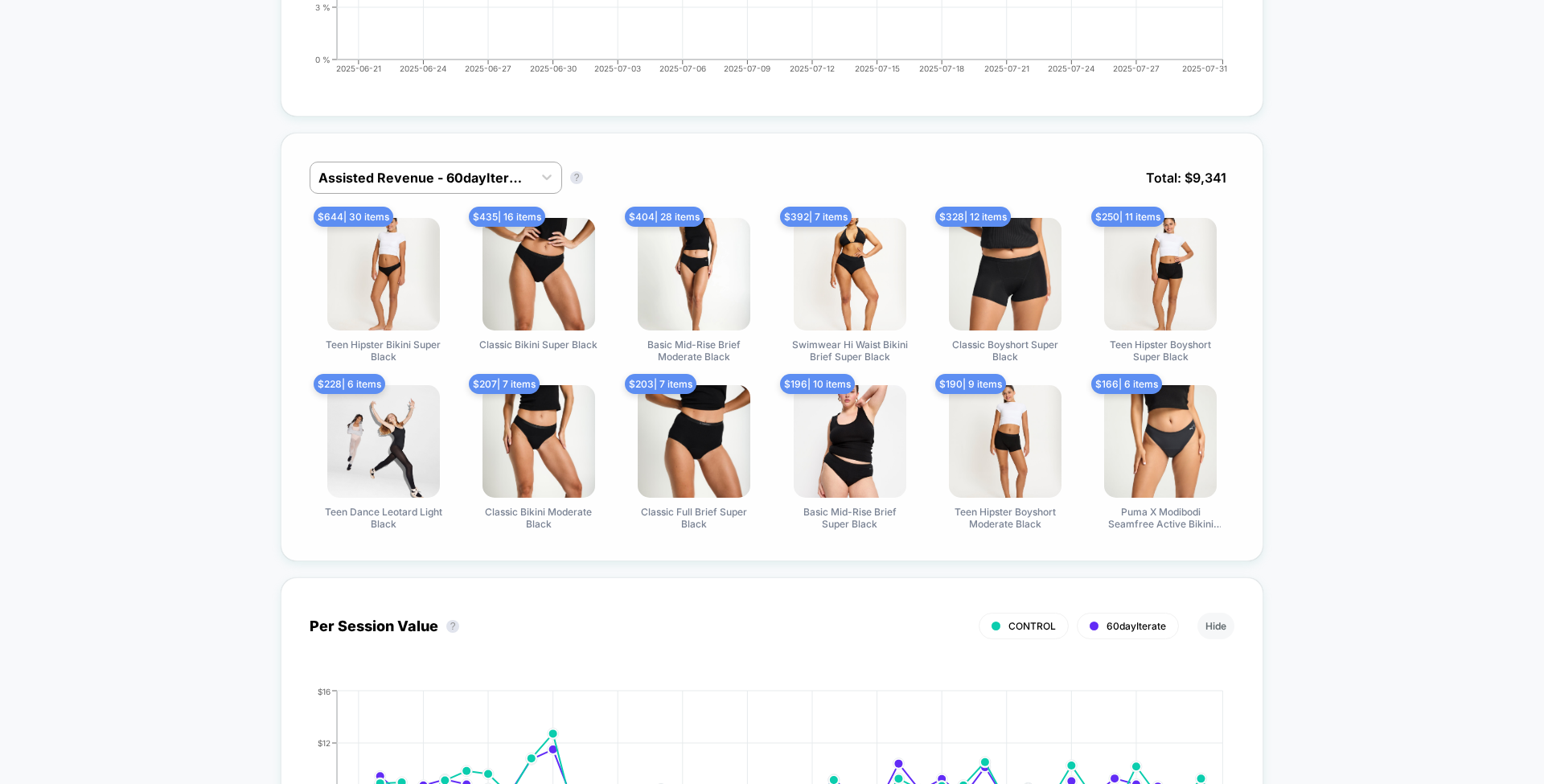 scroll, scrollTop: 943, scrollLeft: 0, axis: vertical 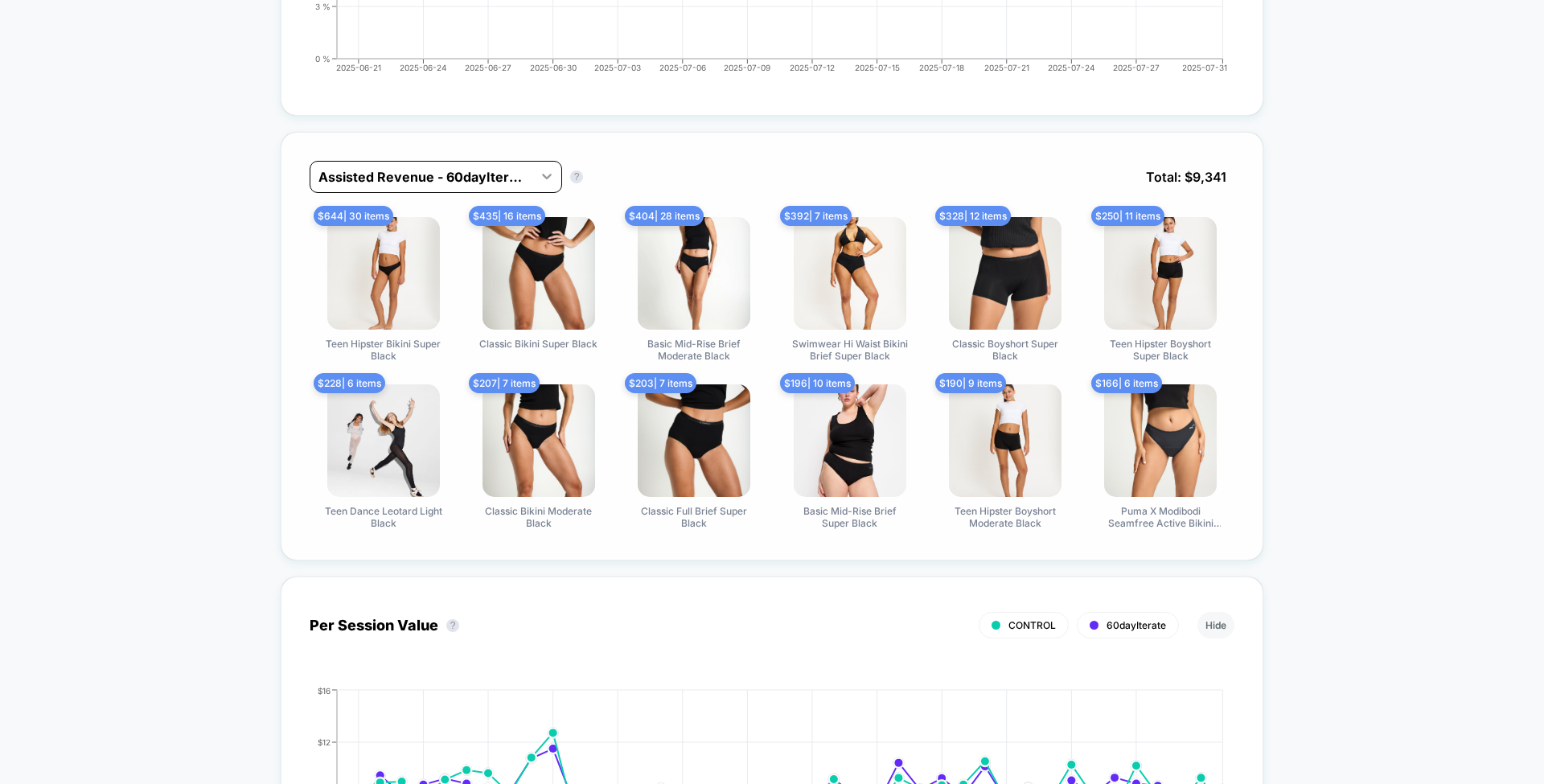 click 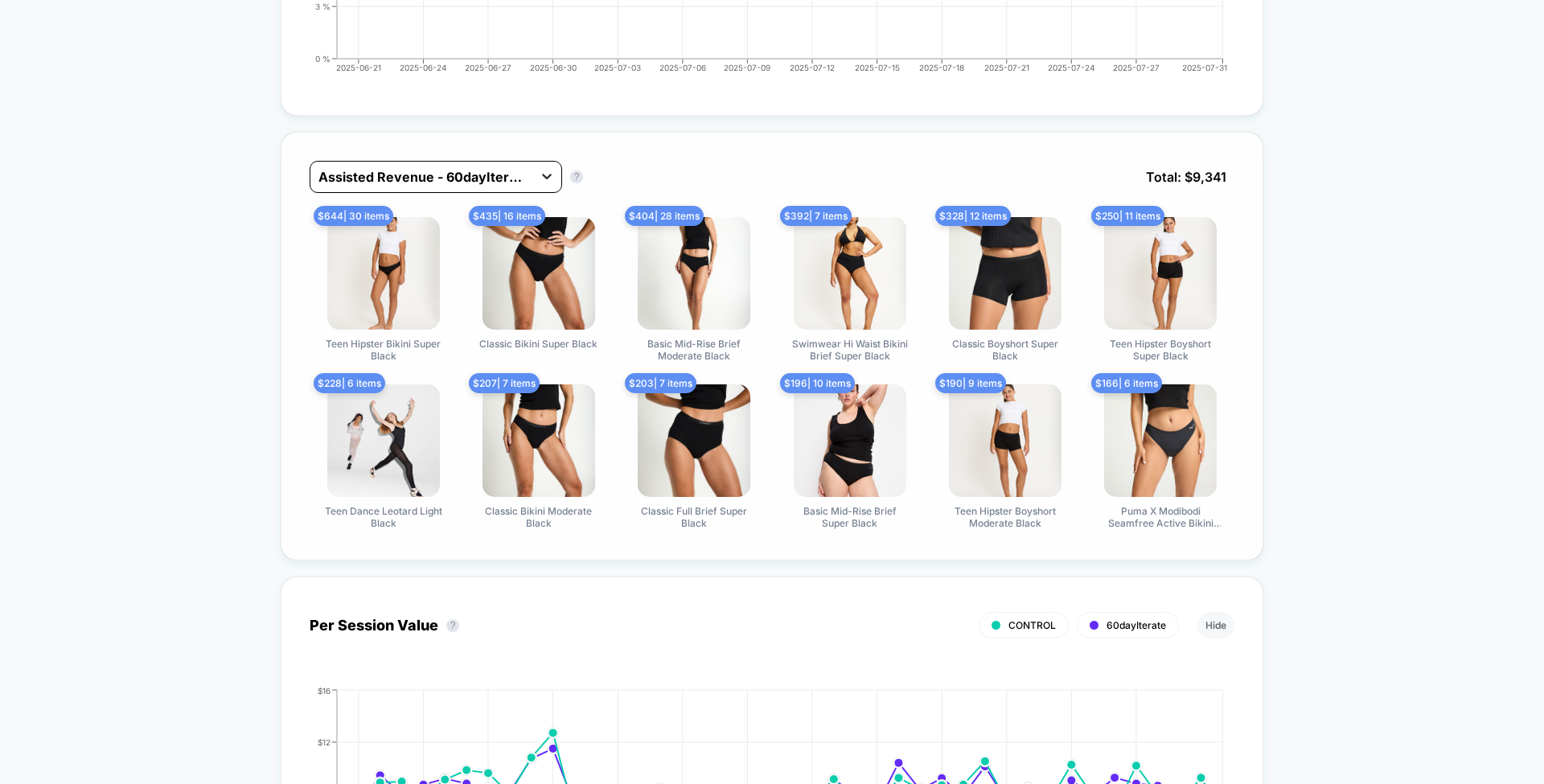 click 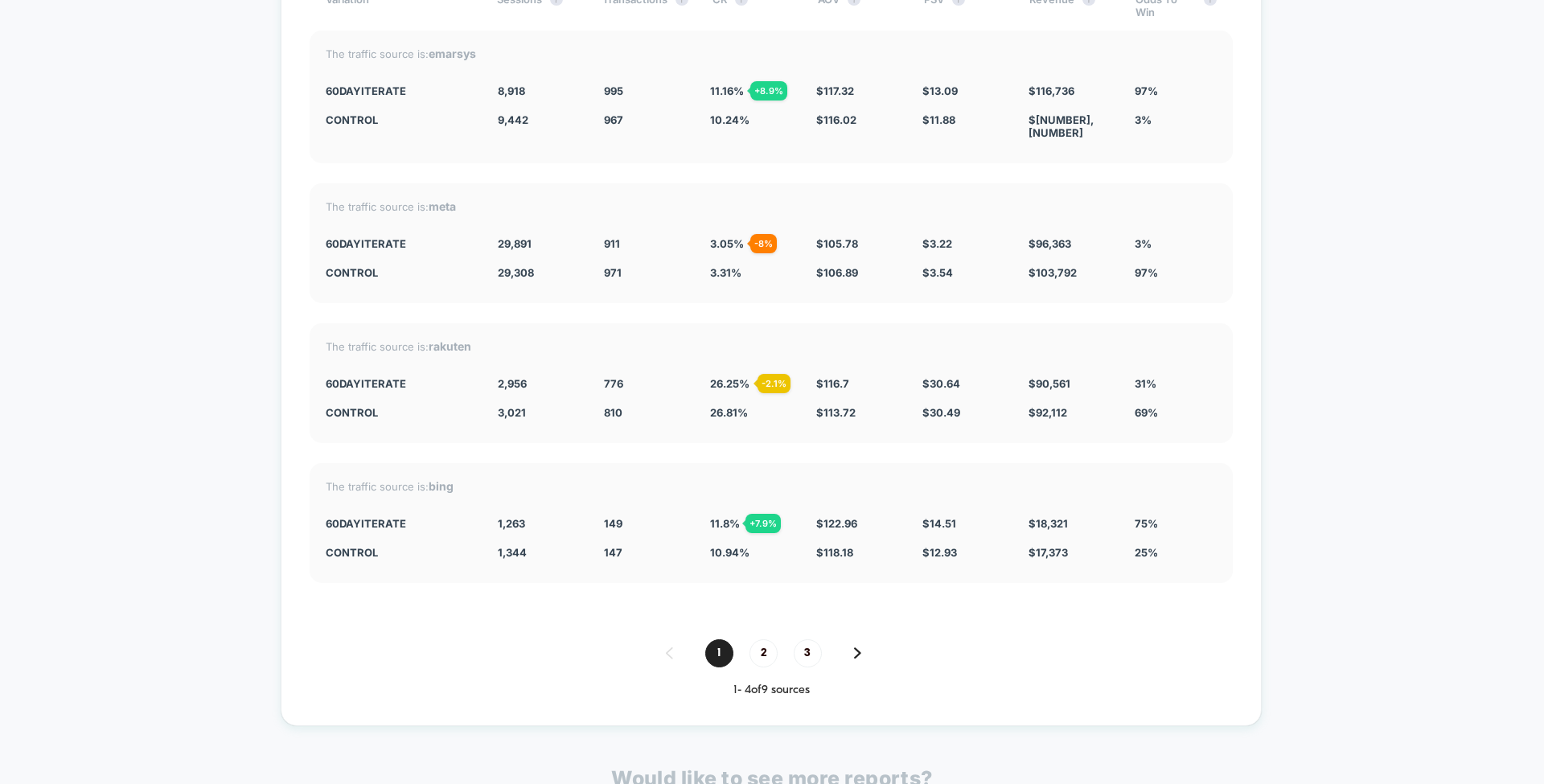 scroll, scrollTop: 5379, scrollLeft: 0, axis: vertical 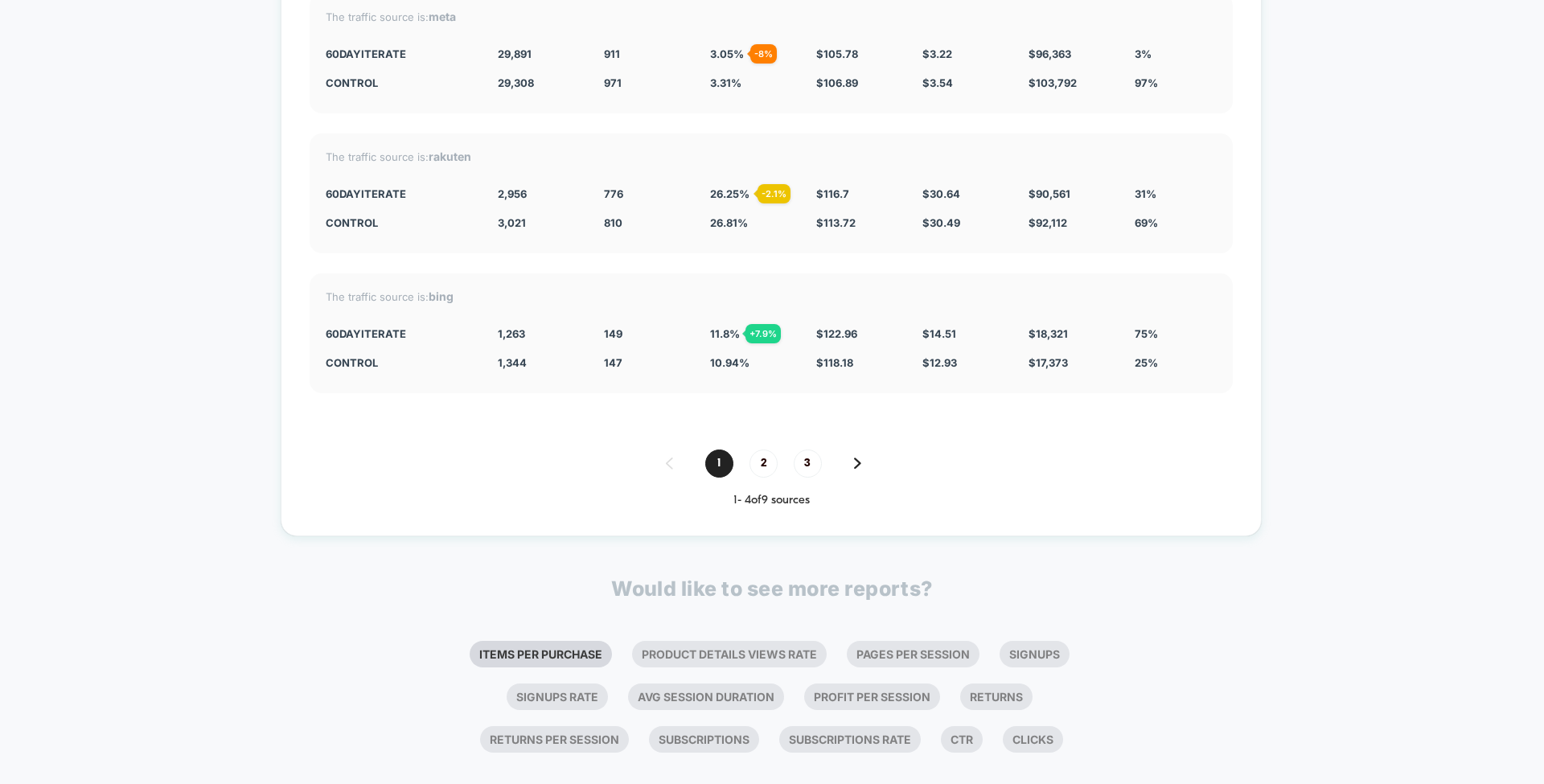 click on "Items Per Purchase" at bounding box center (540, 654) 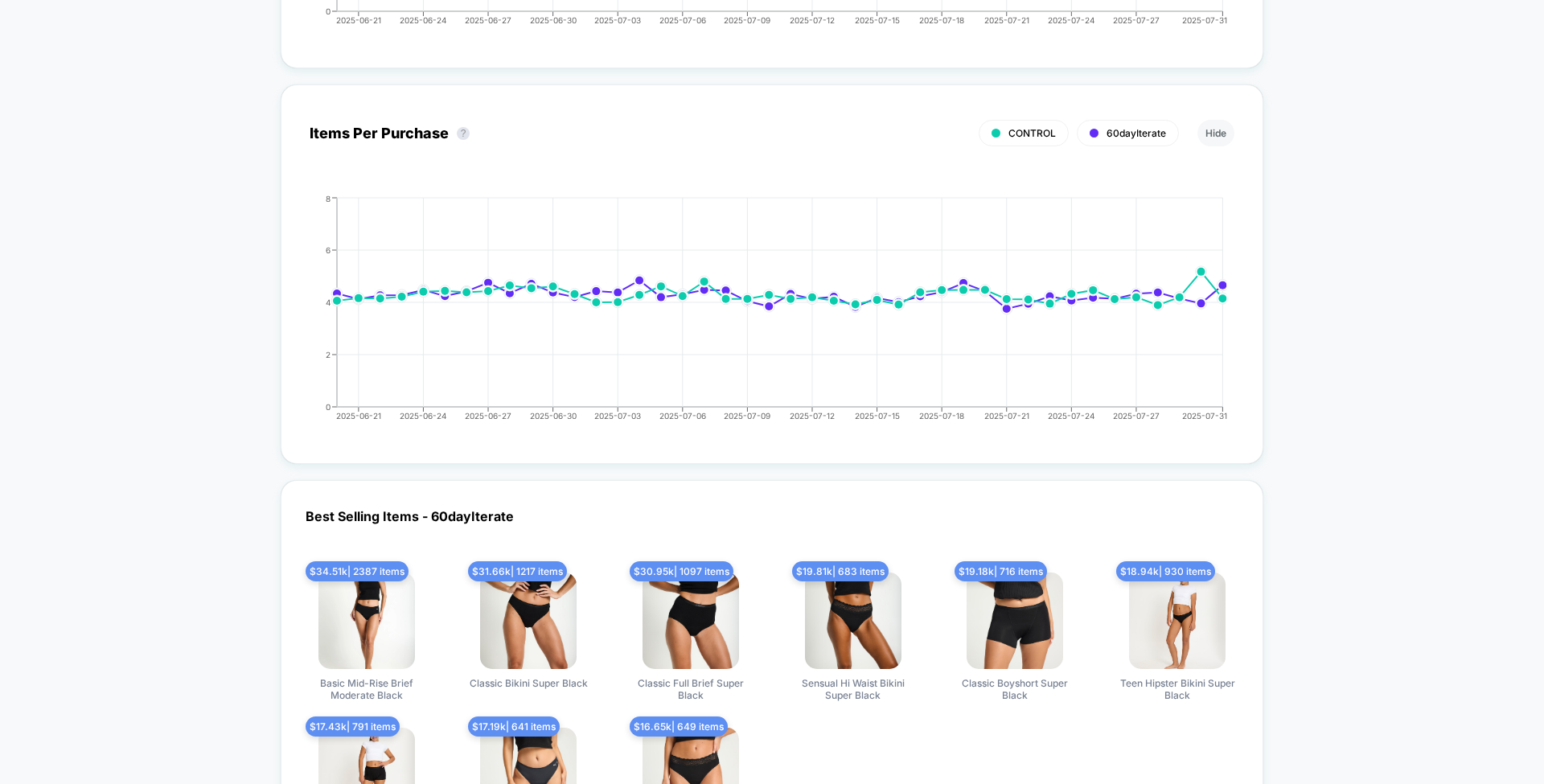 scroll, scrollTop: 4492, scrollLeft: 0, axis: vertical 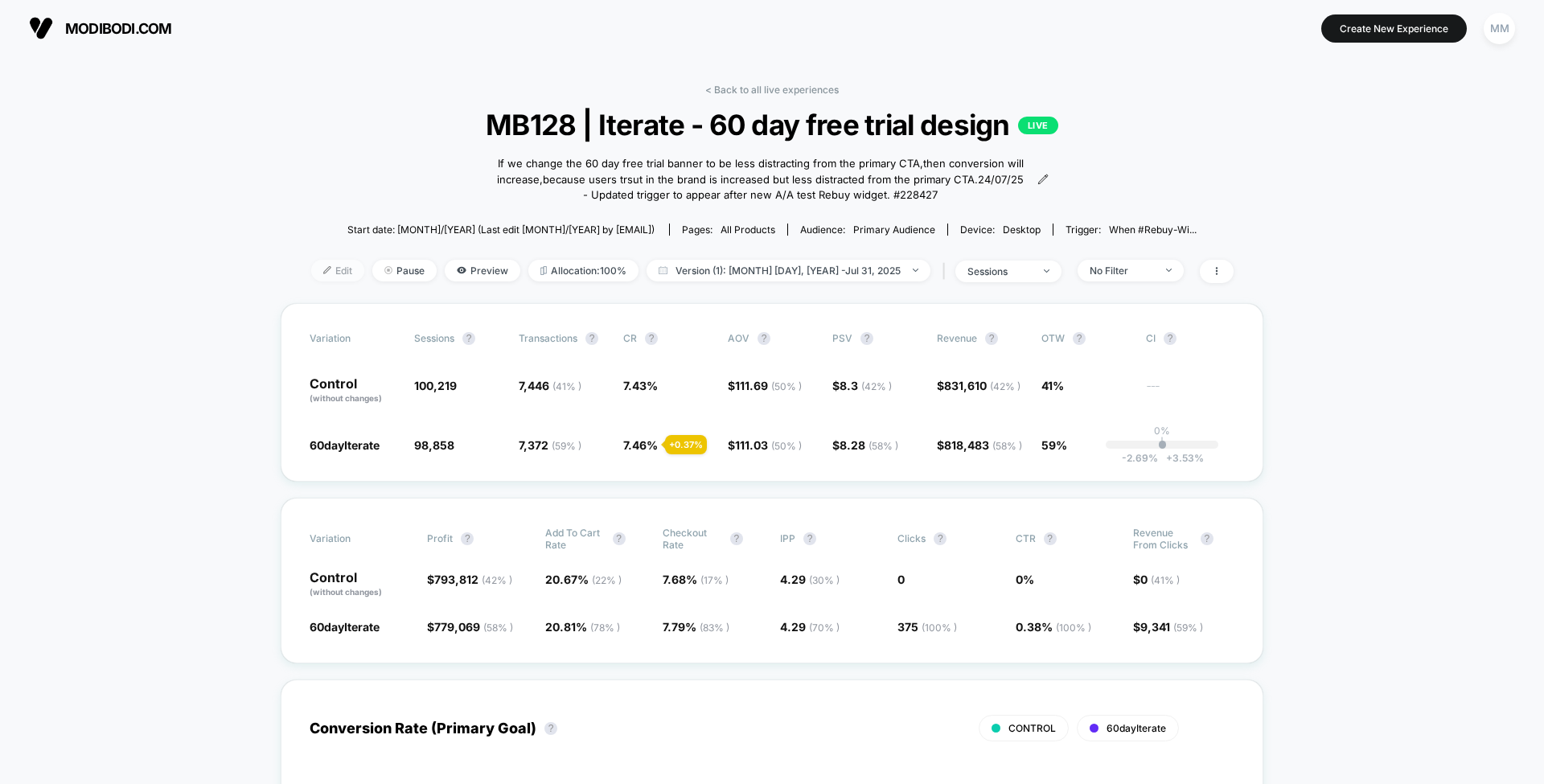 click on "Edit" at bounding box center [338, 270] 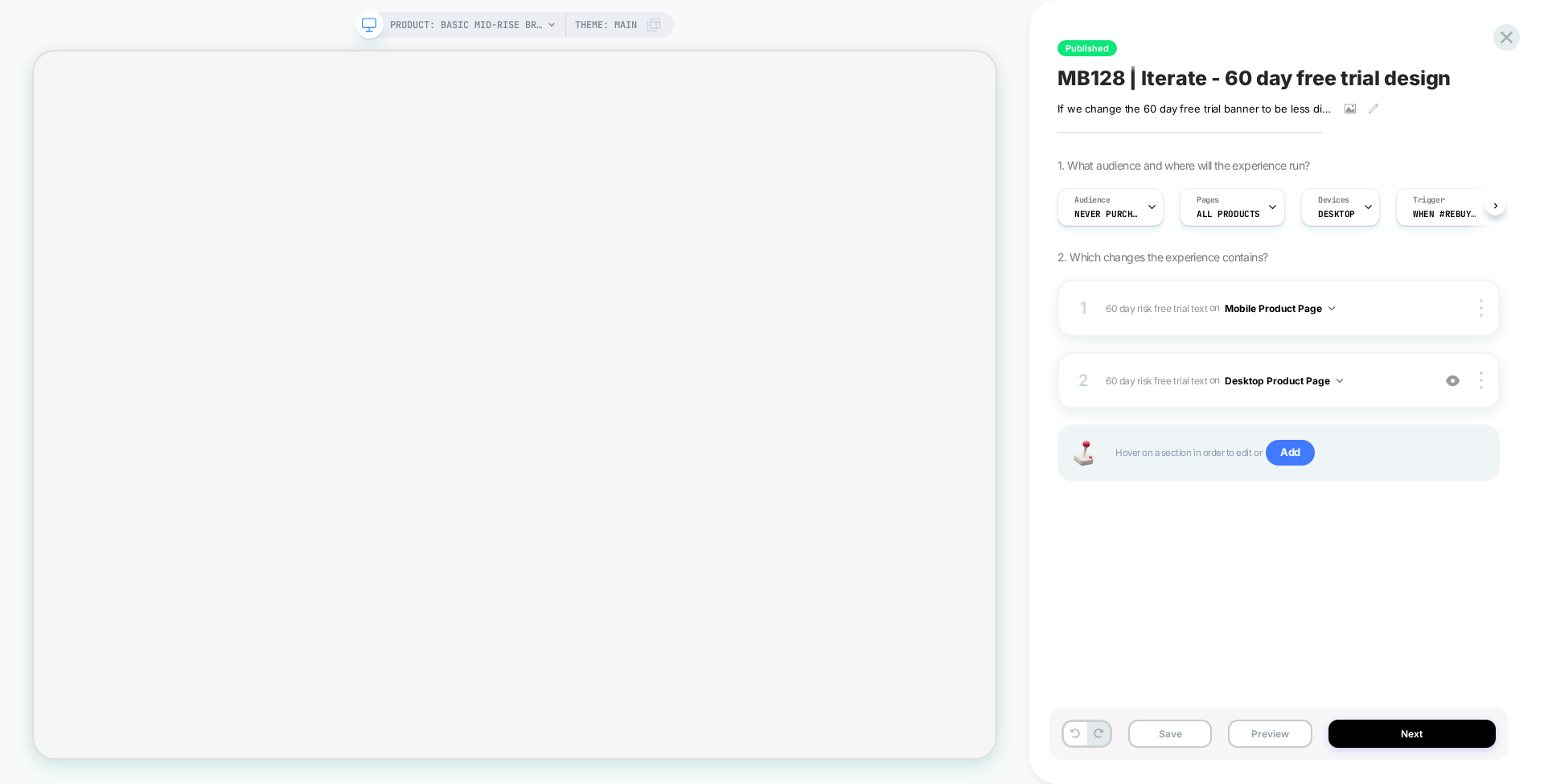 scroll, scrollTop: 0, scrollLeft: 2, axis: horizontal 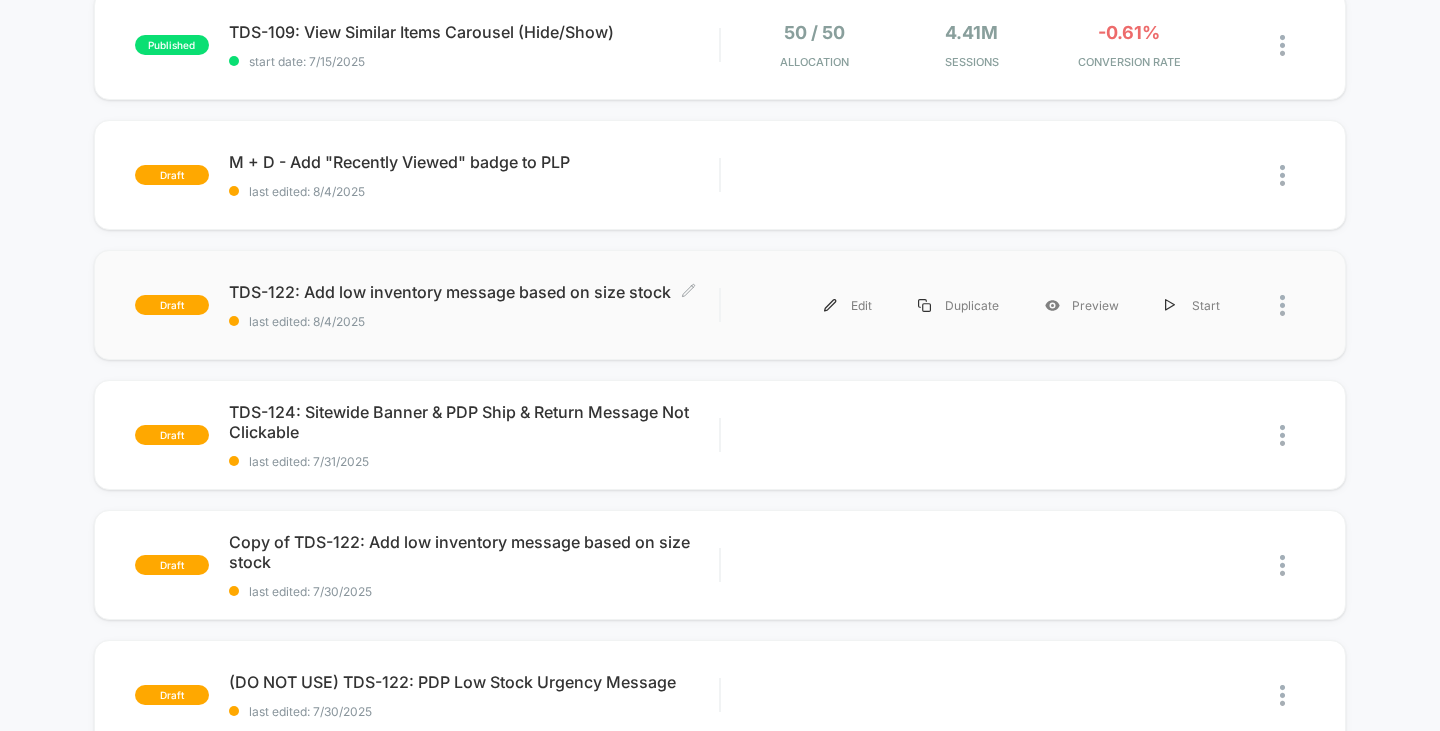 click on "last edited: 8/4/2025" at bounding box center (474, 321) 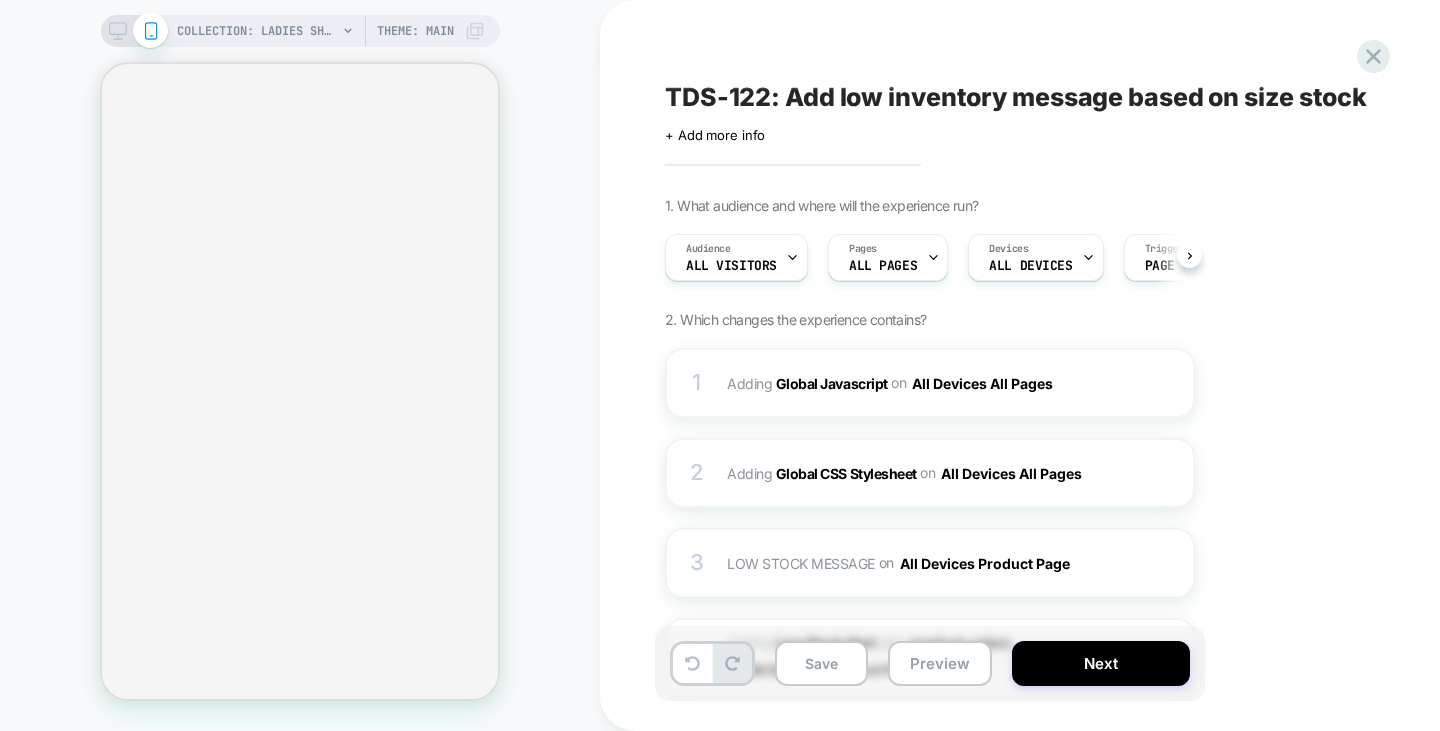 scroll, scrollTop: 0, scrollLeft: 1, axis: horizontal 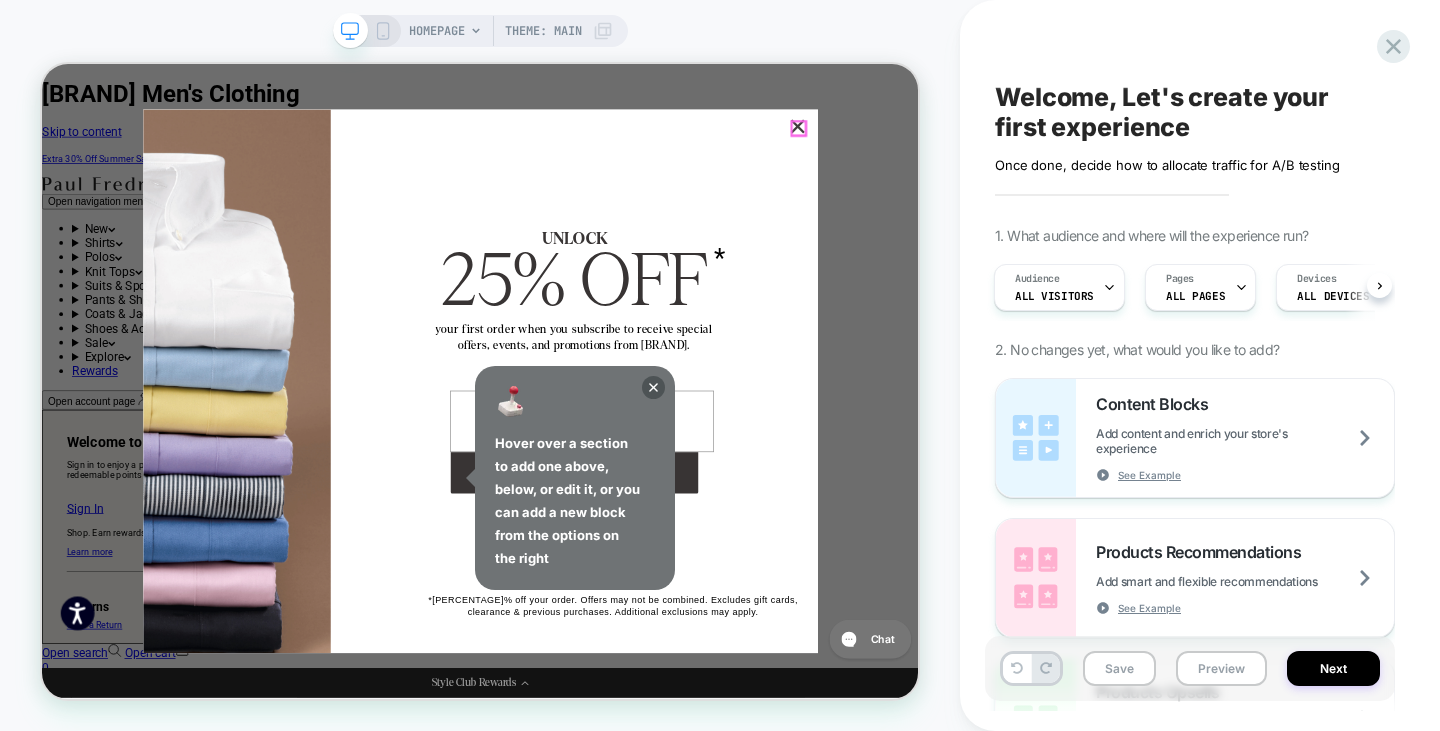 click on "×" at bounding box center (1050, 148) 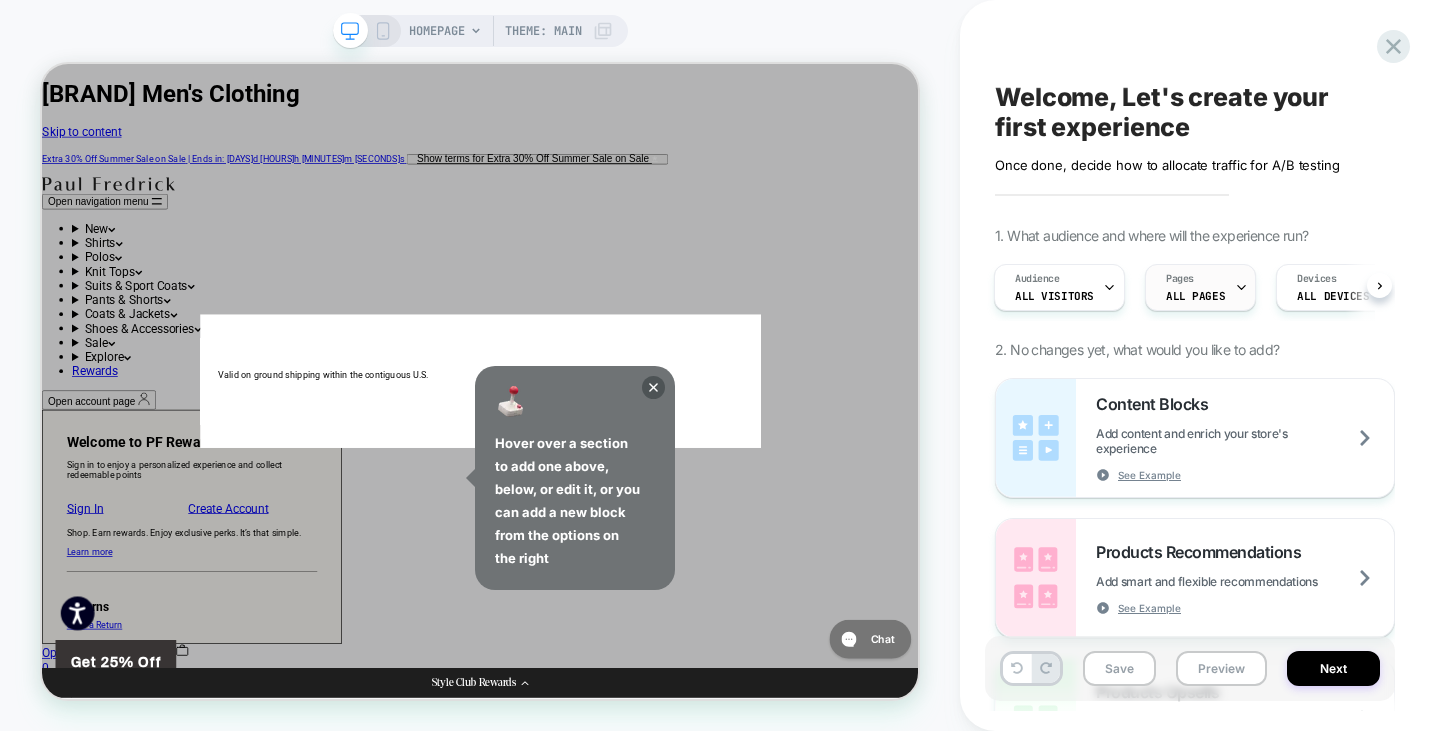 click on "Pages ALL PAGES" at bounding box center (1195, 287) 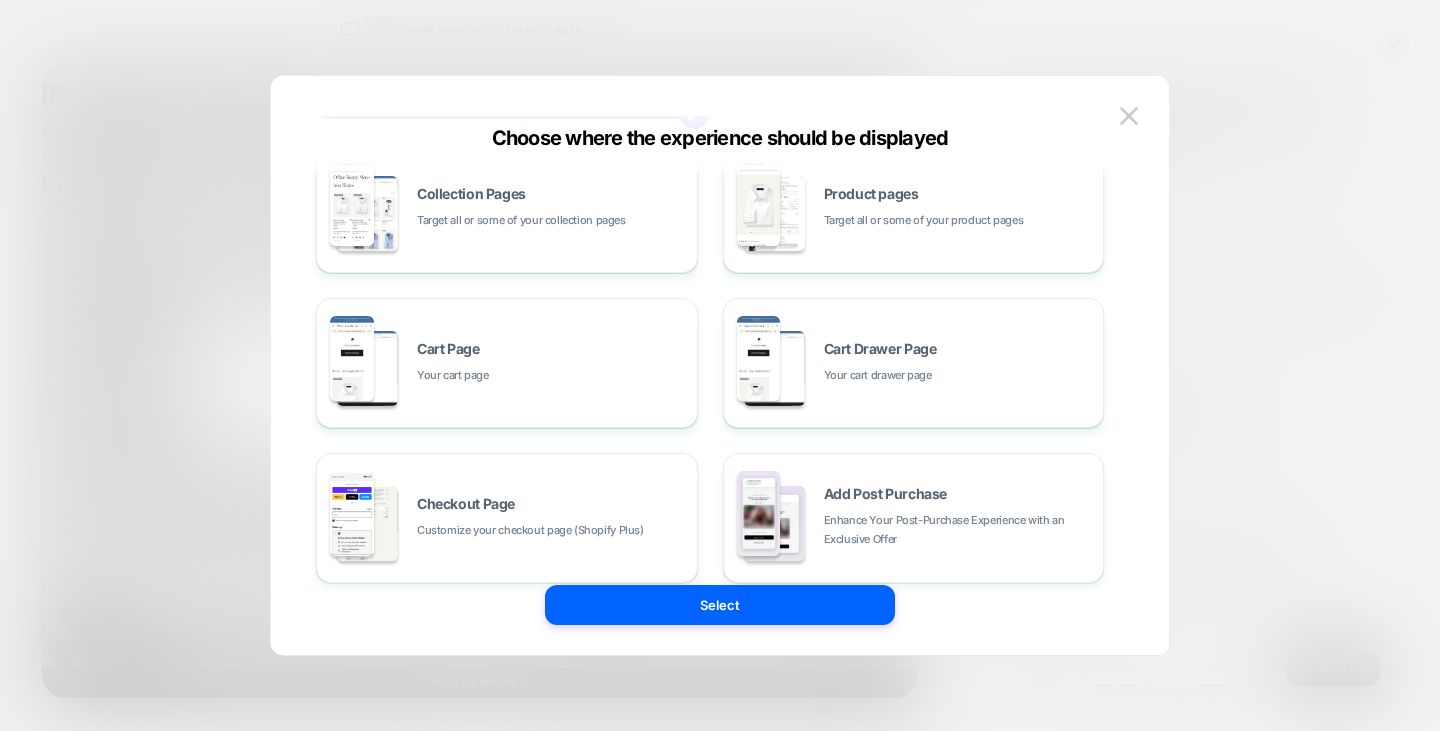 scroll, scrollTop: 189, scrollLeft: 0, axis: vertical 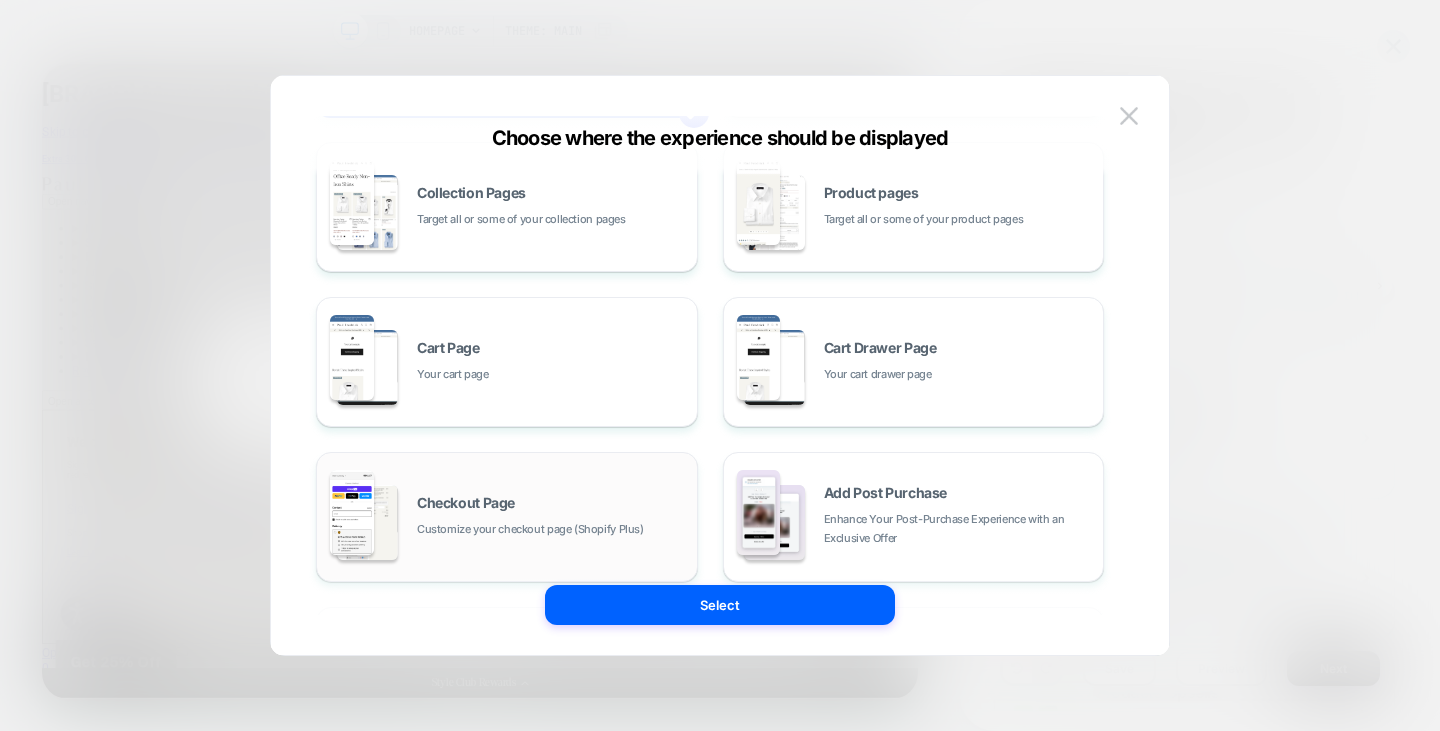 click on "Checkout Page Customize your checkout page (Shopify Plus)" at bounding box center (552, 517) 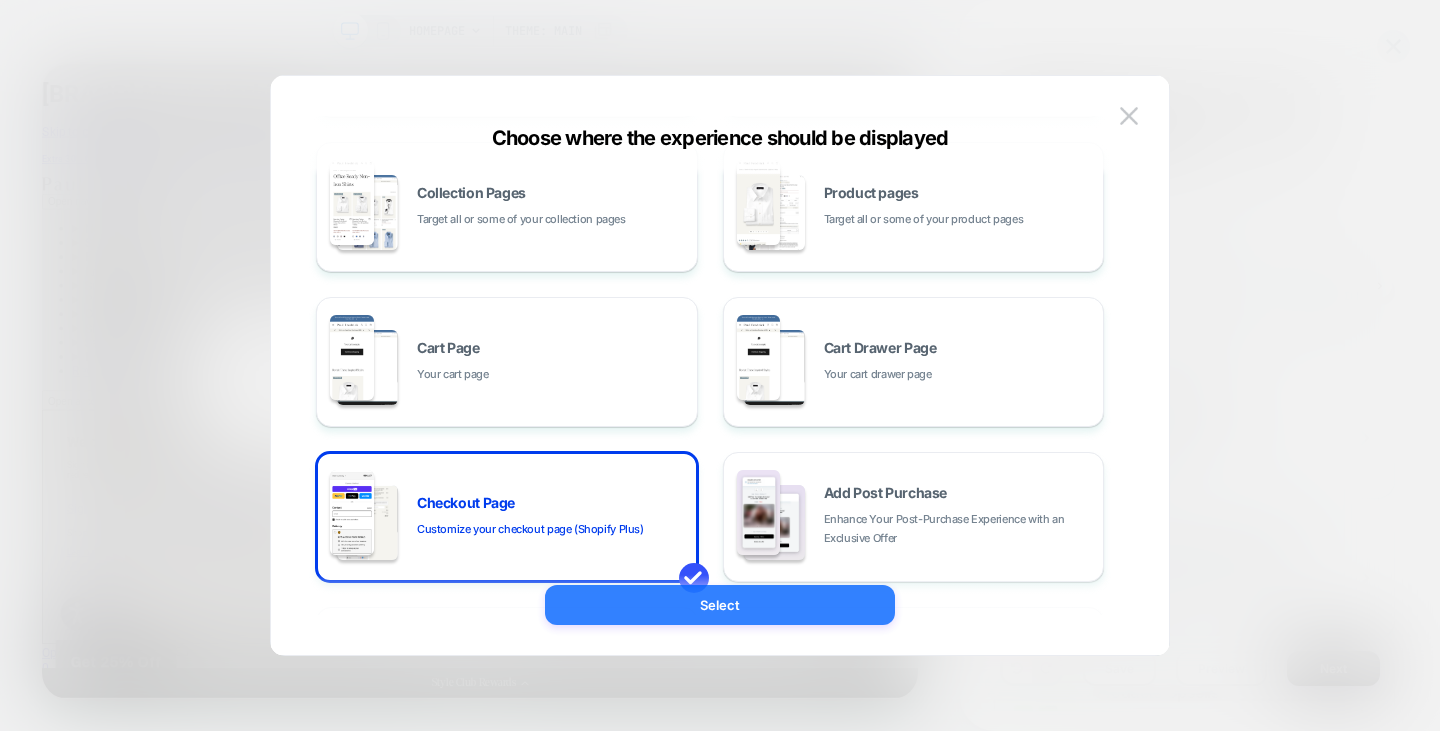 click on "Select" at bounding box center [720, 605] 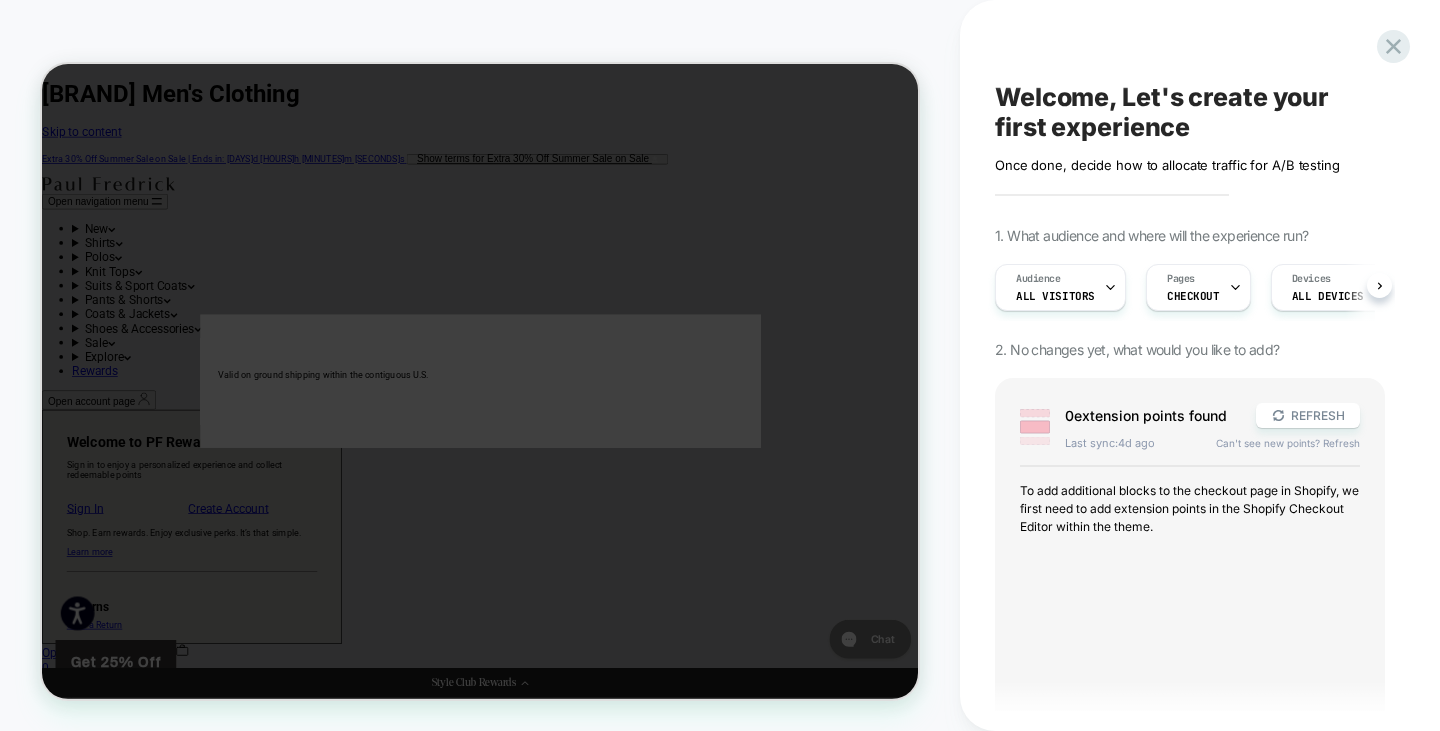 scroll, scrollTop: 0, scrollLeft: 1, axis: horizontal 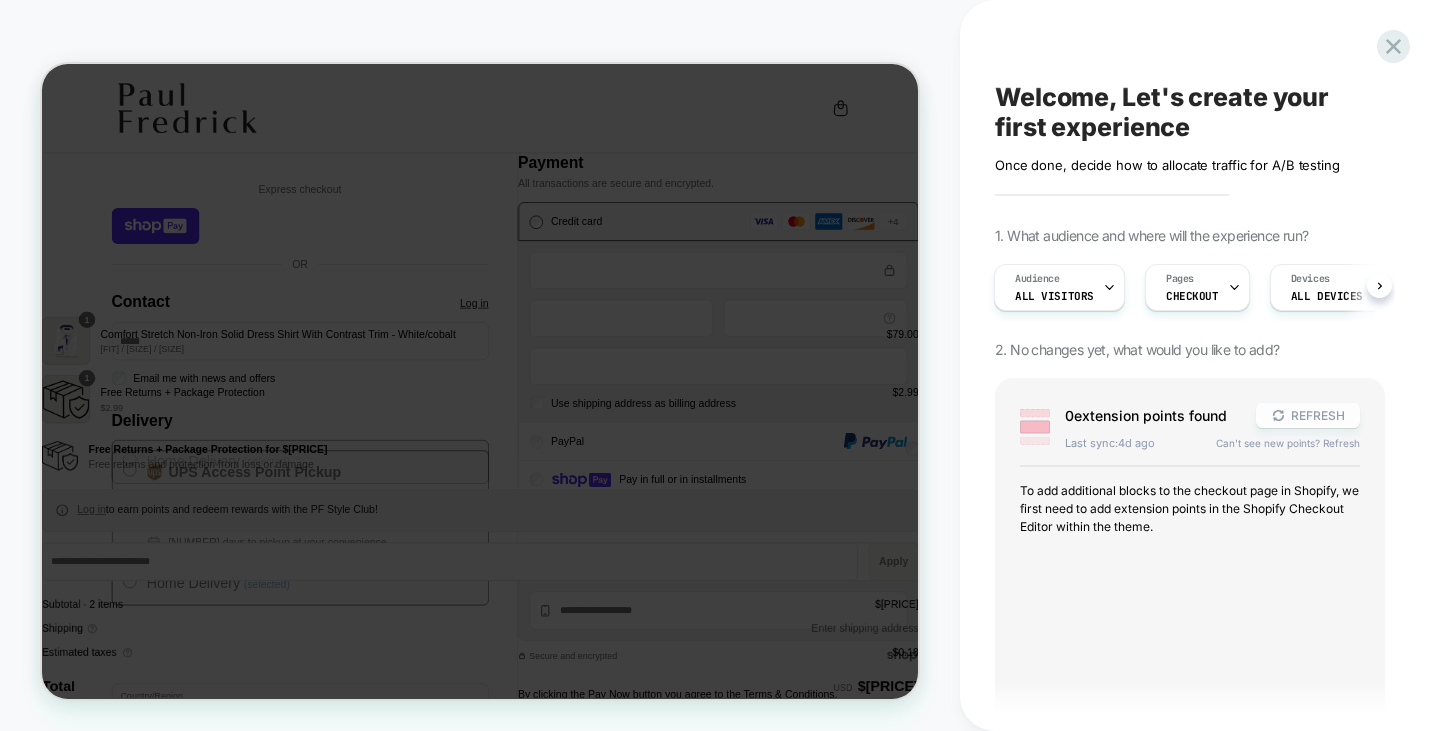 click on "REFRESH" at bounding box center [1308, 415] 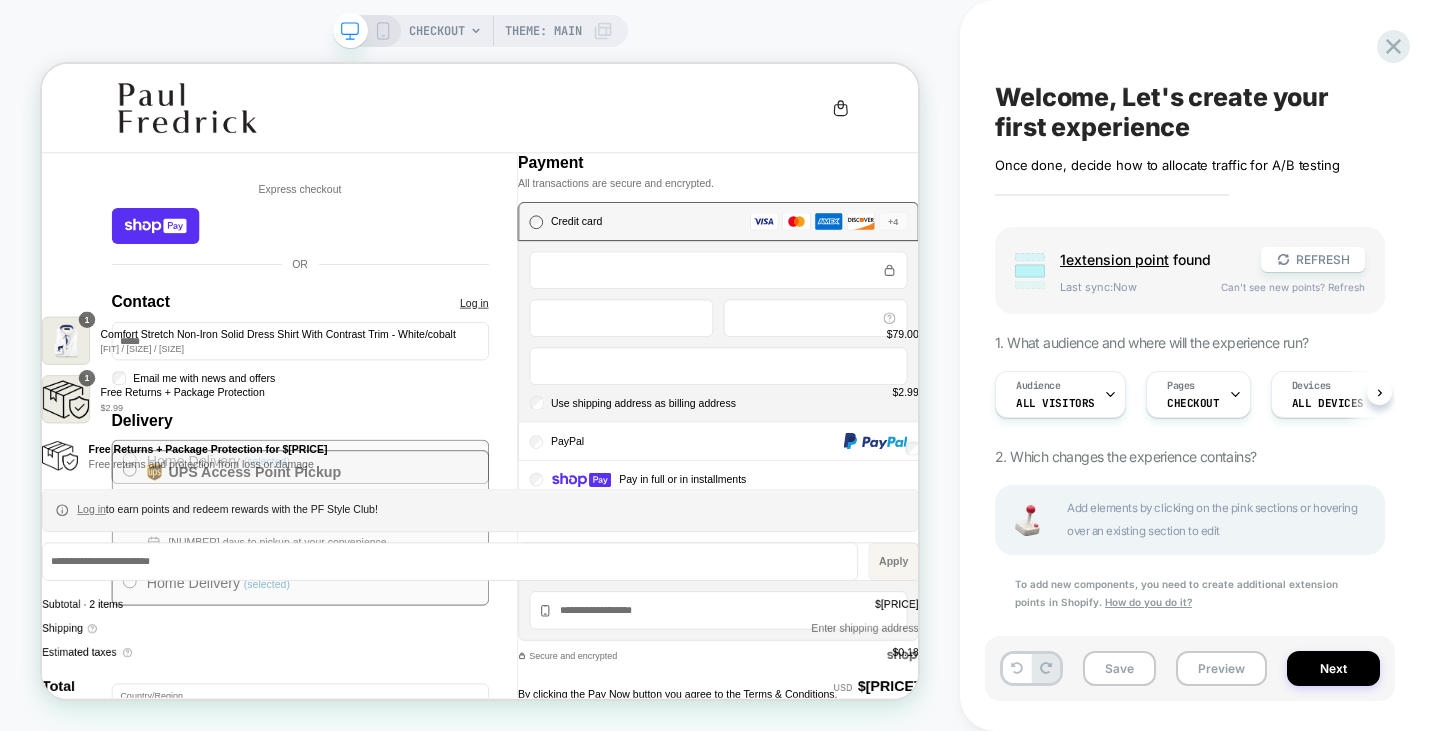 scroll, scrollTop: 0, scrollLeft: 2, axis: horizontal 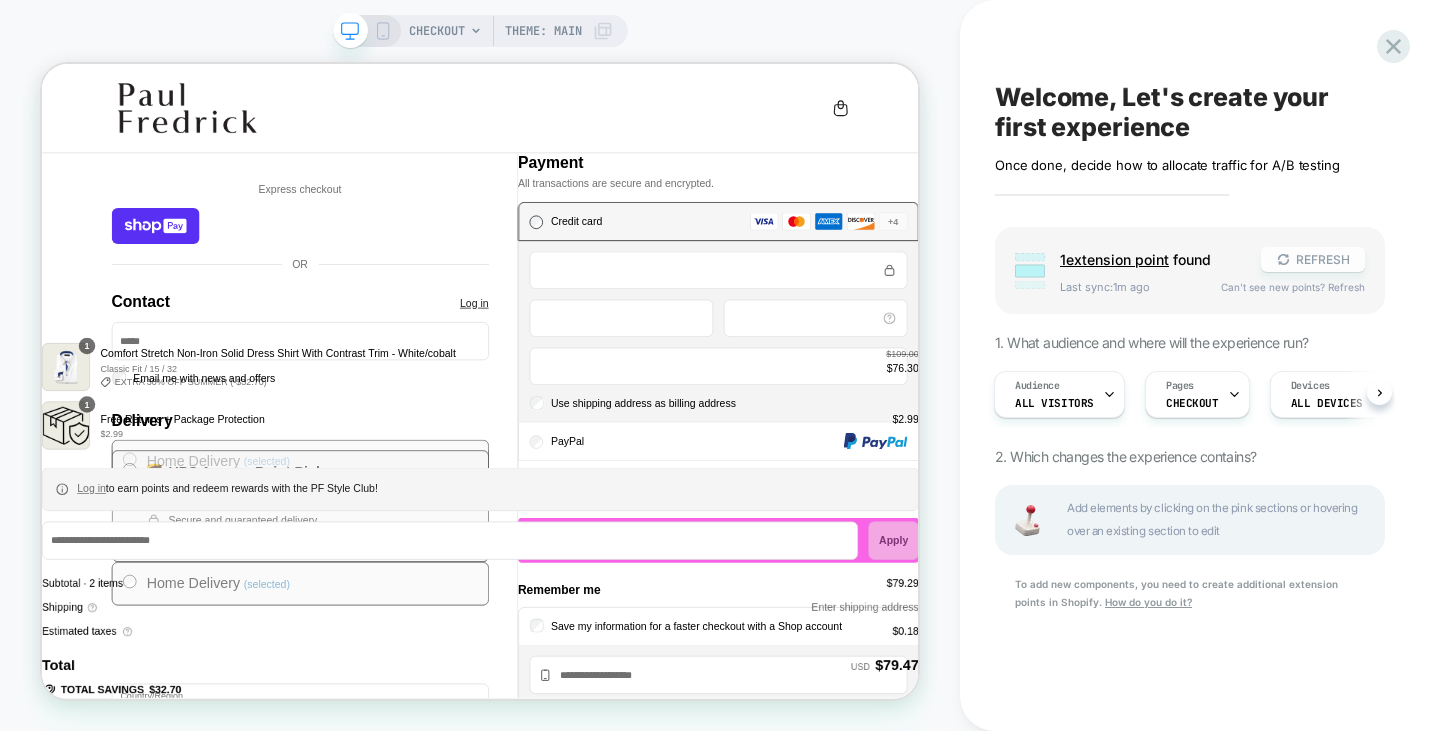 click on "REFRESH" at bounding box center (1313, 259) 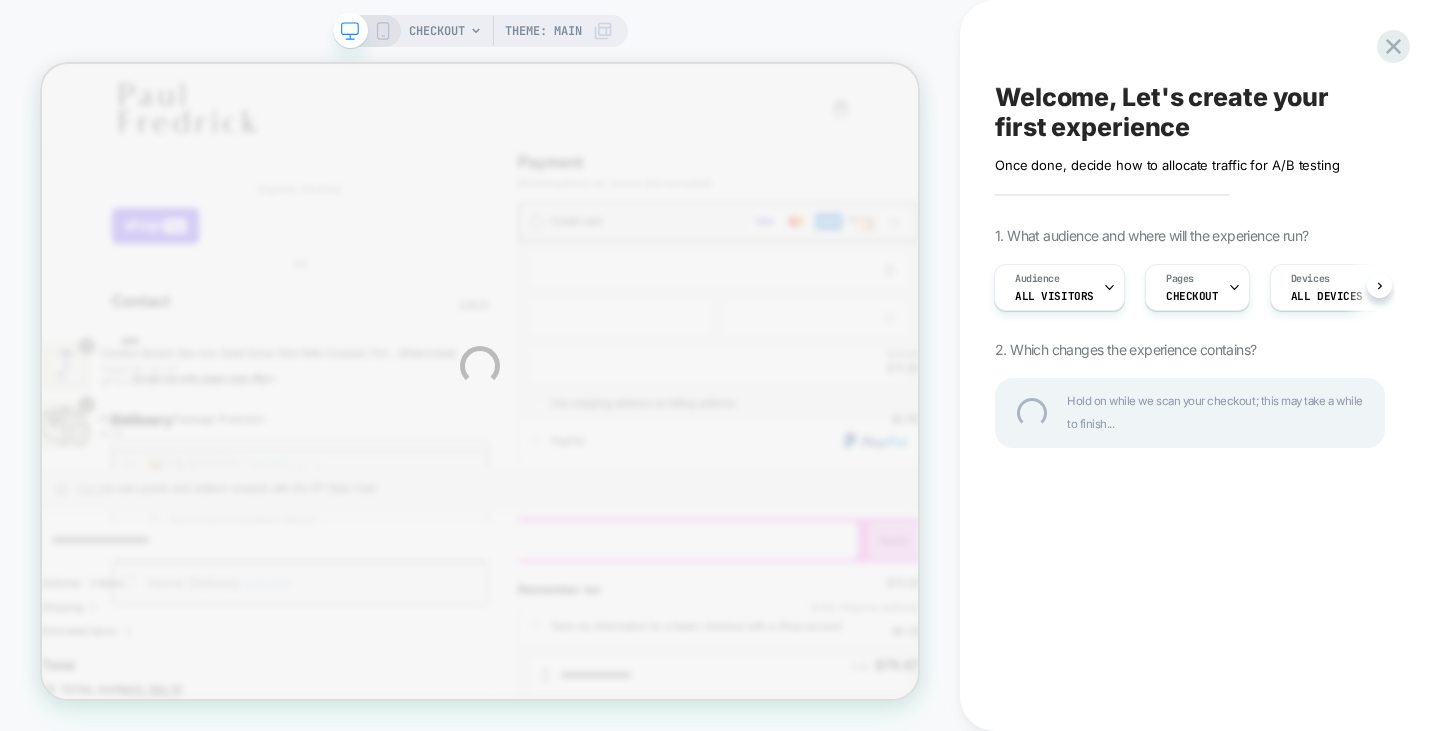 click on "CHECKOUT Theme: MAIN Welcome, Let's create your first experience Click to edit experience details Once done, decide how to allocate traffic for A/B testing 1. What audience and where will the experience run? Audience All Visitors Pages CHECKOUT Devices ALL DEVICES 2. Which changes the experience contains? Hold on while we scan your checkout; this may take a while to finish..." at bounding box center (720, 365) 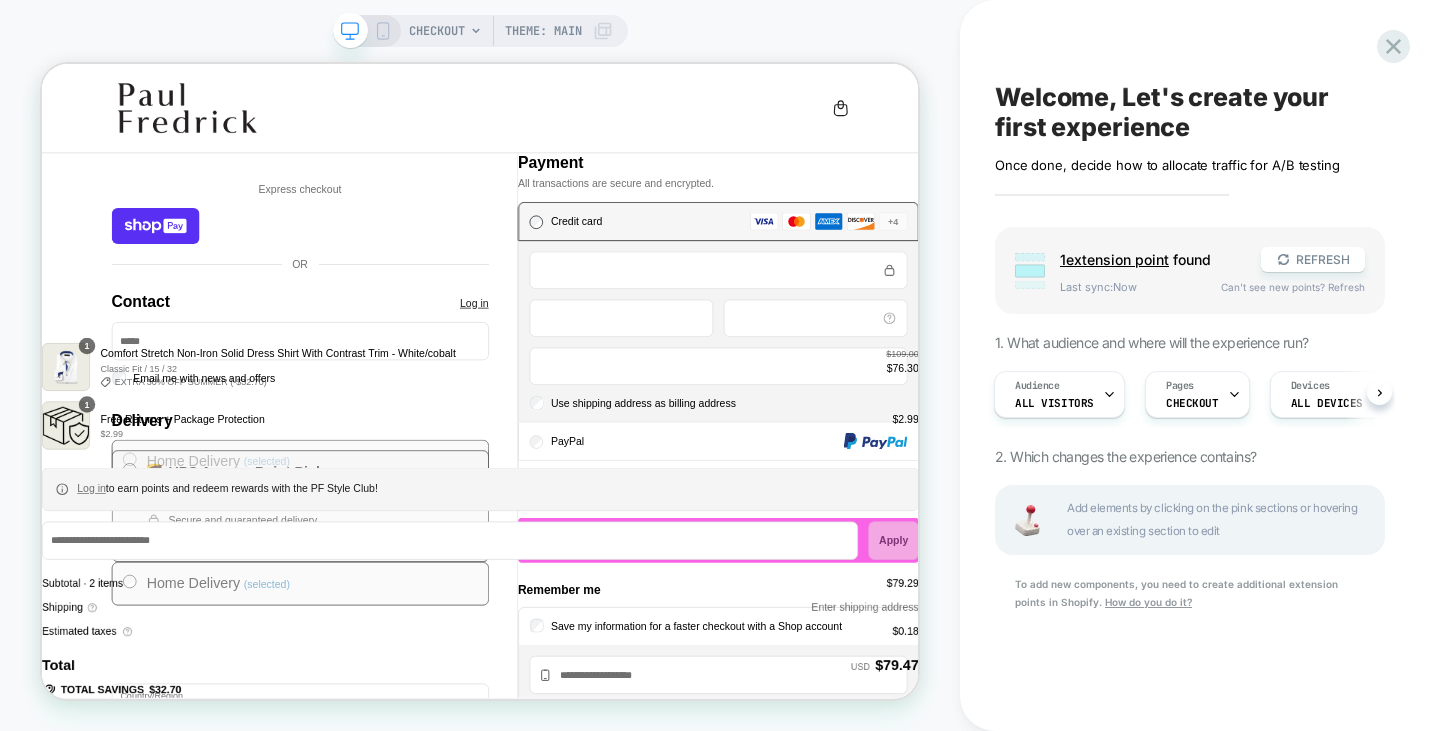 scroll, scrollTop: 0, scrollLeft: 3, axis: horizontal 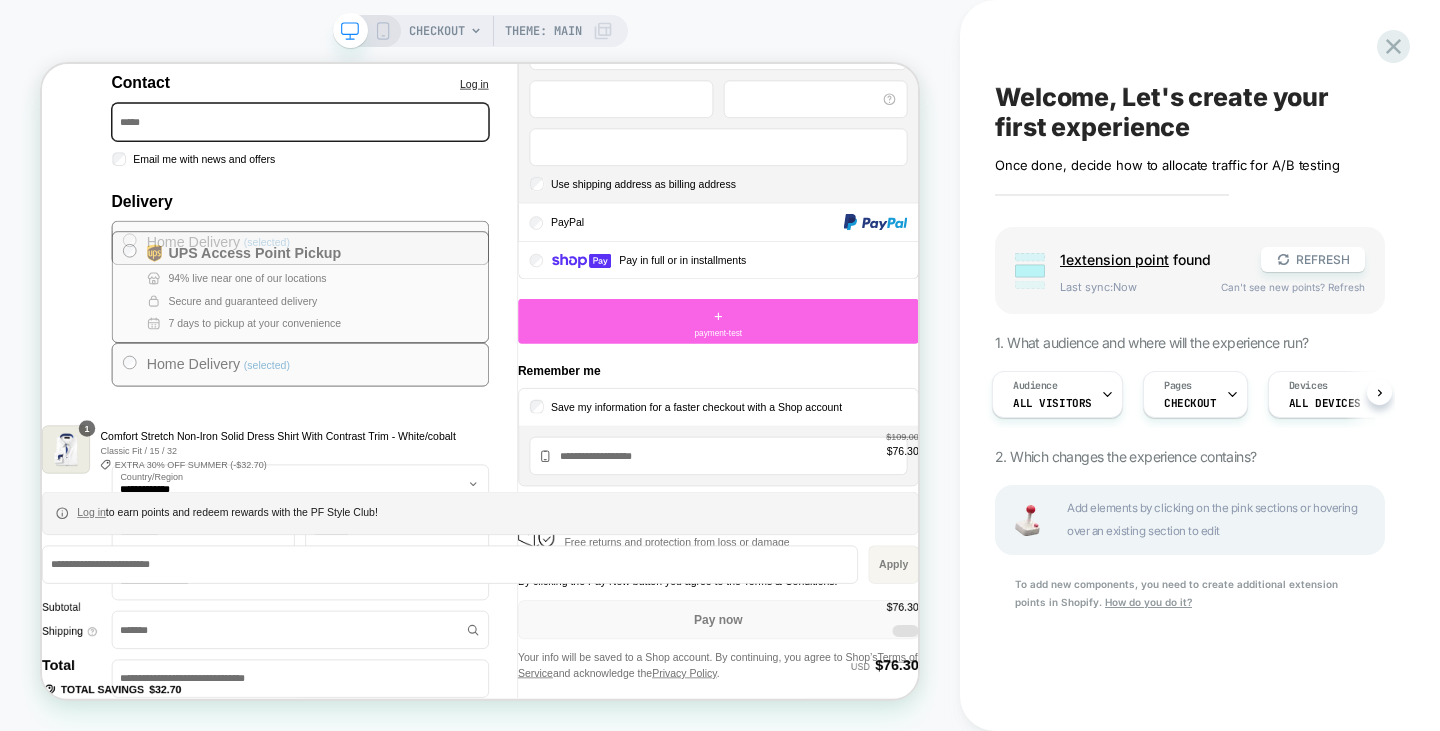 click on "PayPal" at bounding box center [896, 275] 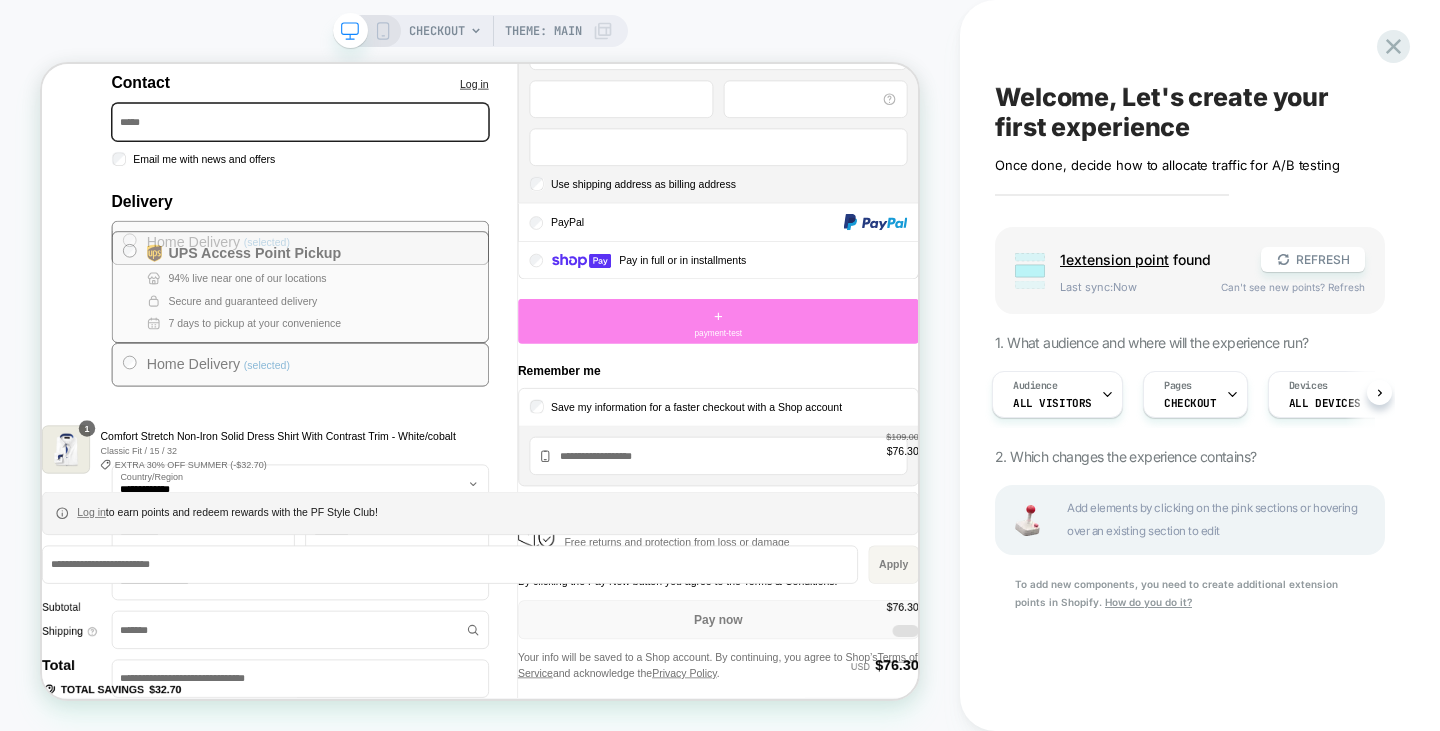 click on "+ payment-test" at bounding box center [944, 407] 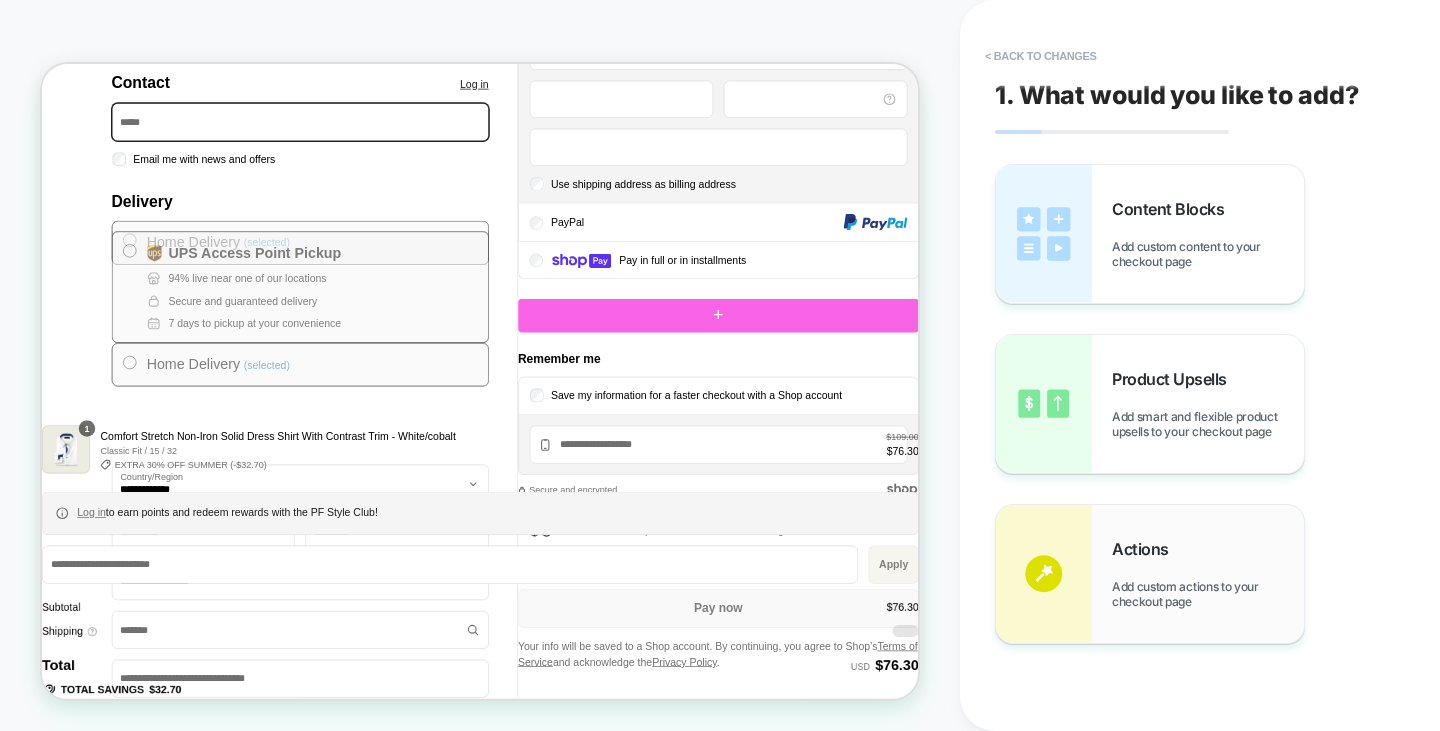 click on "Actions Add custom actions to your checkout page" at bounding box center (1208, 574) 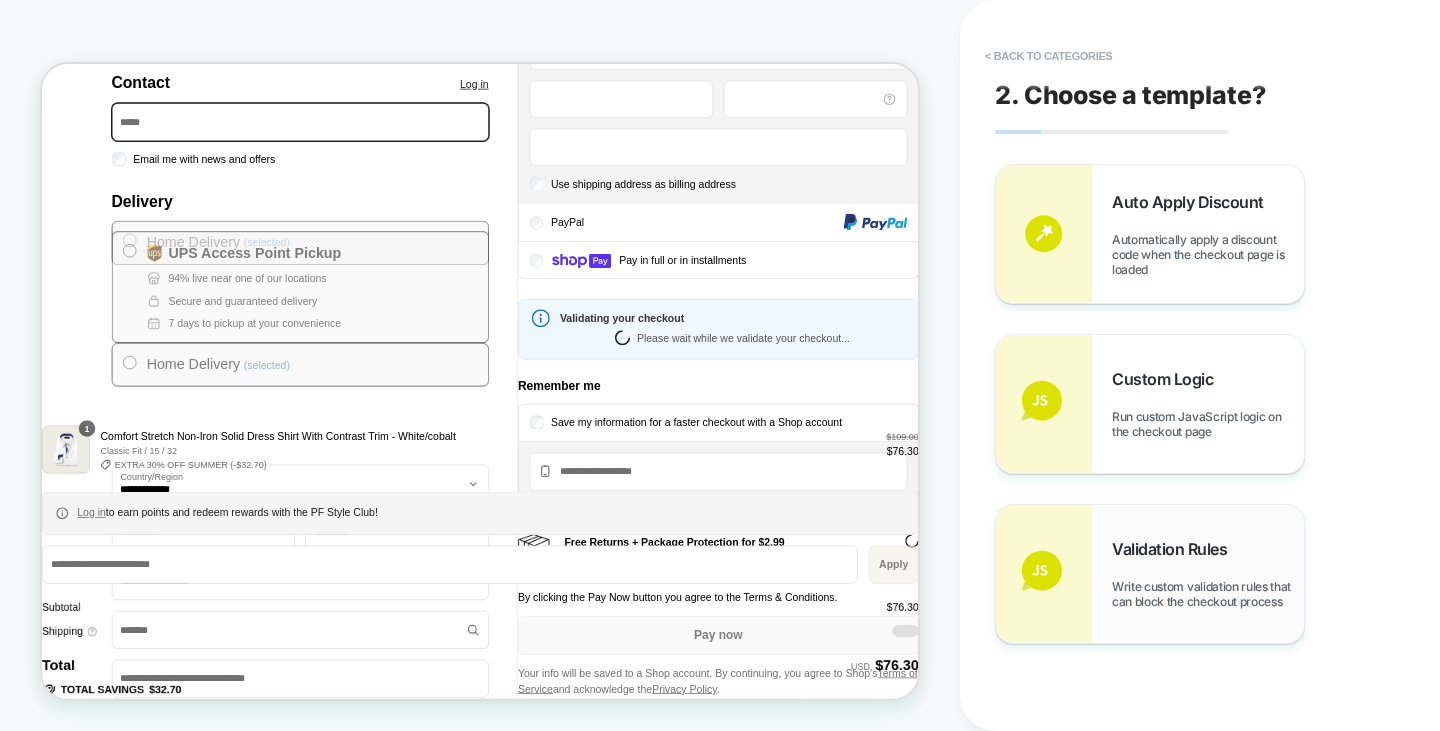 click on "Validation Rules Write custom validation rules that can block the checkout process" at bounding box center [1208, 574] 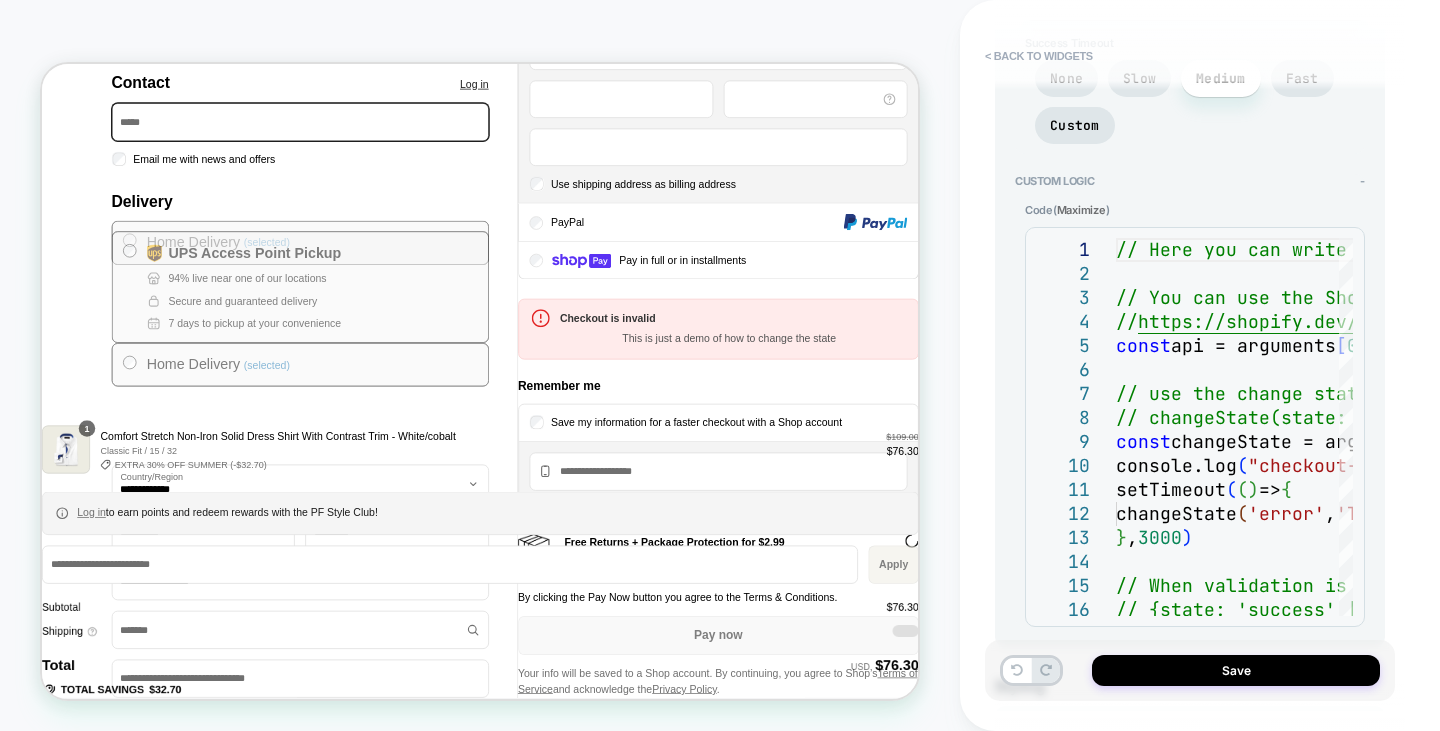 scroll, scrollTop: 441, scrollLeft: 0, axis: vertical 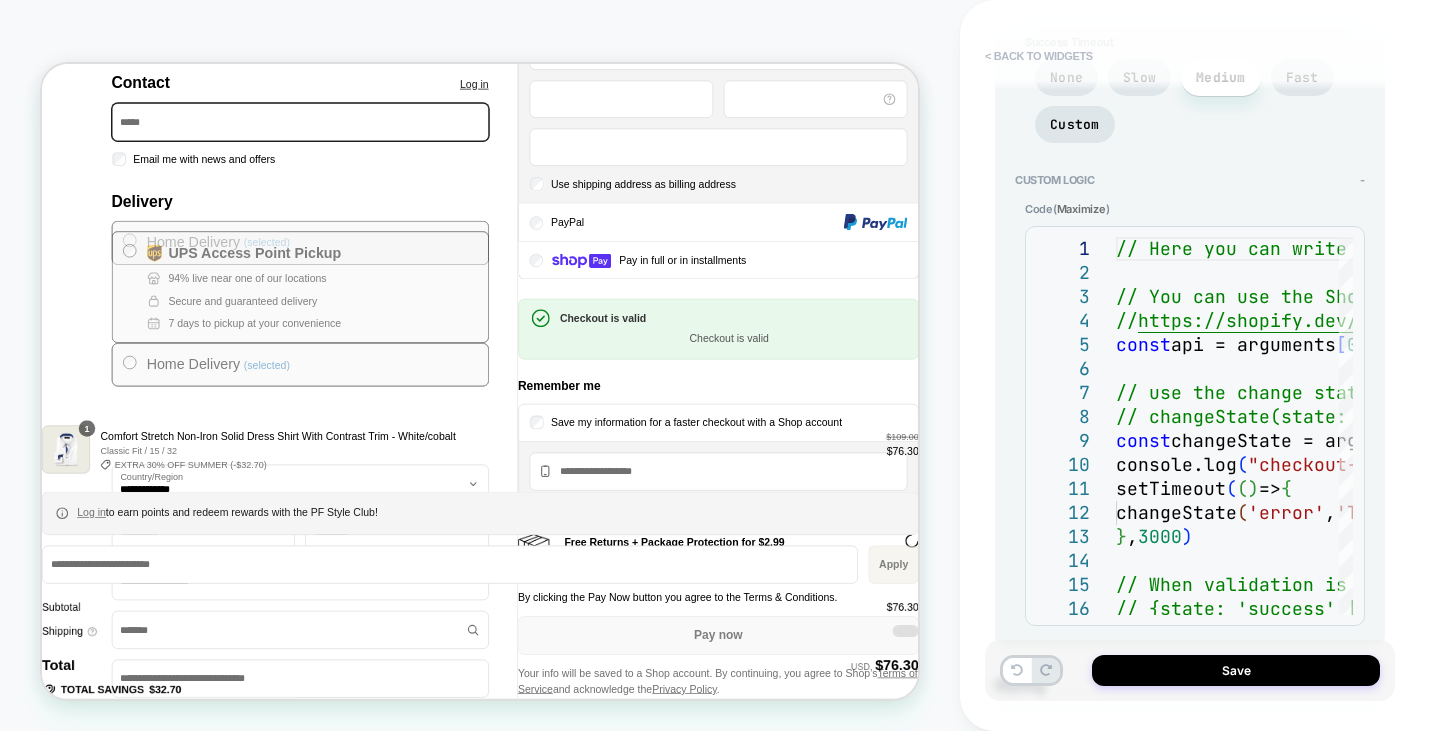 click on "< Back to widgets" at bounding box center (1039, 56) 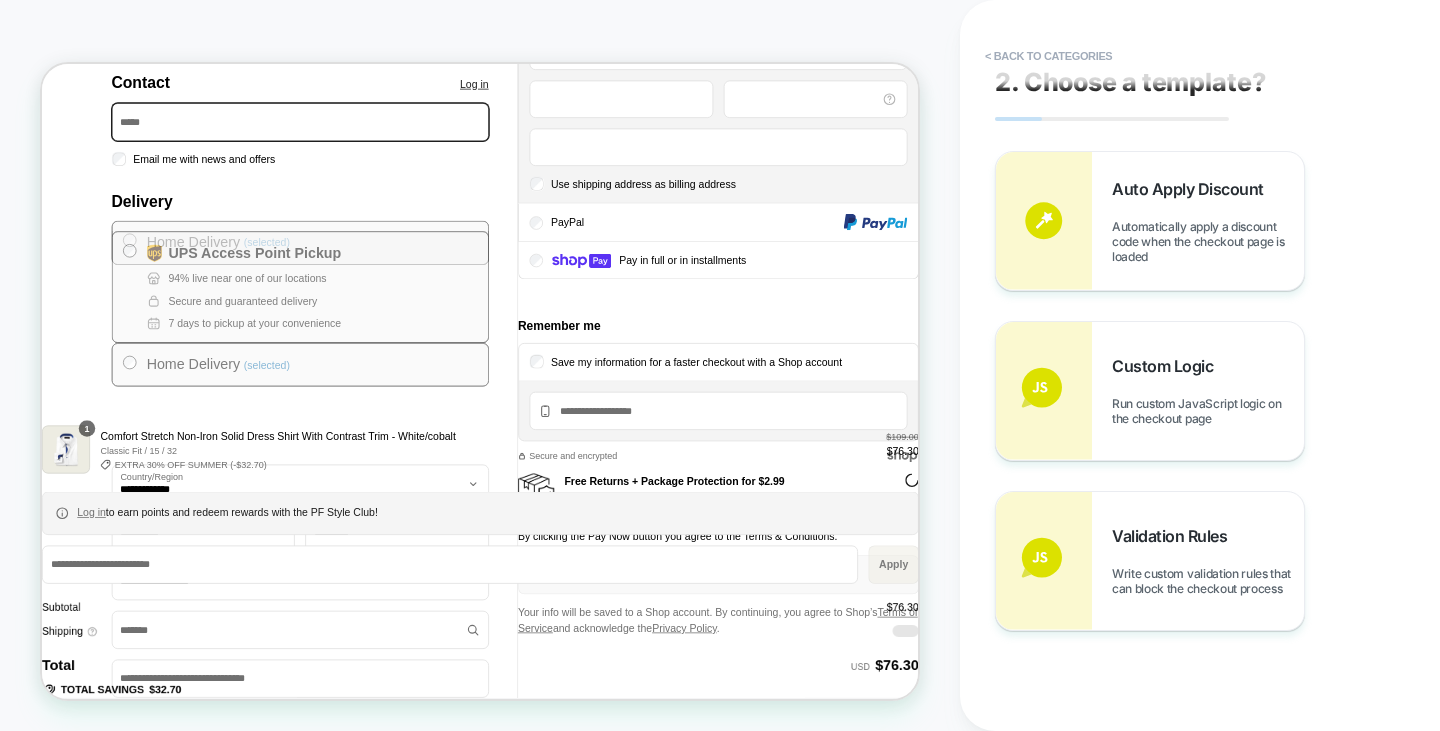 scroll, scrollTop: 13, scrollLeft: 0, axis: vertical 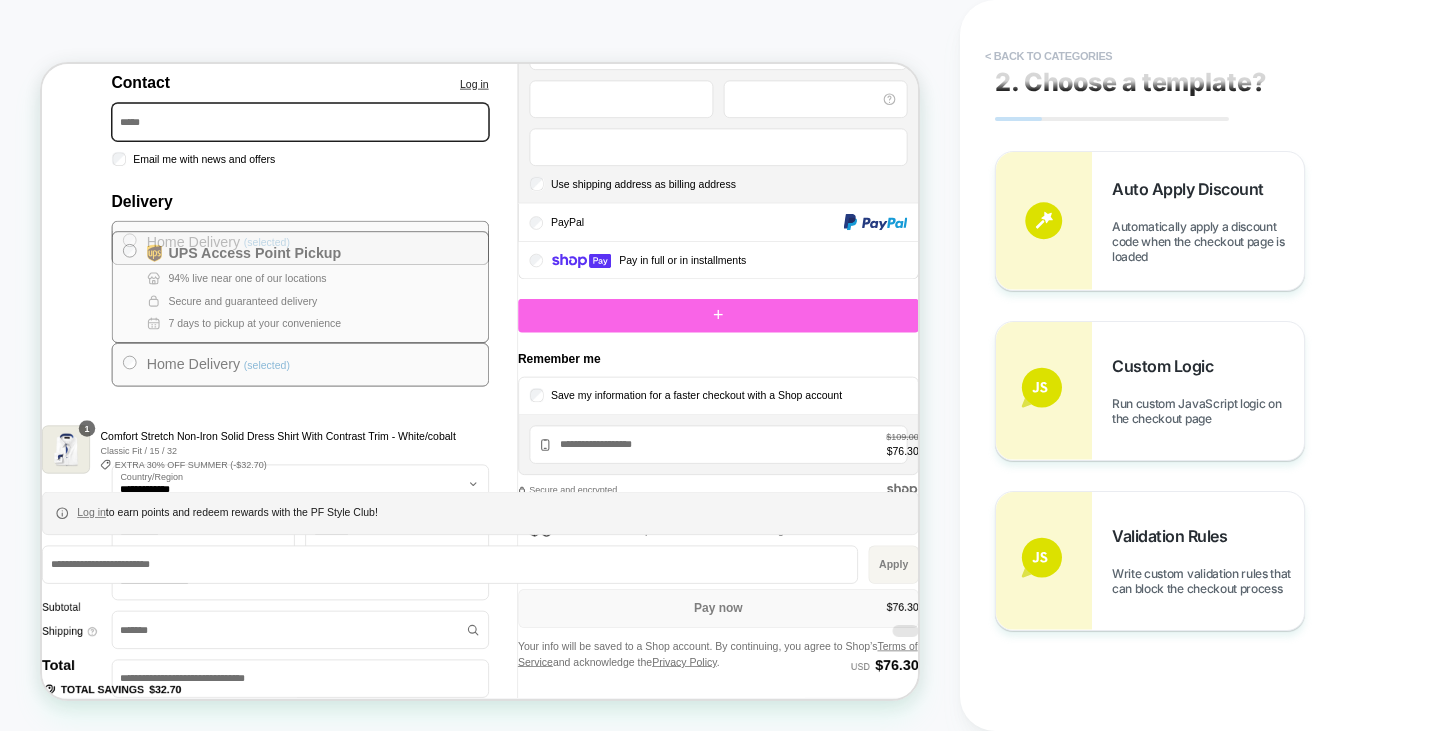 click on "< Back to categories" at bounding box center [1048, 56] 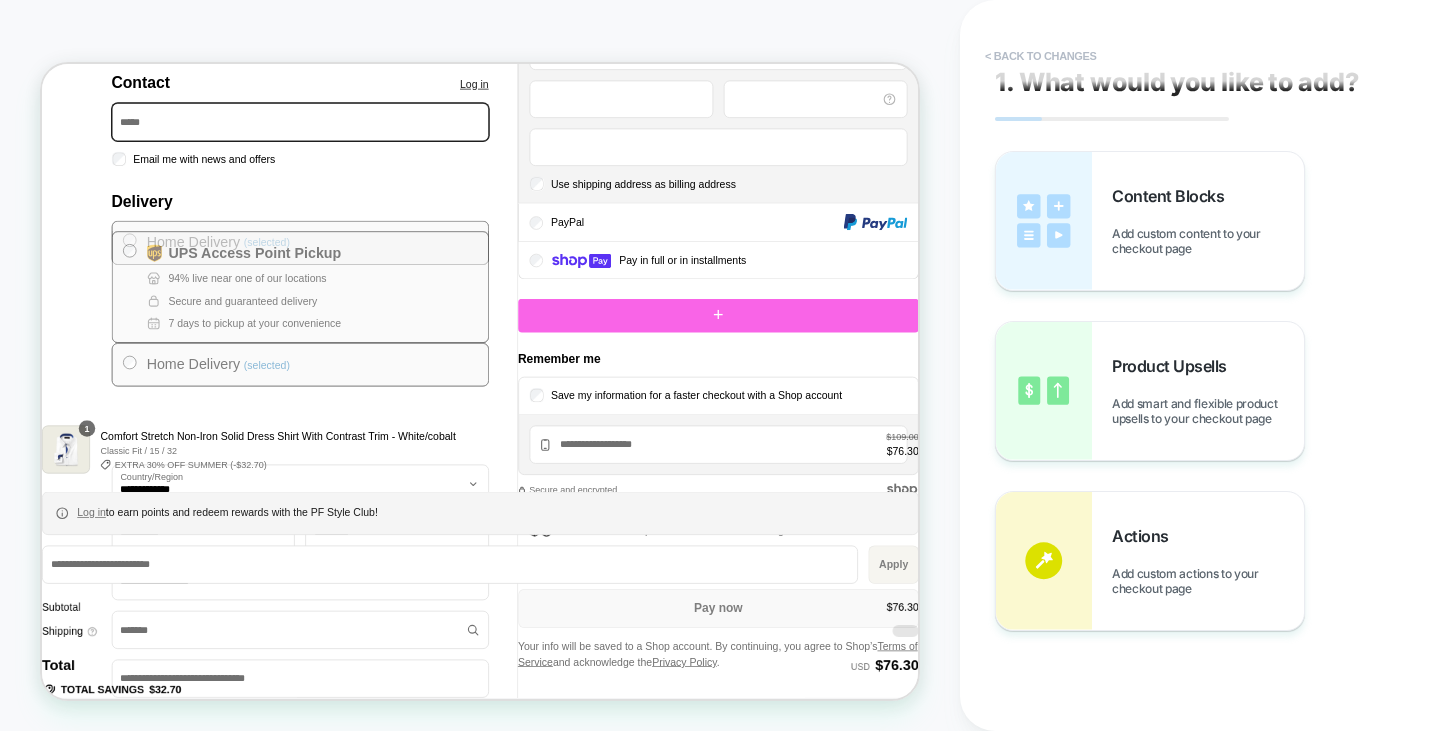 drag, startPoint x: 1026, startPoint y: 55, endPoint x: 926, endPoint y: 477, distance: 433.68652 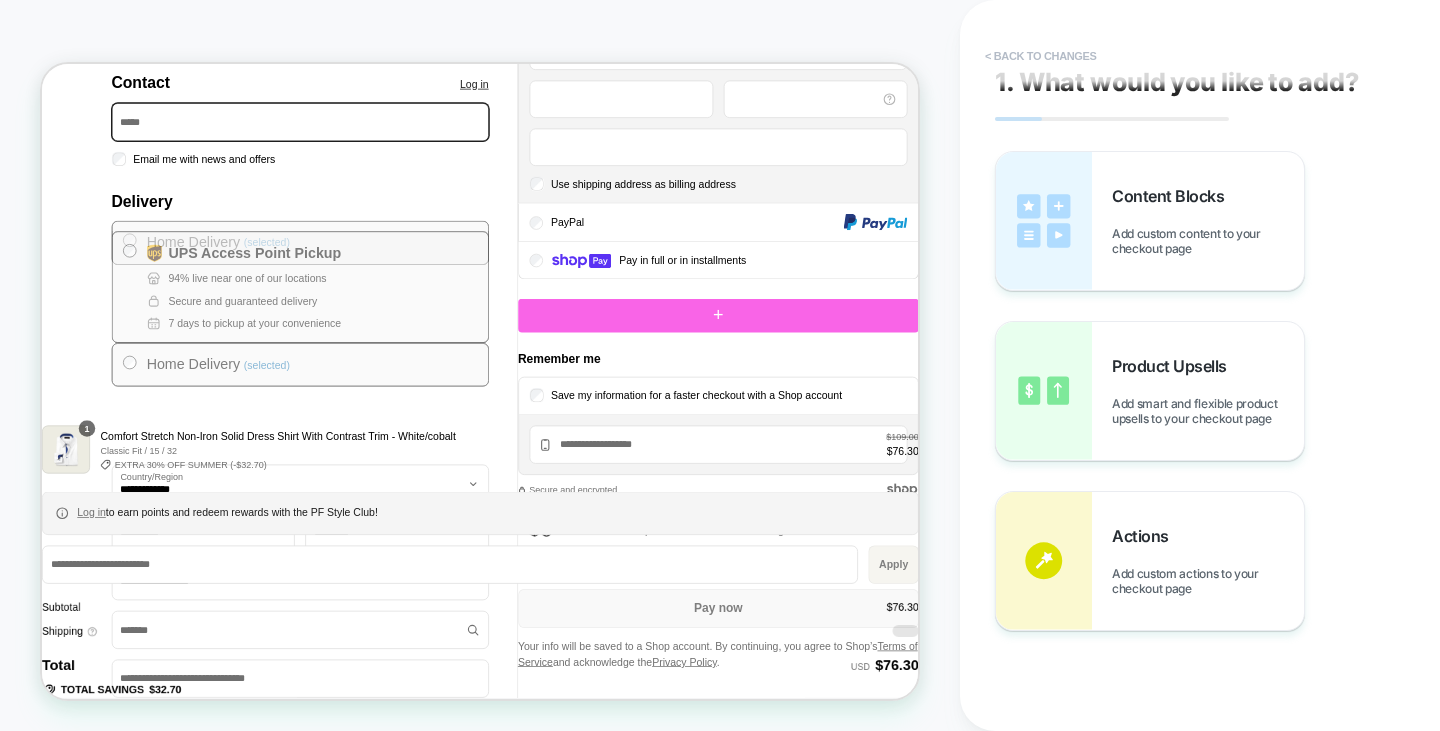 click on "< Back to changes" at bounding box center [1041, 56] 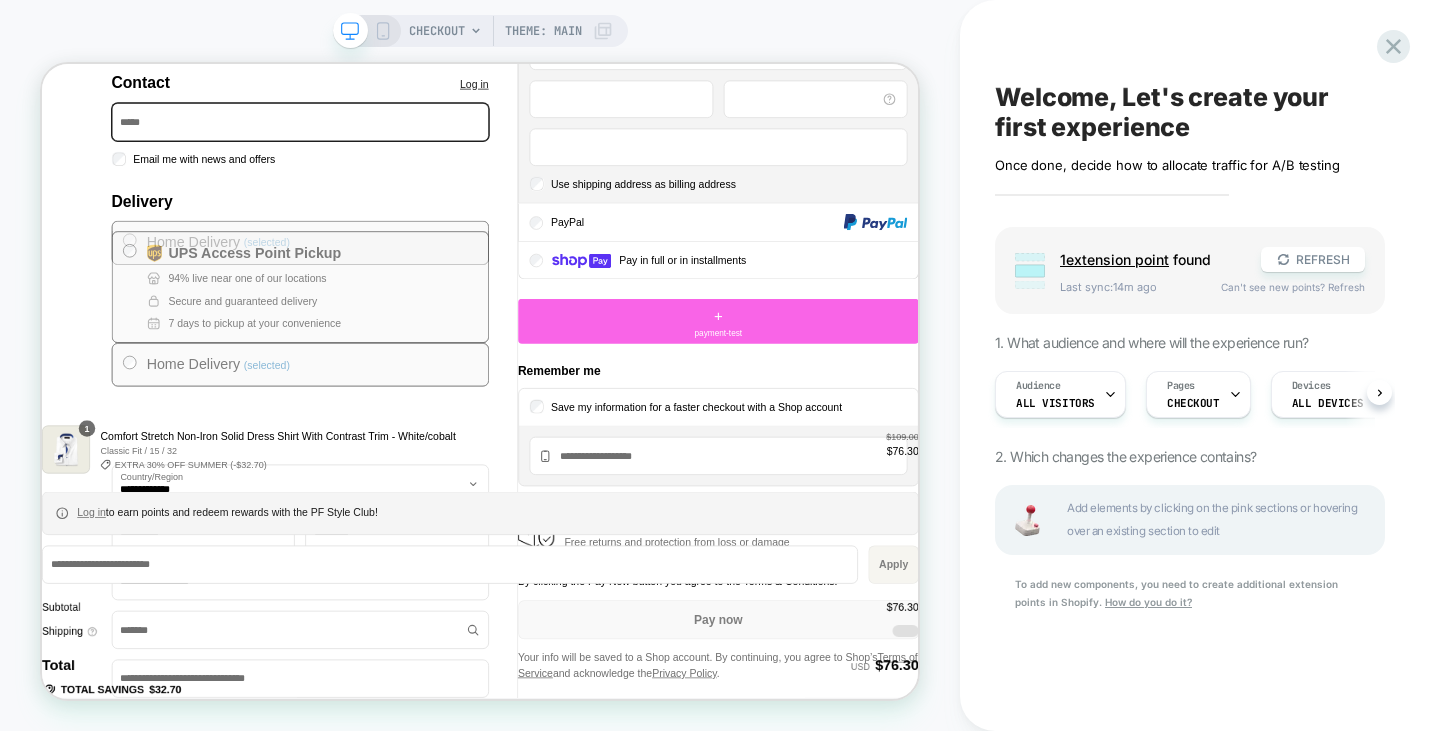 scroll, scrollTop: 0, scrollLeft: 1, axis: horizontal 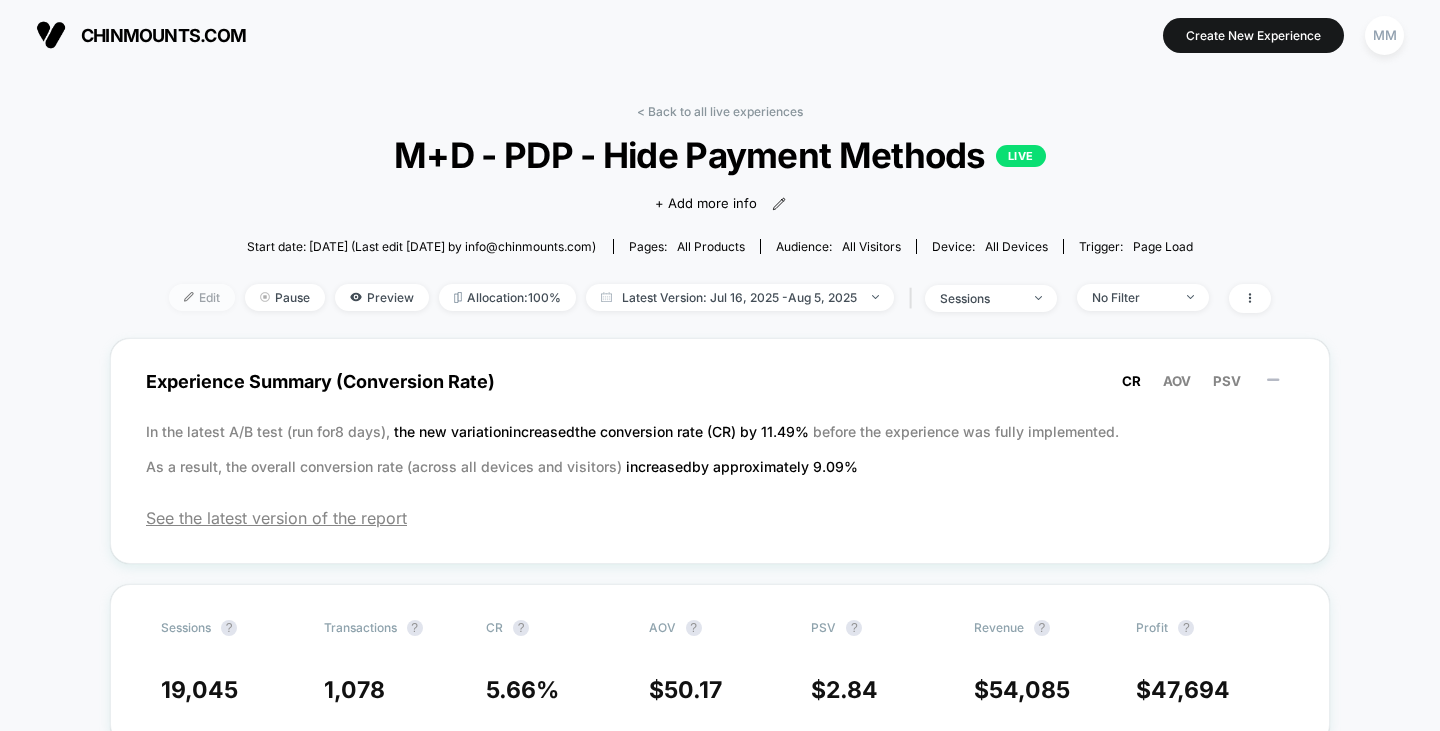 click on "Edit" at bounding box center (202, 297) 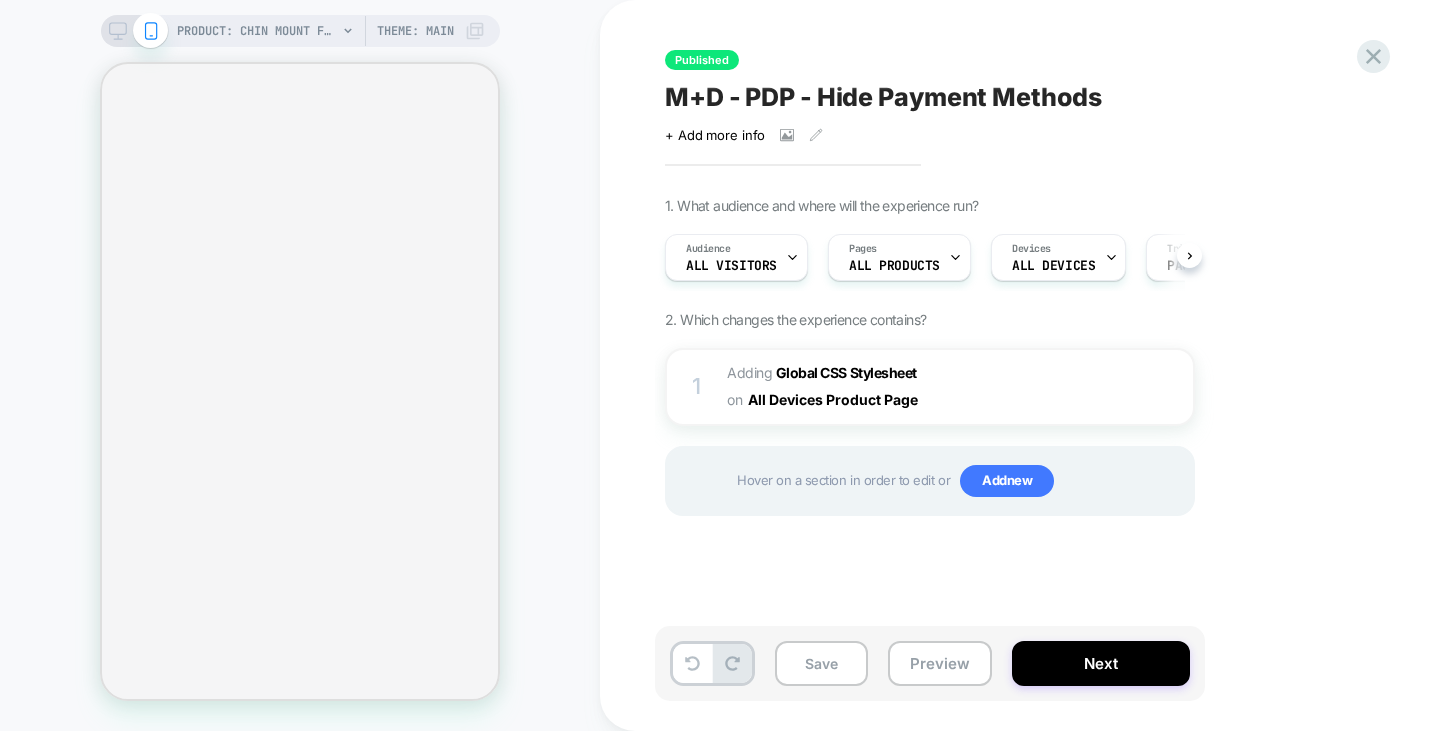 scroll, scrollTop: 0, scrollLeft: 1, axis: horizontal 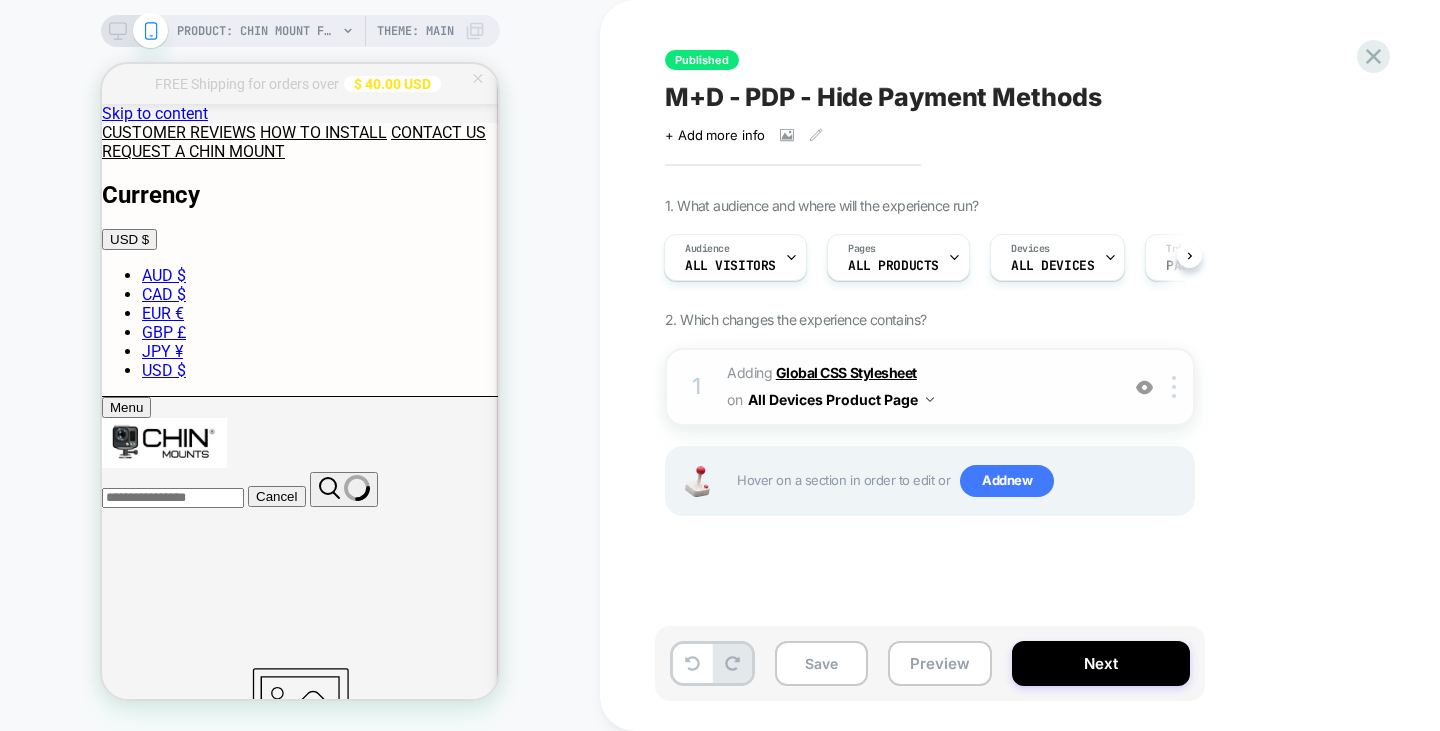 click on "Global CSS Stylesheet" at bounding box center [846, 372] 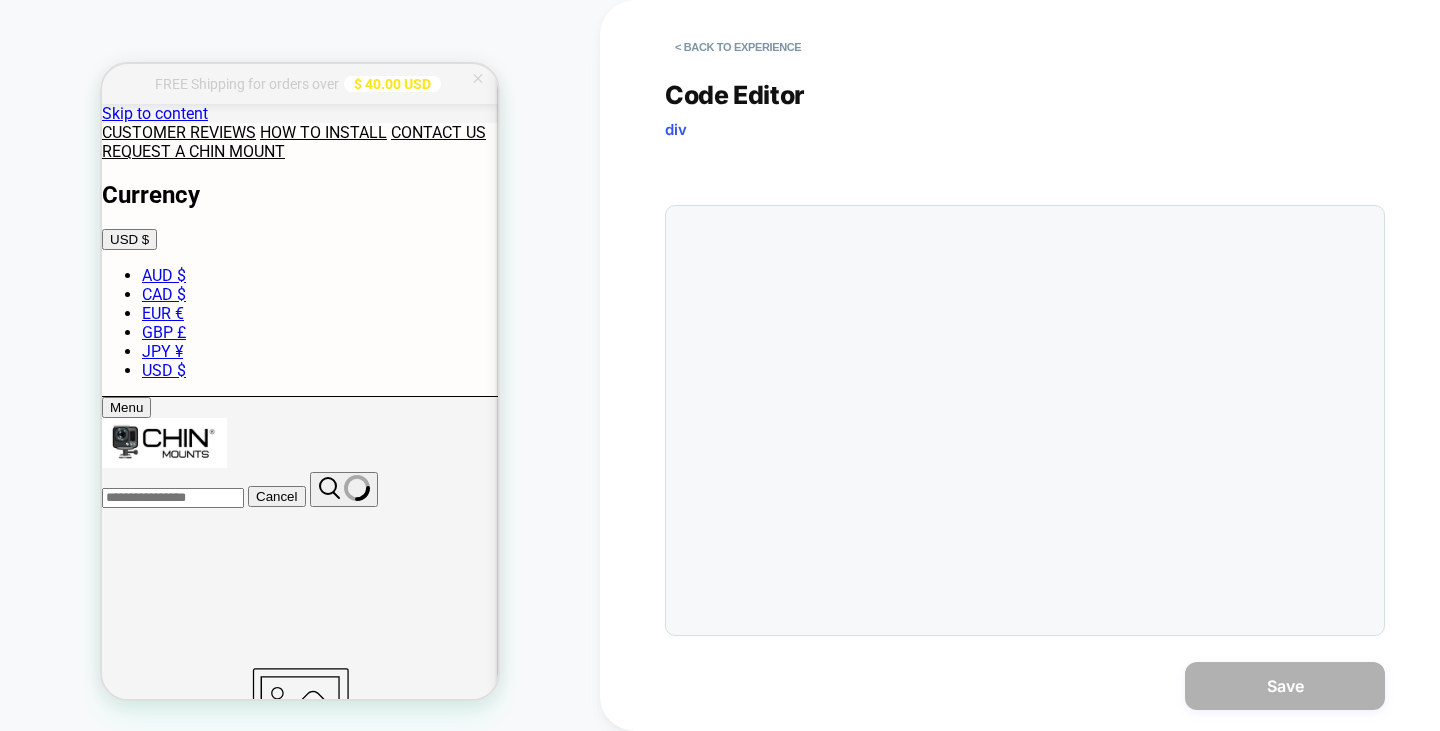 scroll, scrollTop: 0, scrollLeft: 0, axis: both 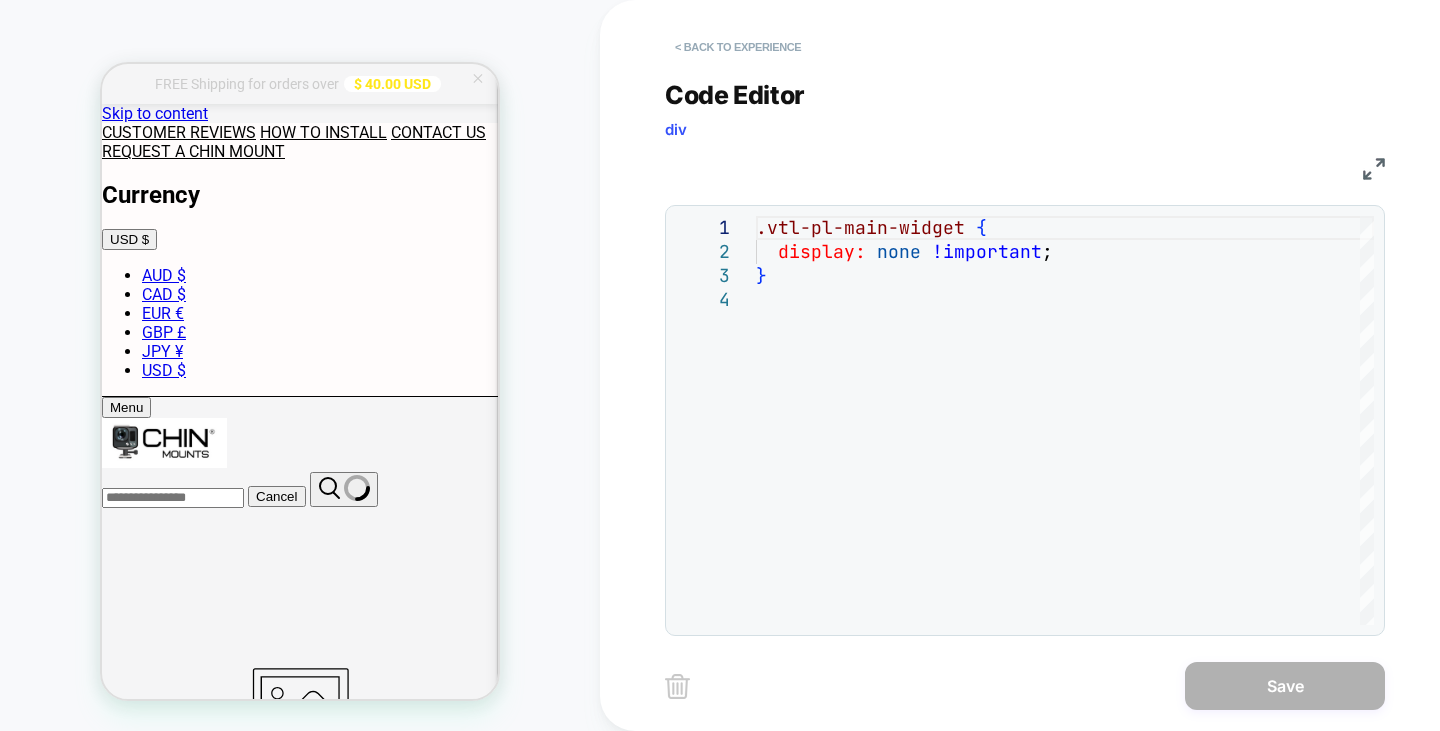 click on "< Back to experience" at bounding box center [738, 47] 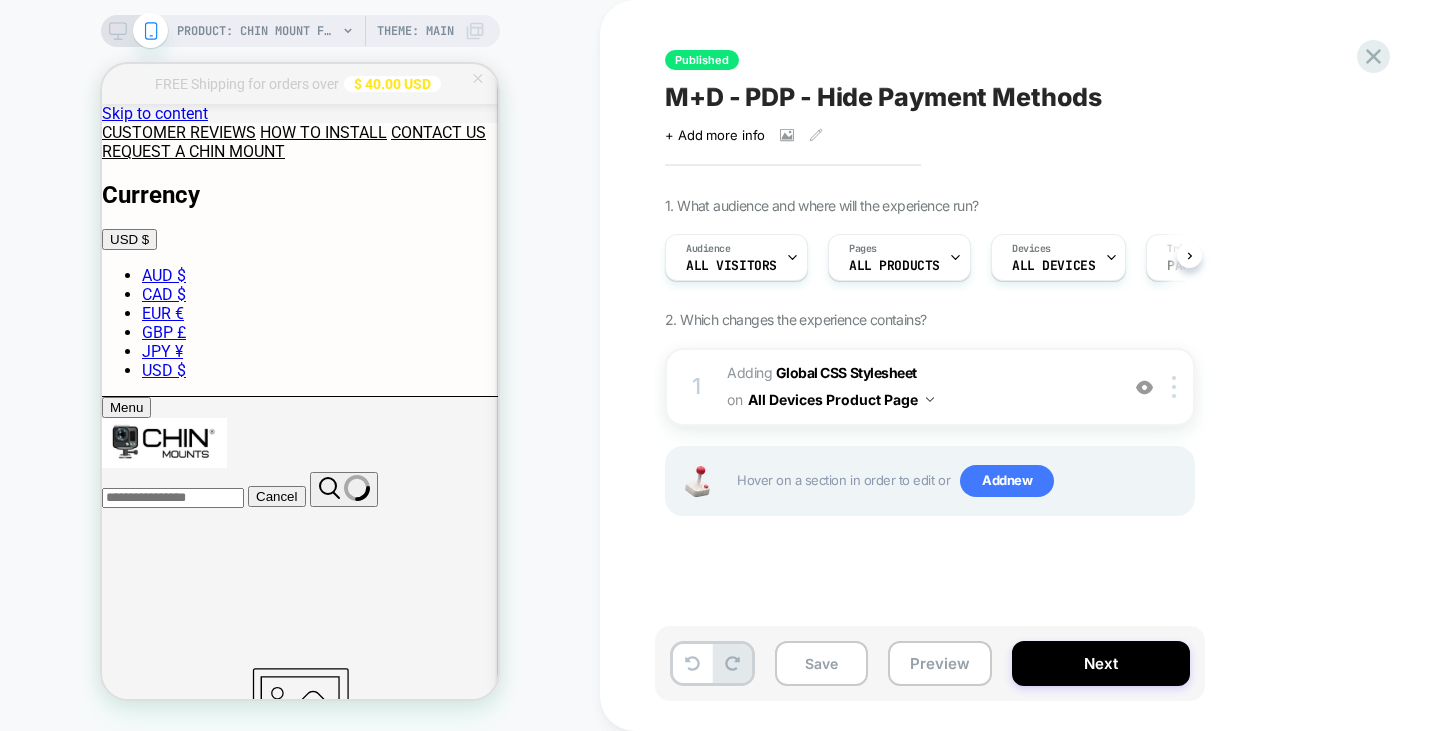 scroll, scrollTop: 0, scrollLeft: 1, axis: horizontal 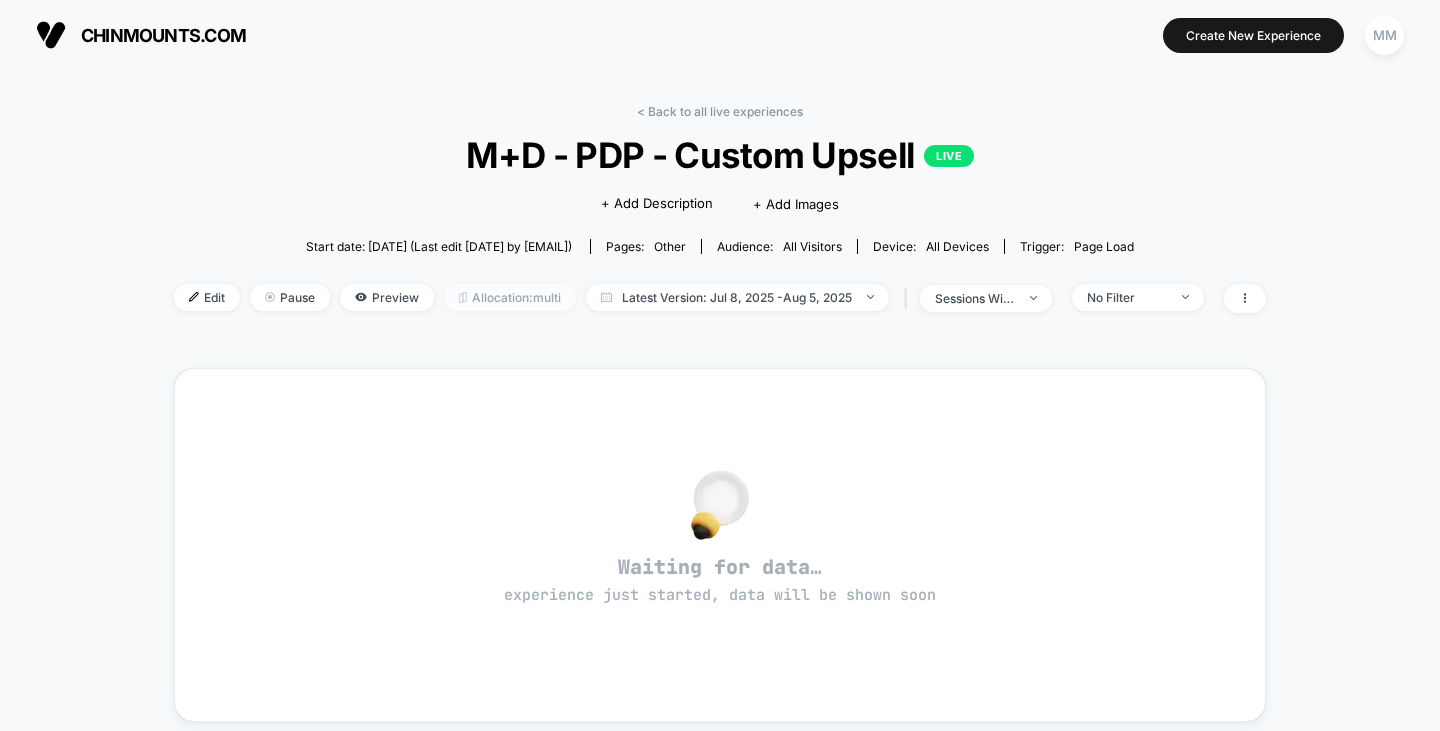 click on "Allocation:  multi" at bounding box center (510, 297) 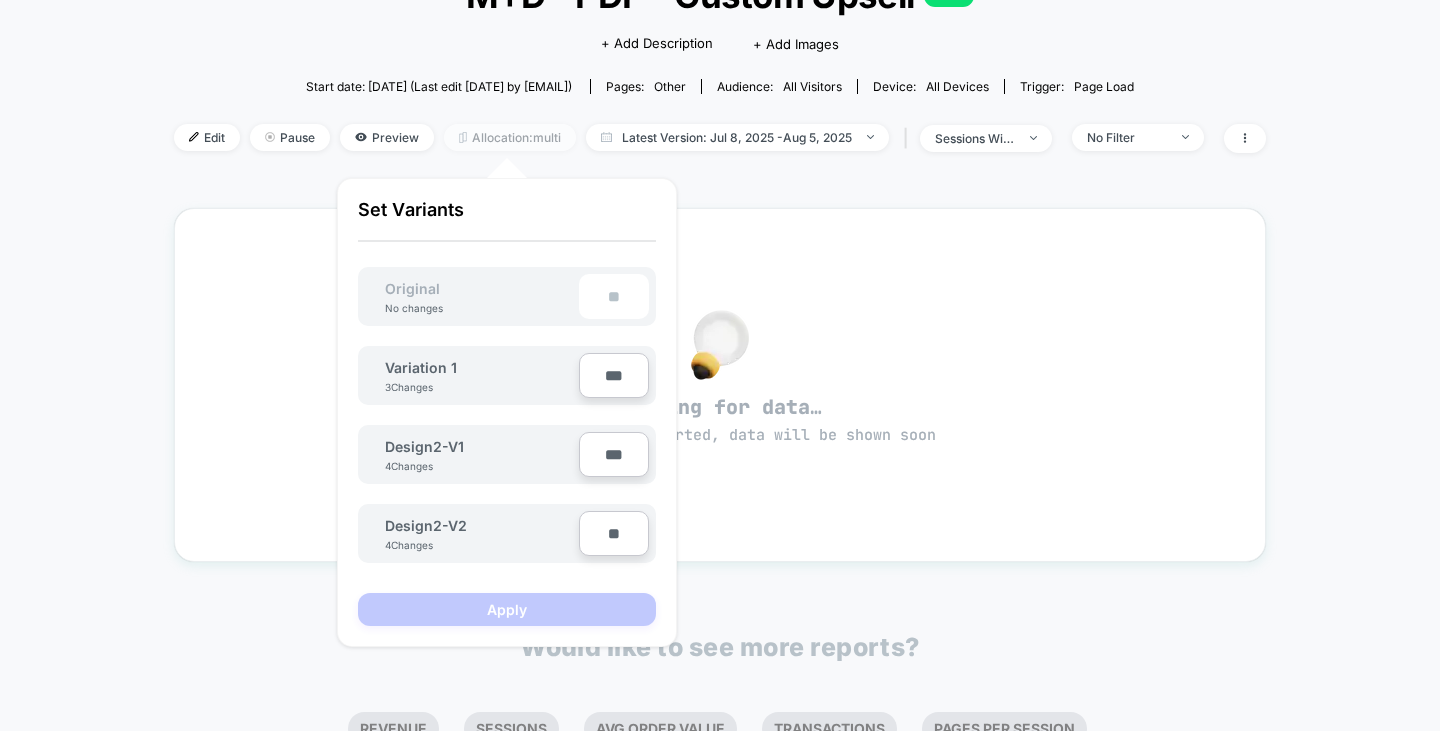 scroll, scrollTop: 161, scrollLeft: 0, axis: vertical 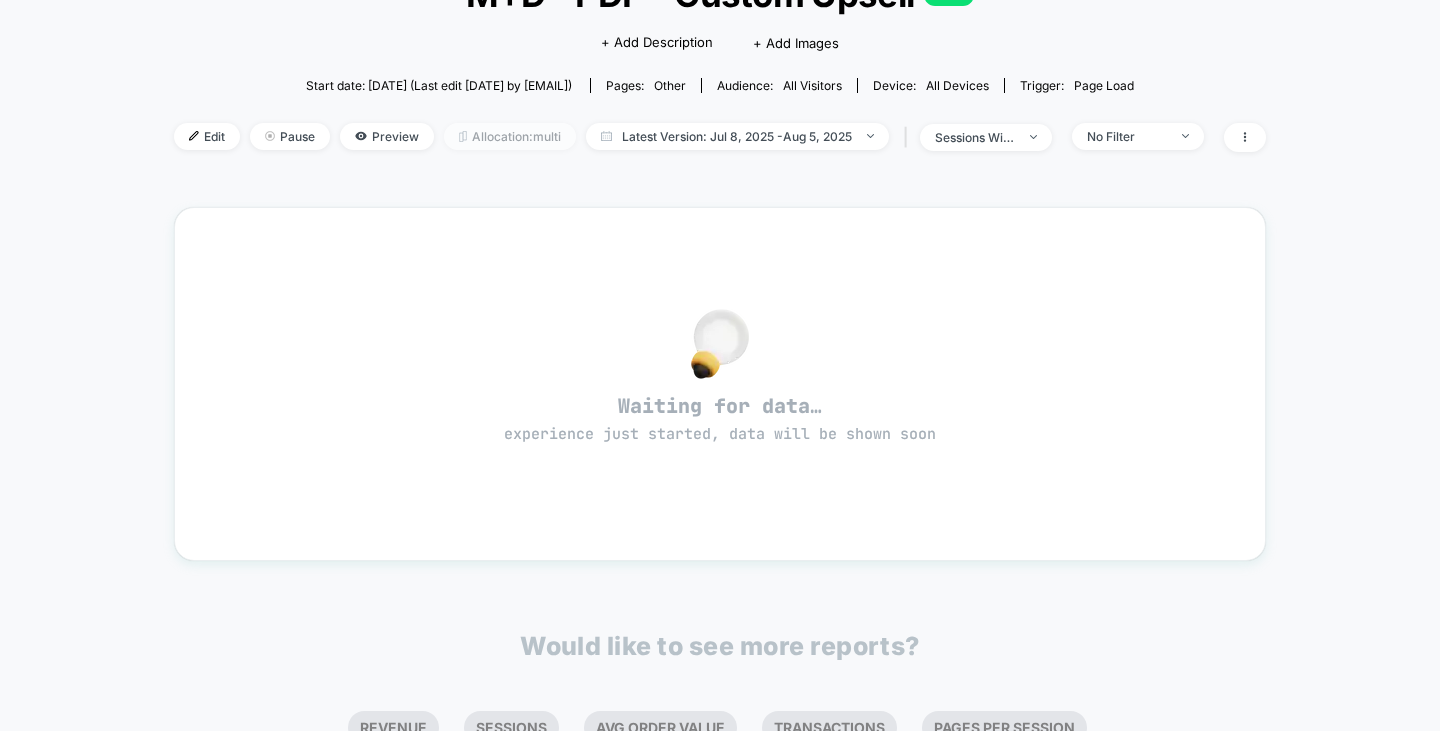 click on "Allocation:  multi" at bounding box center [510, 136] 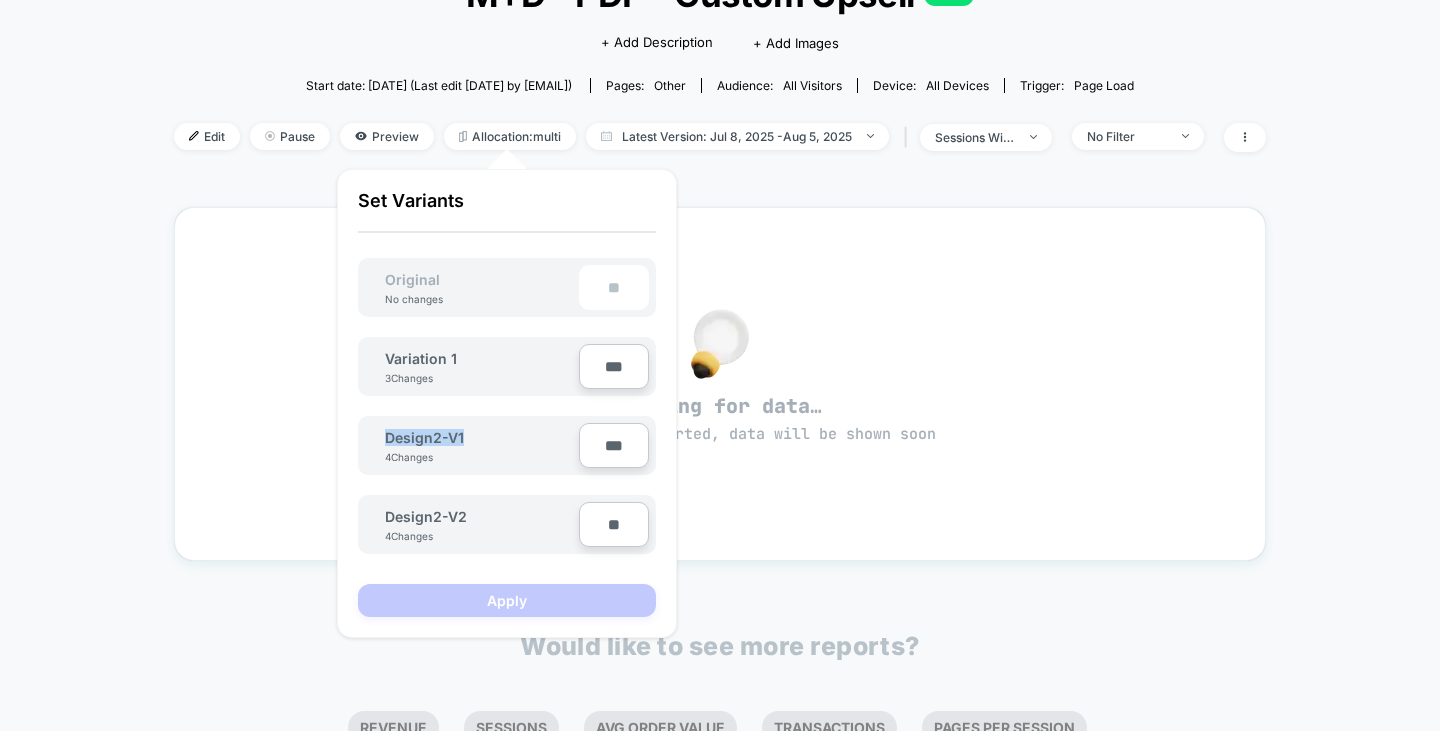 drag, startPoint x: 474, startPoint y: 442, endPoint x: 382, endPoint y: 431, distance: 92.65527 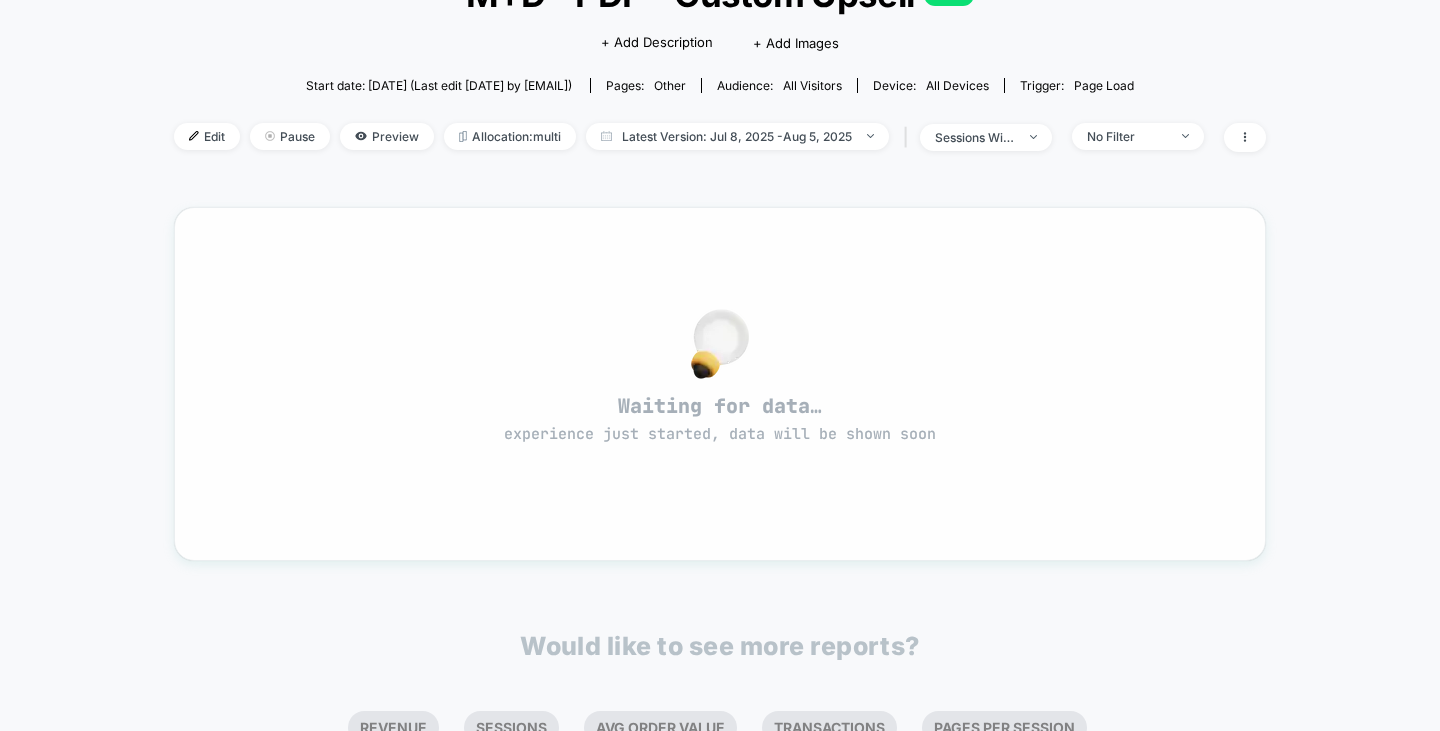 scroll, scrollTop: 0, scrollLeft: 0, axis: both 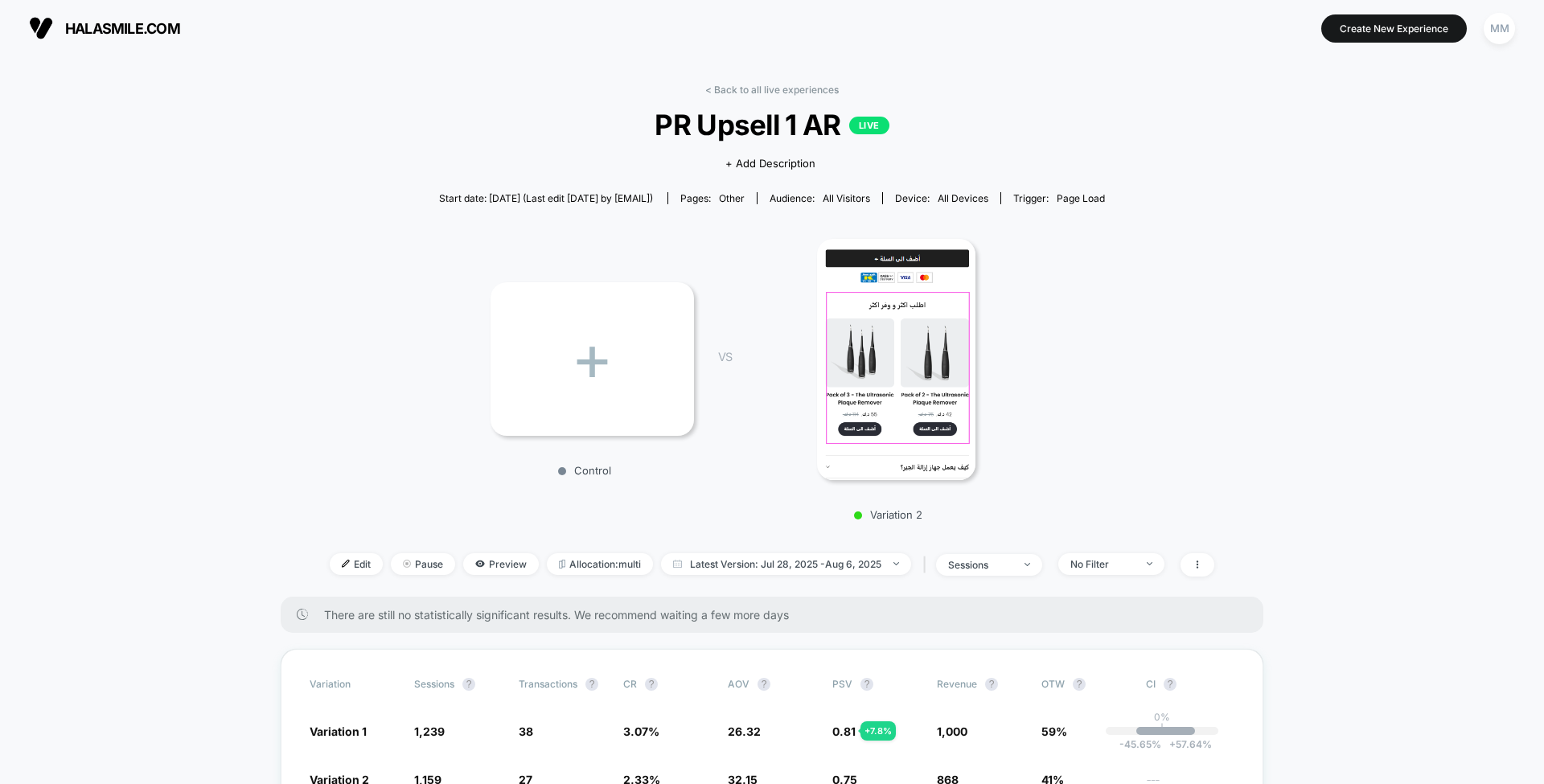 click on "Start date: [DATE] (Last edit [DATE] by [EMAIL]) Pages: other Audience: All Visitors Device: all devices Trigger: Page Load + Control VS Variation 2 Edit Pause Preview Allocation: multi Latest Version: Jul 28, 2025 - Aug 6, 2025 | sessions No Filter" at bounding box center (772, 340) 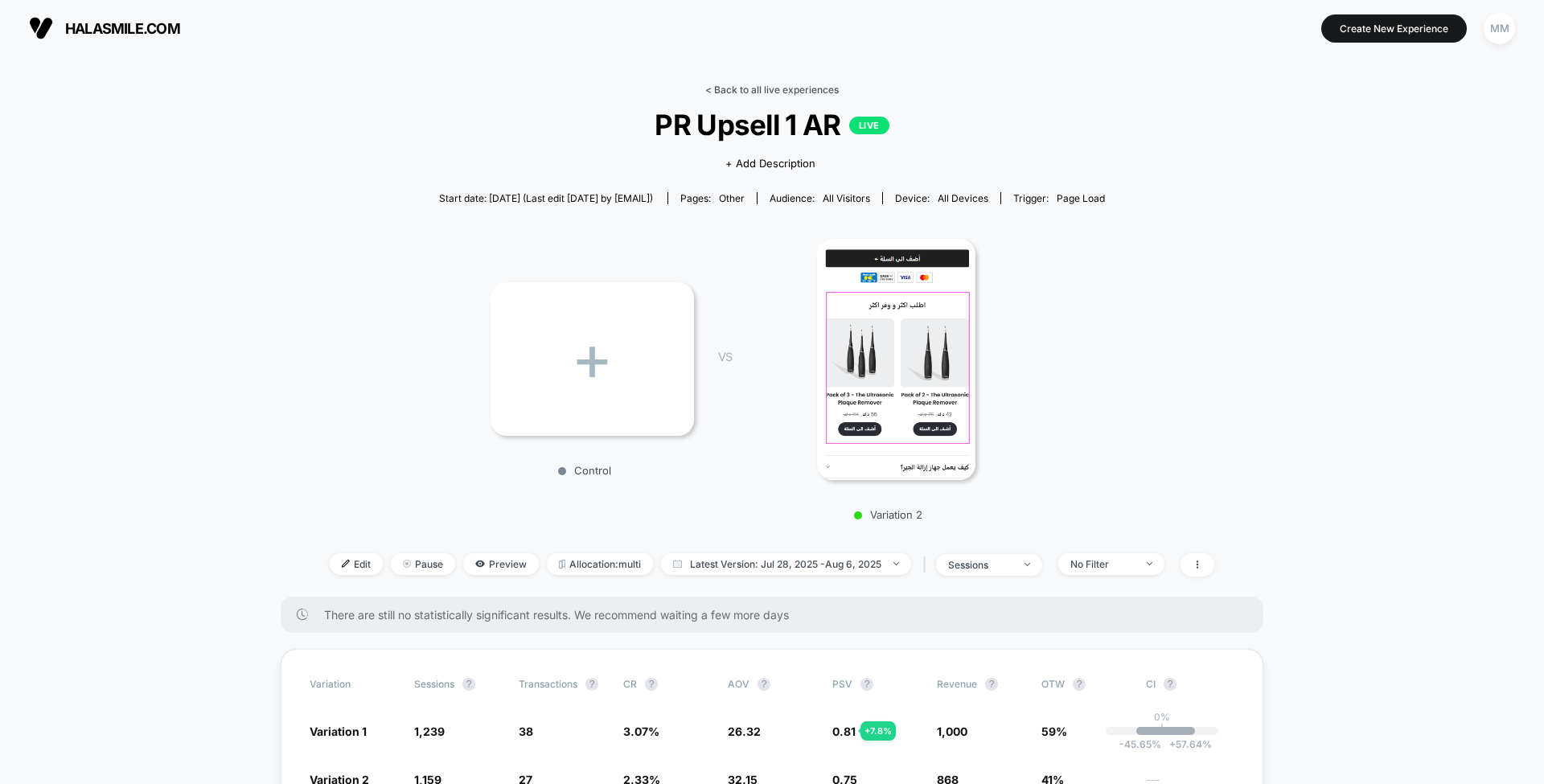 click on "< Back to all live experiences" at bounding box center [772, 89] 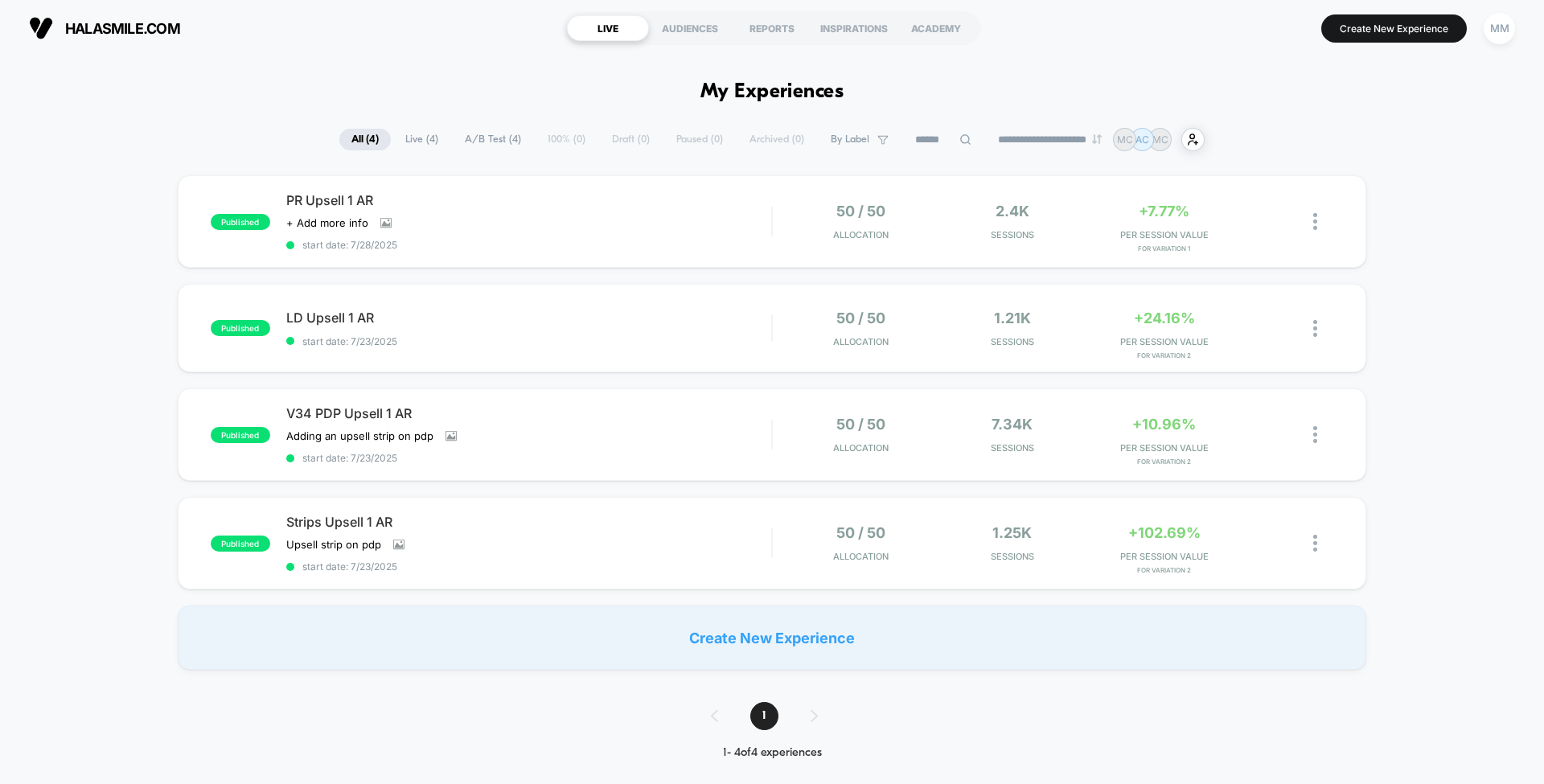 scroll, scrollTop: 0, scrollLeft: 0, axis: both 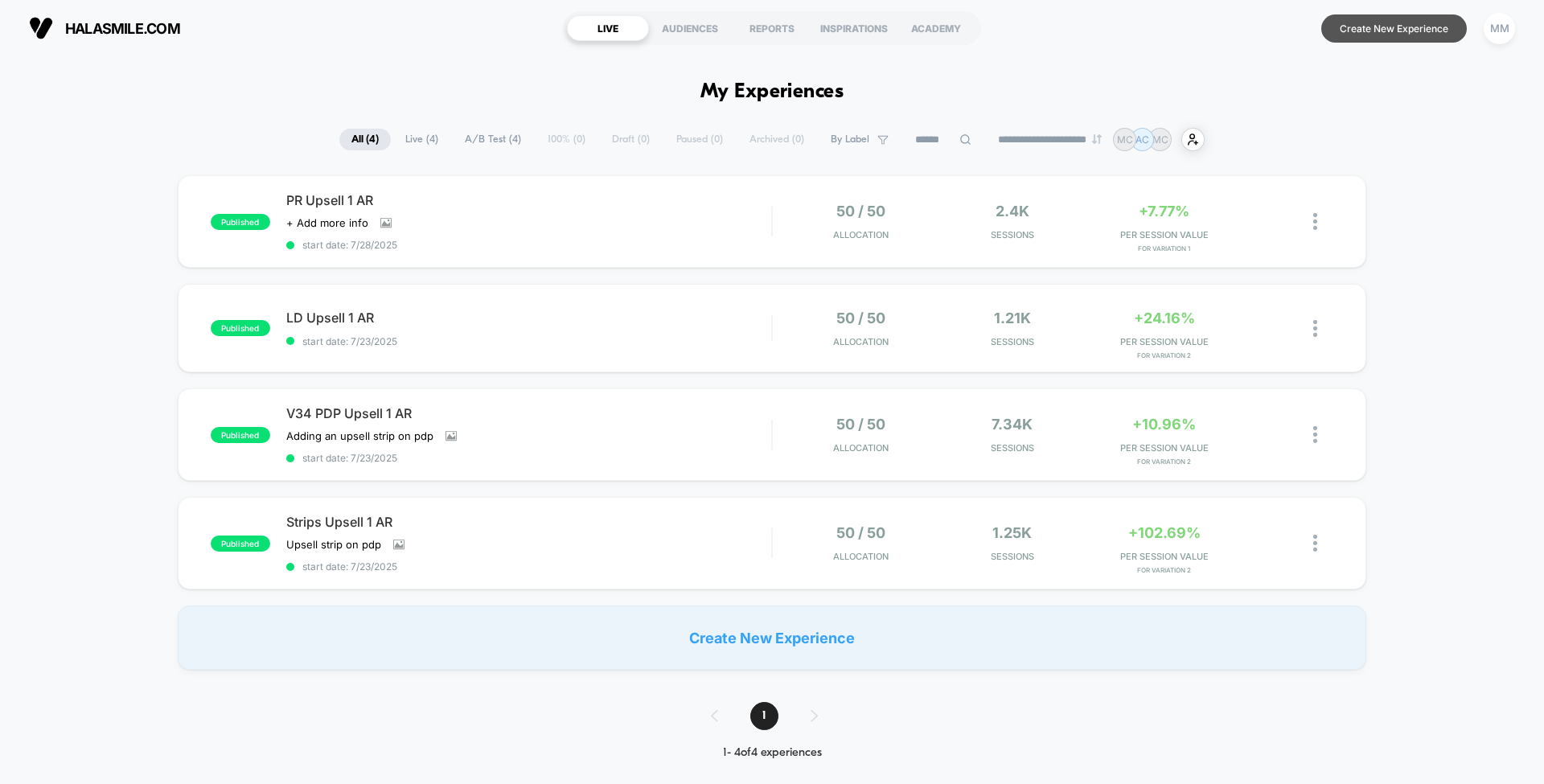 click on "Create New Experience" at bounding box center (1394, 28) 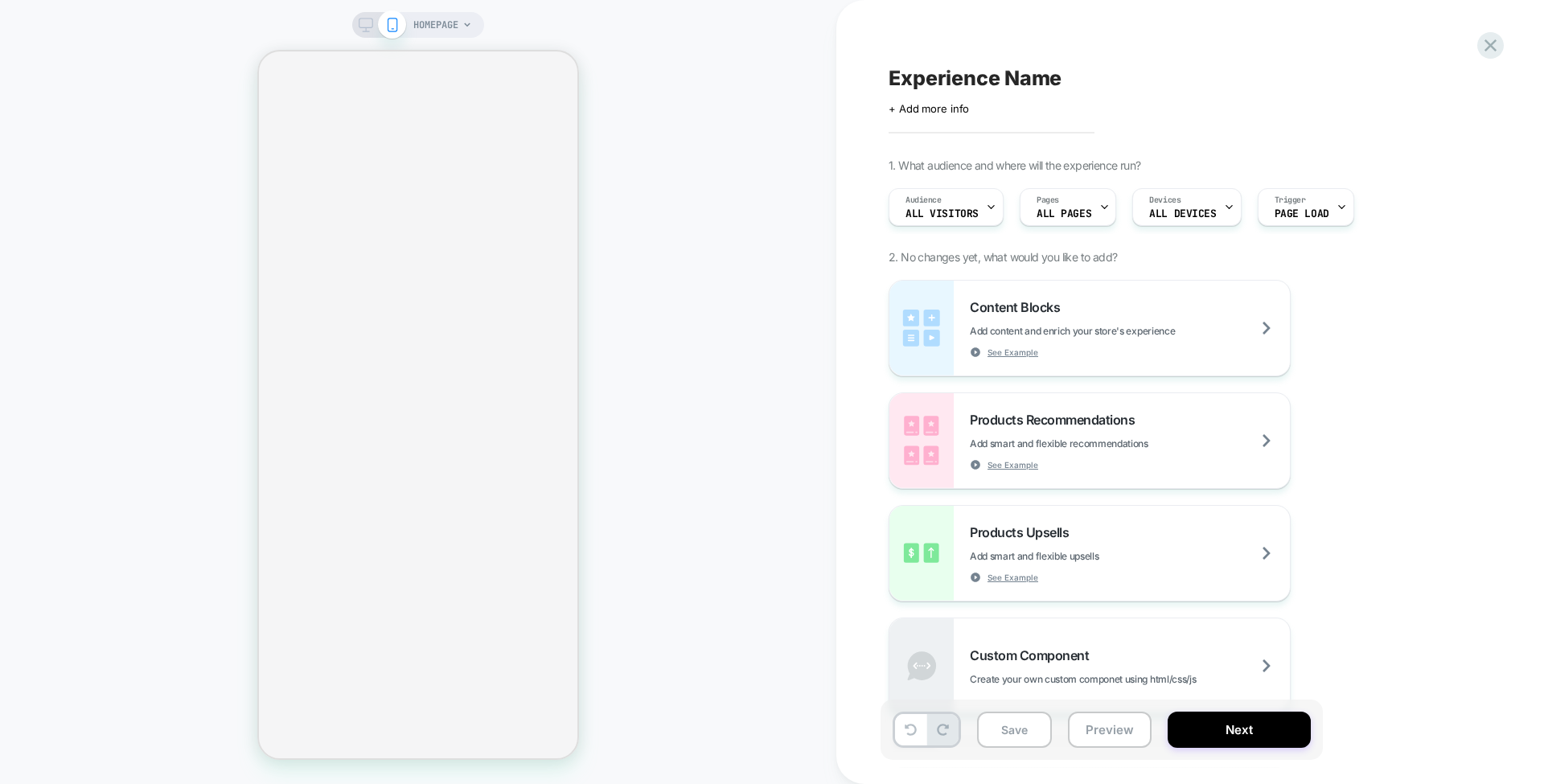 click 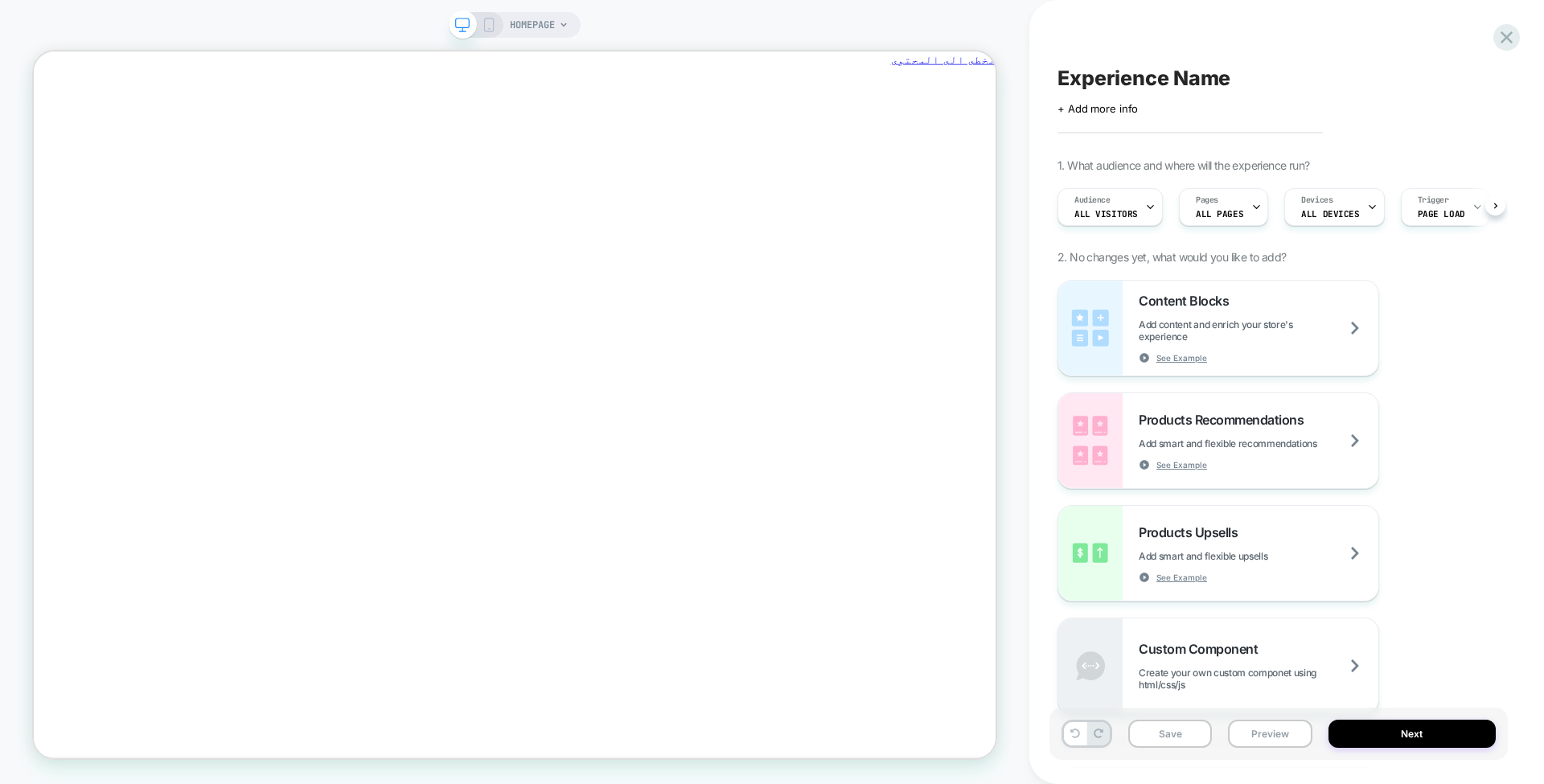 scroll, scrollTop: 0, scrollLeft: 1, axis: horizontal 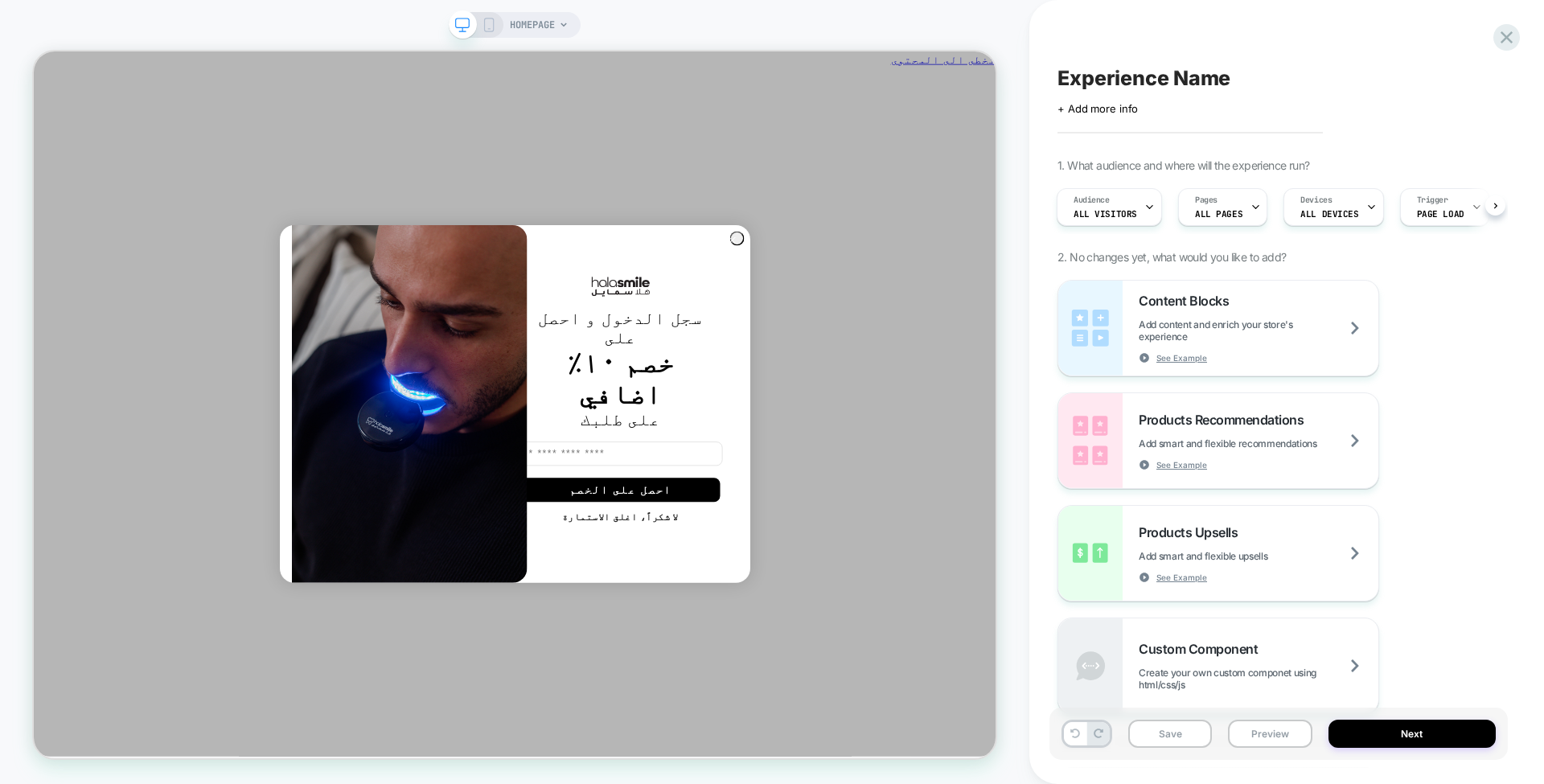 click on "HOMEPAGE" at bounding box center [532, 25] 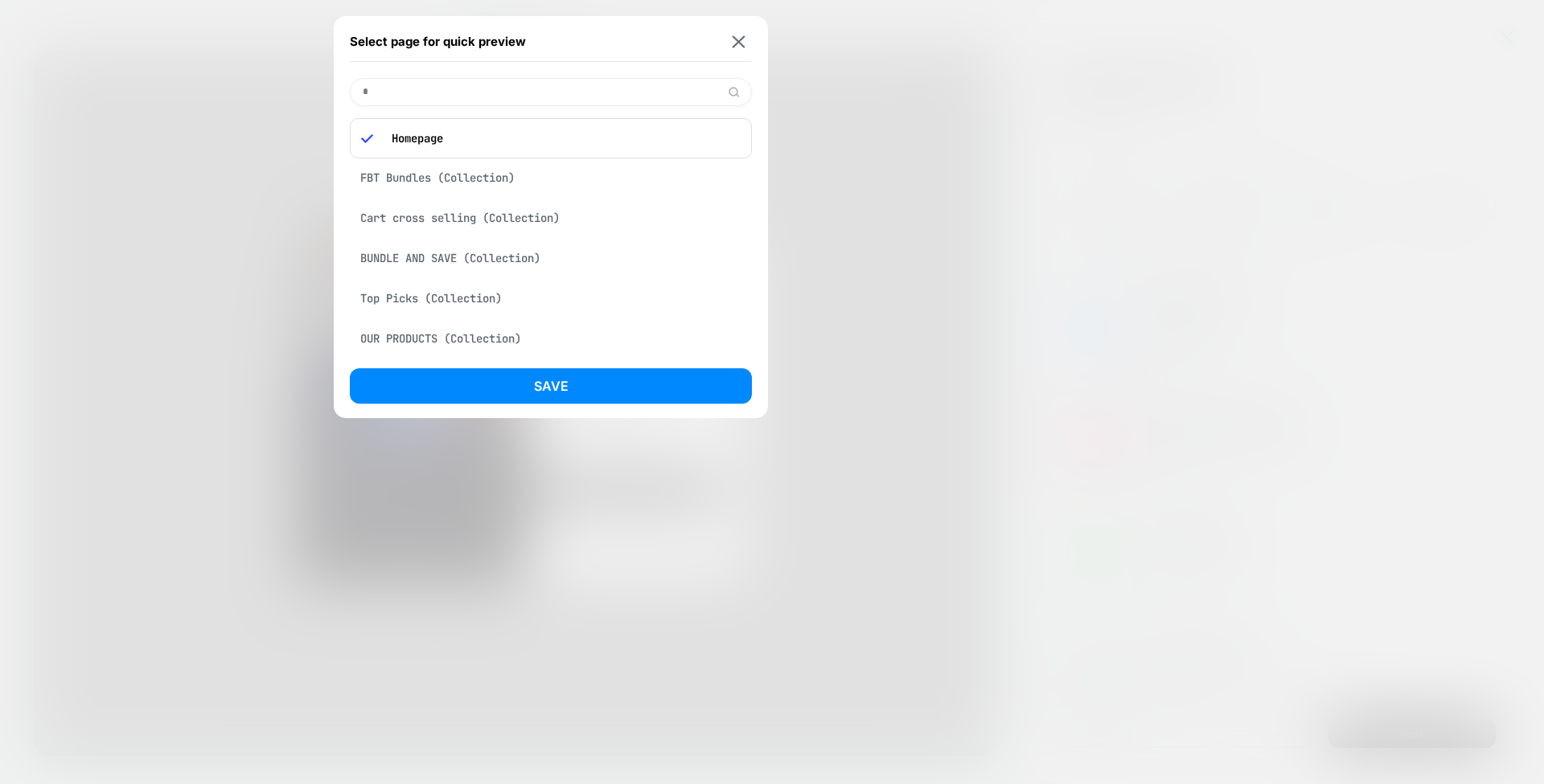 scroll, scrollTop: 0, scrollLeft: -1214, axis: horizontal 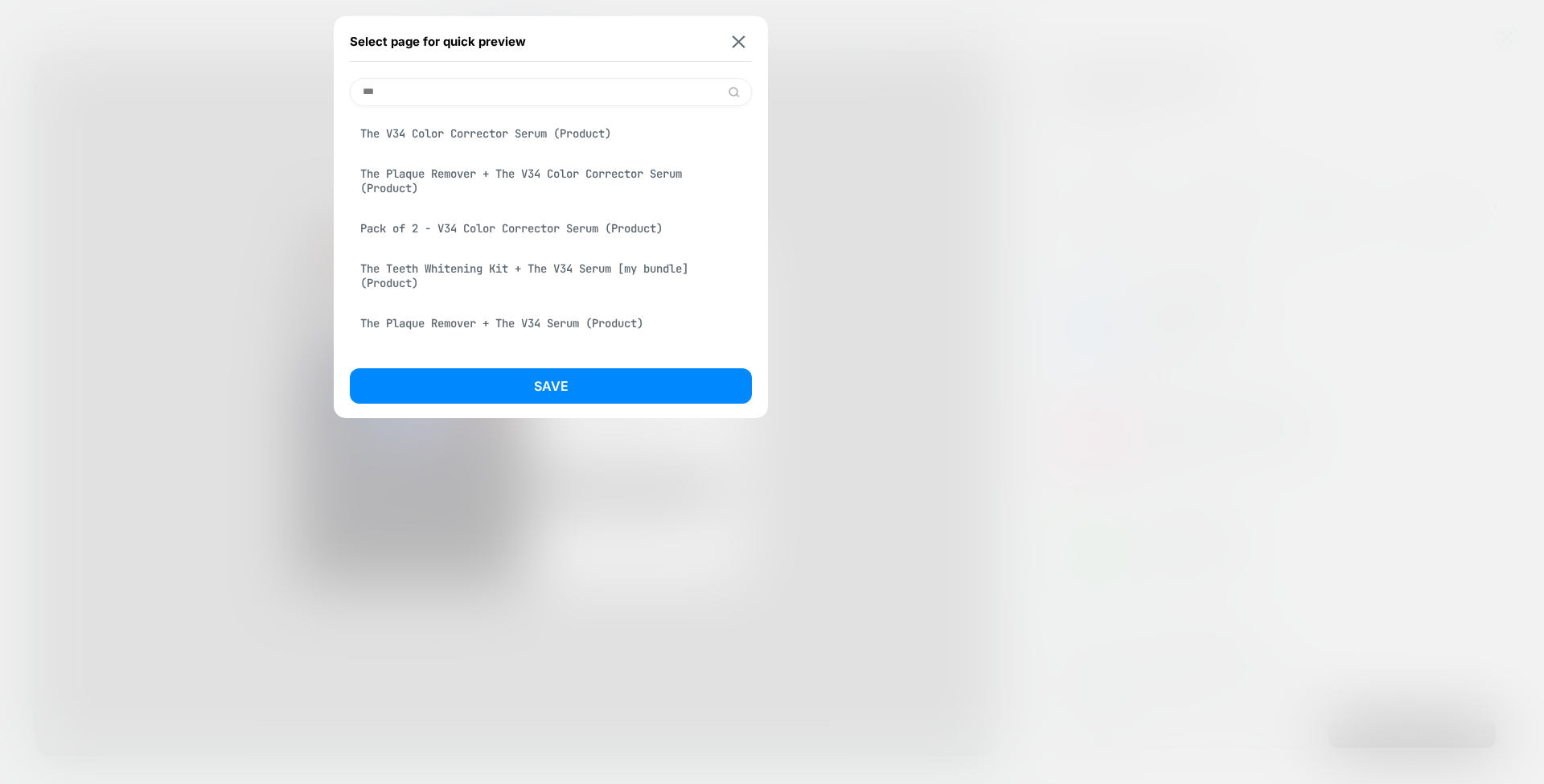 type on "***" 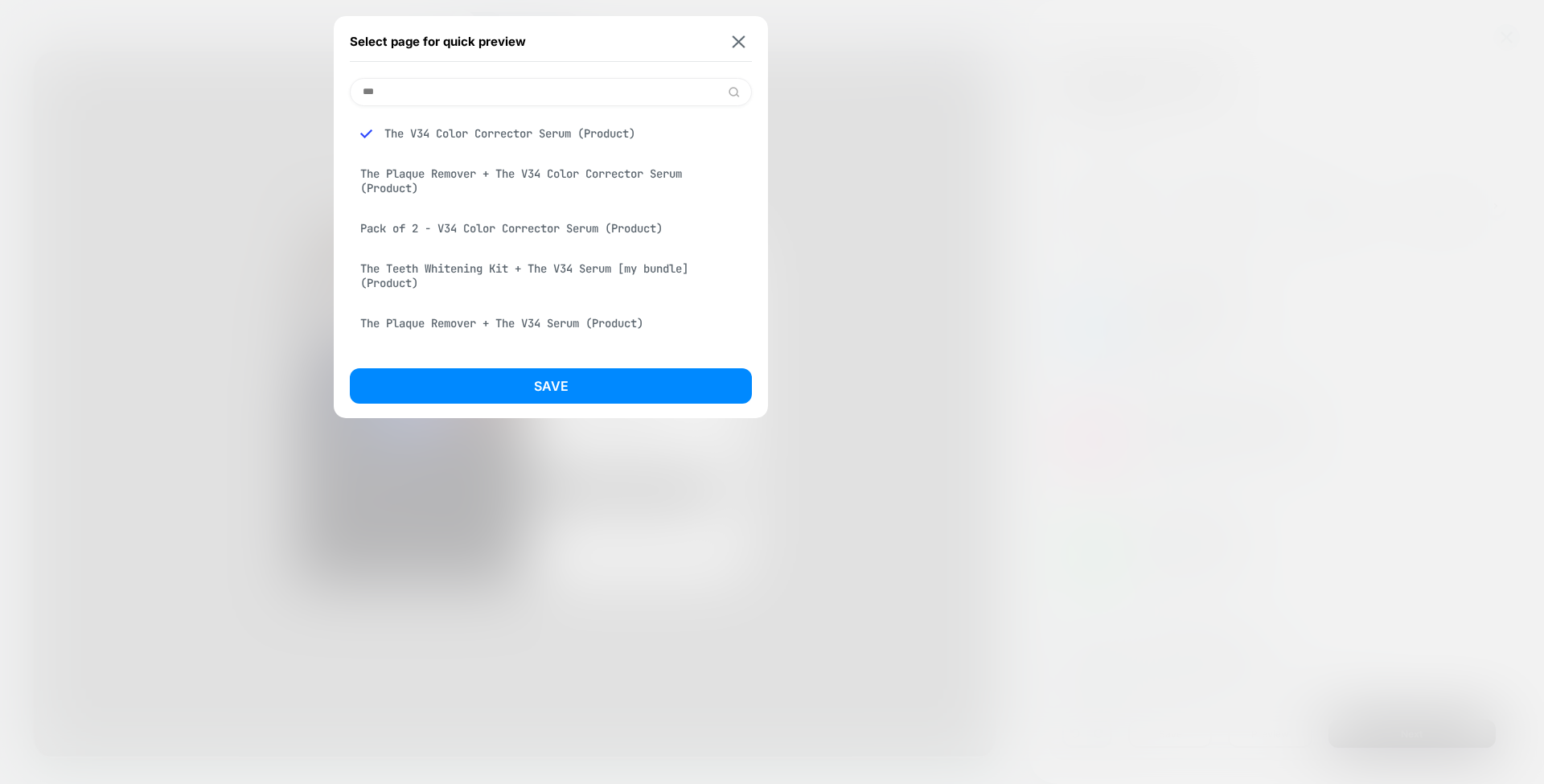 scroll, scrollTop: 0, scrollLeft: 0, axis: both 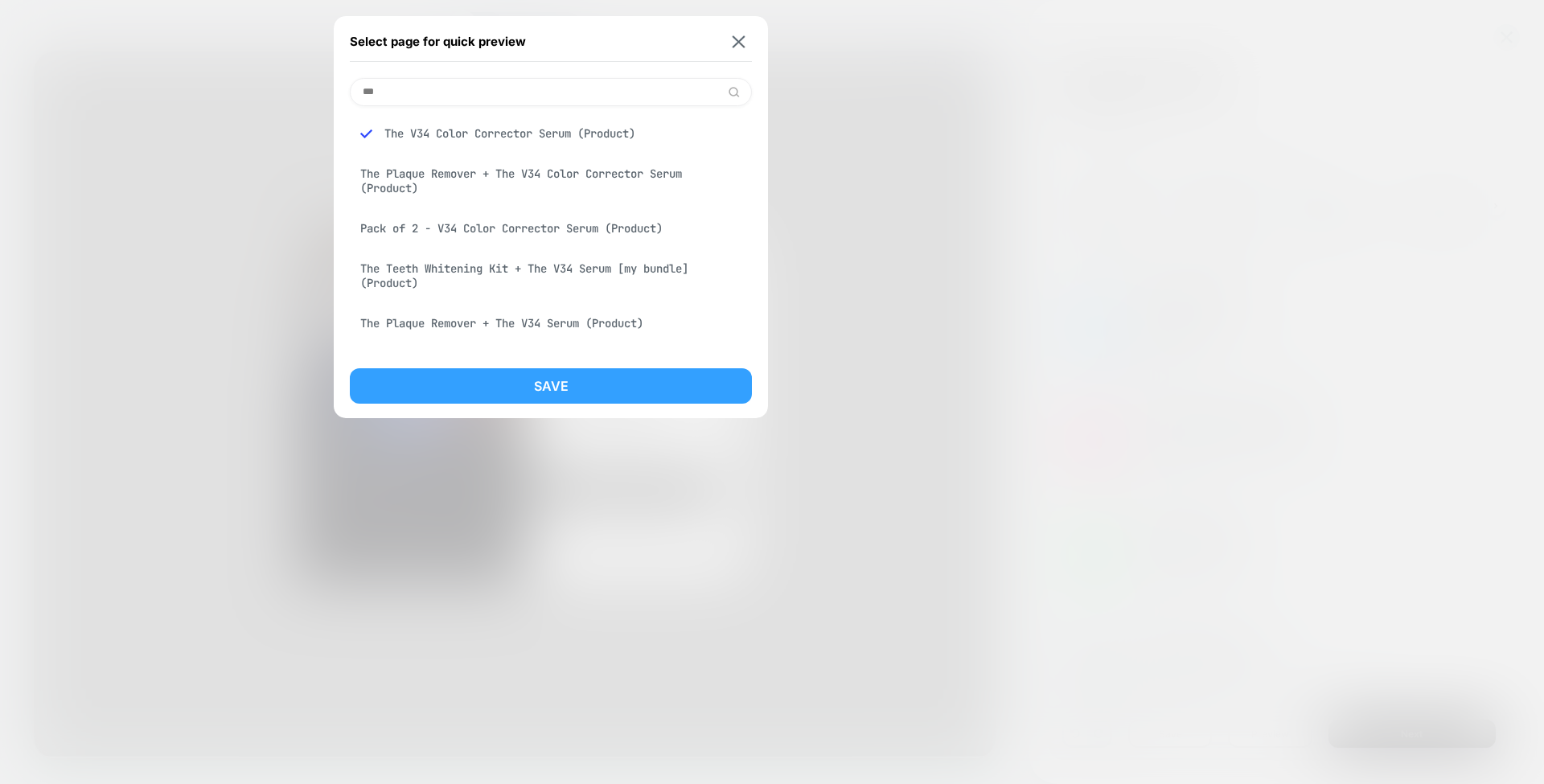 click on "Save" at bounding box center (551, 386) 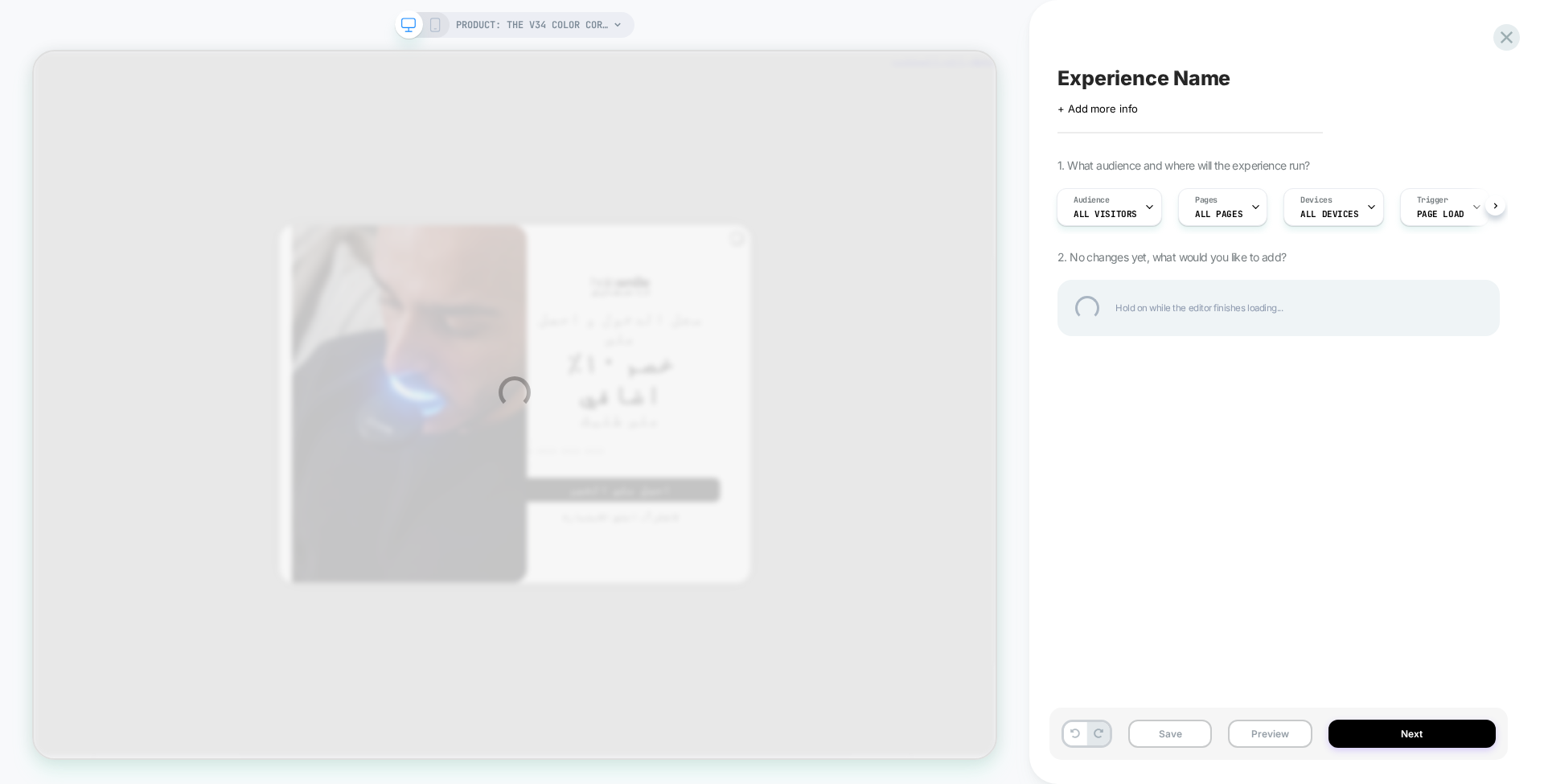scroll, scrollTop: 0, scrollLeft: -1214, axis: horizontal 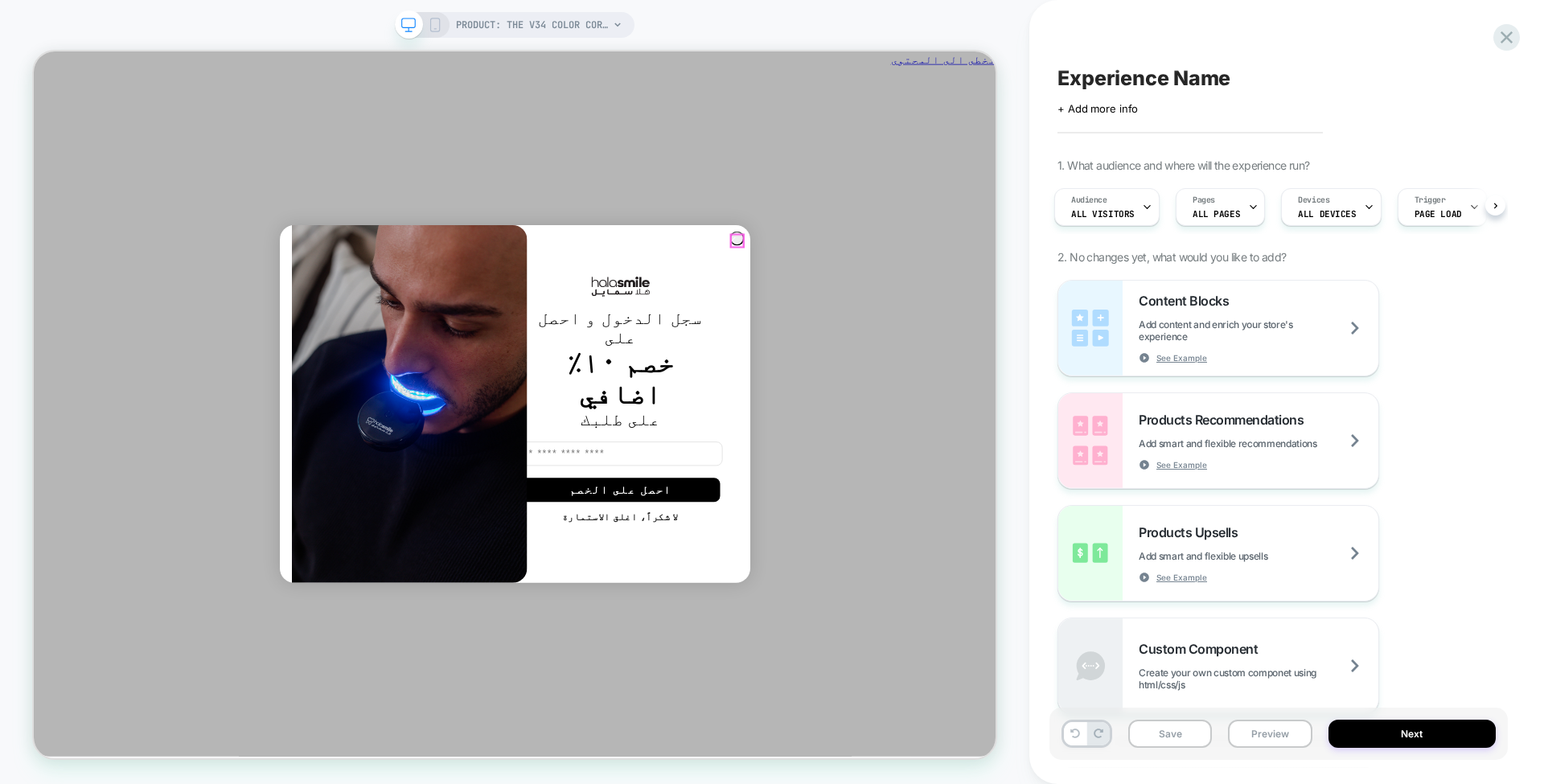 click 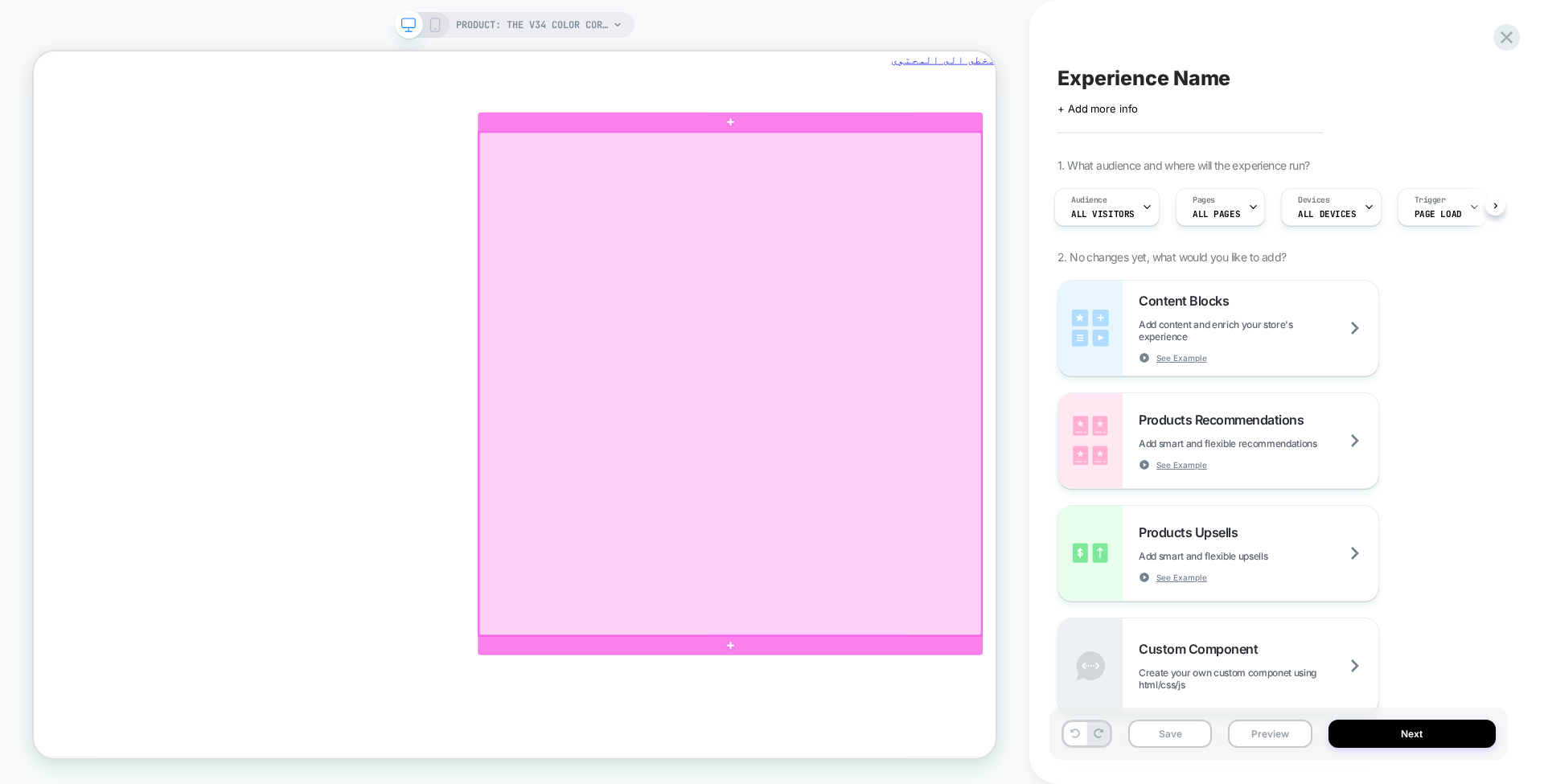 scroll, scrollTop: 0, scrollLeft: 0, axis: both 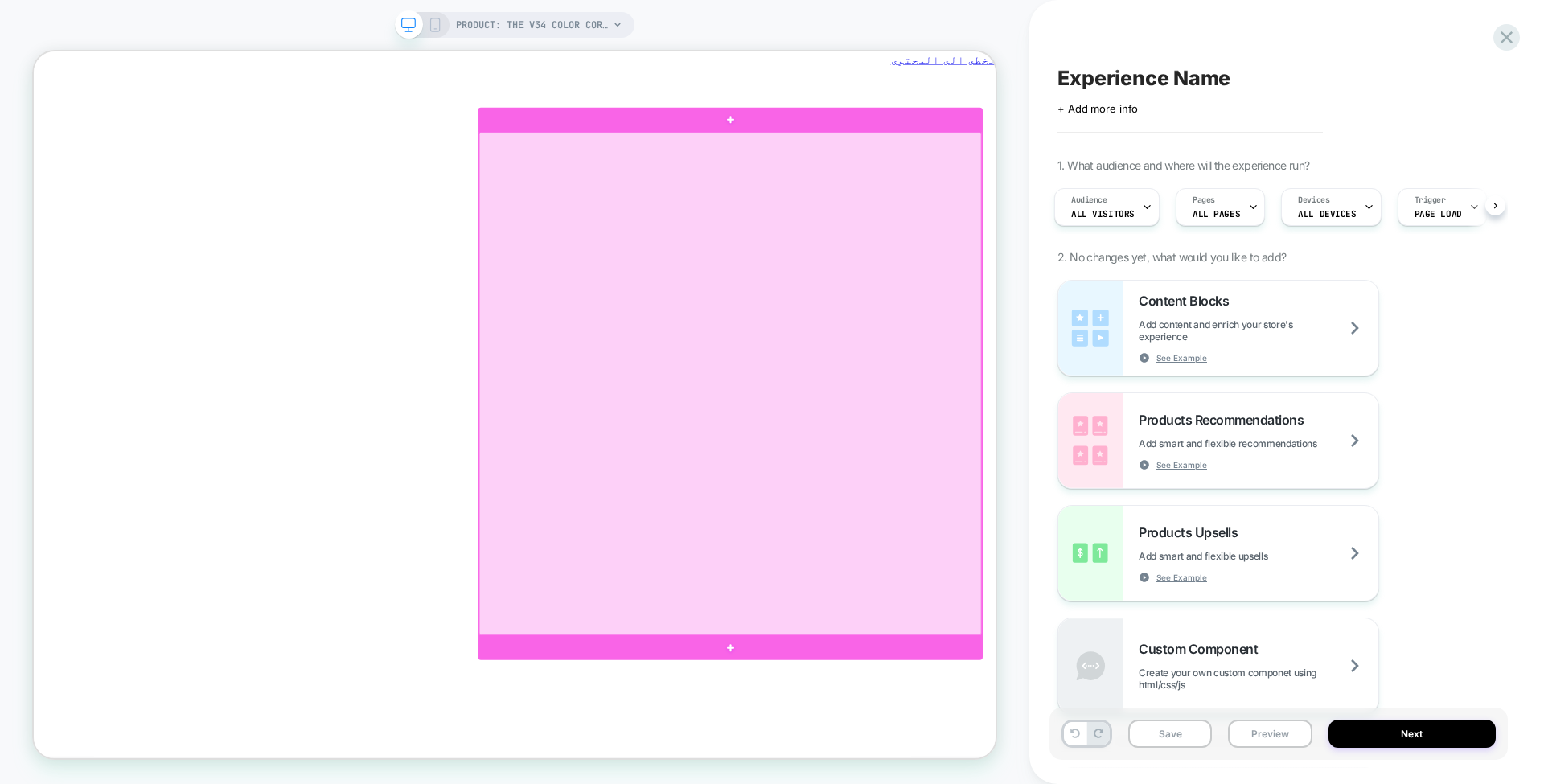 click at bounding box center [962, 494] 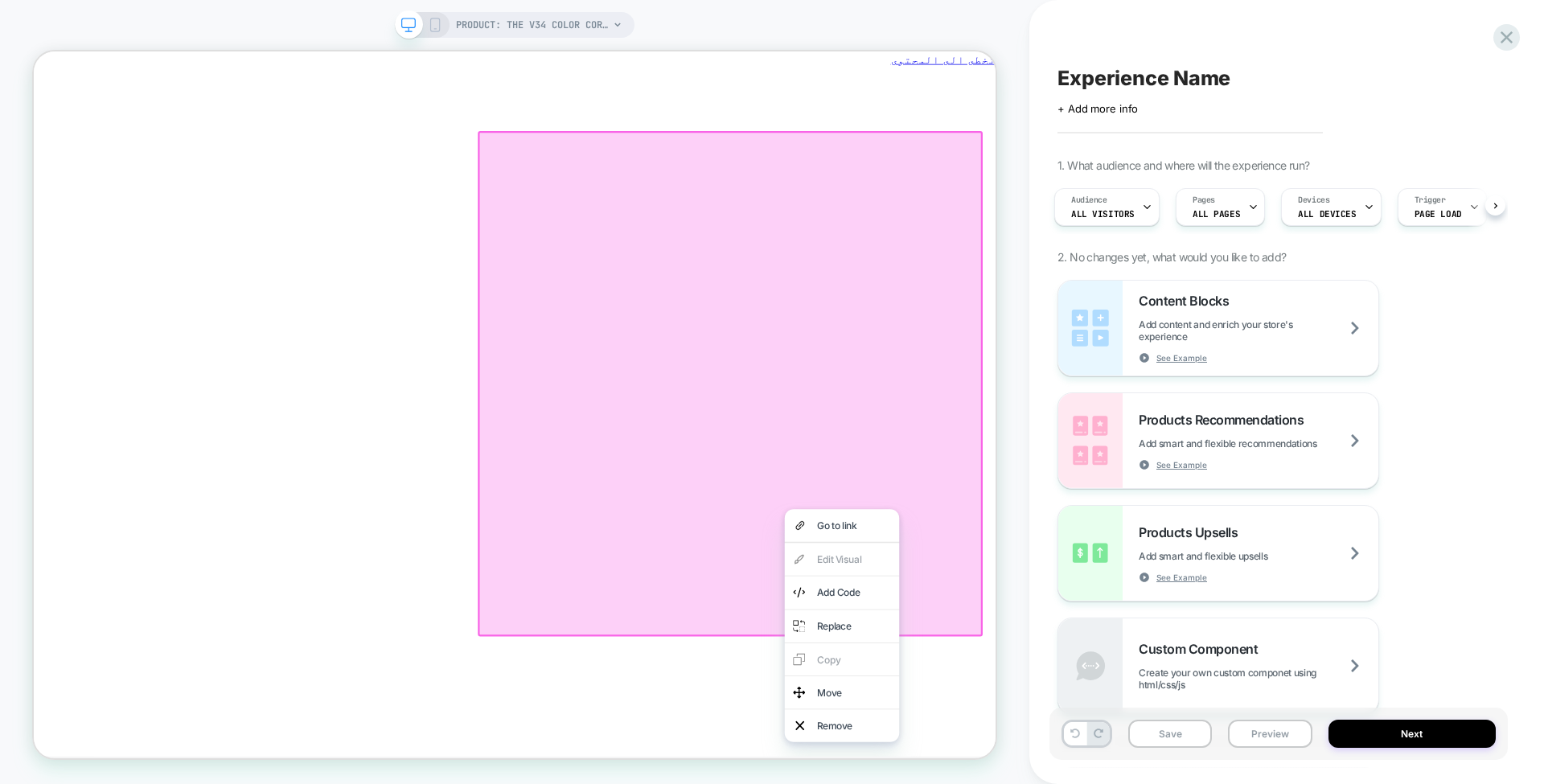 scroll, scrollTop: 0, scrollLeft: -1214, axis: horizontal 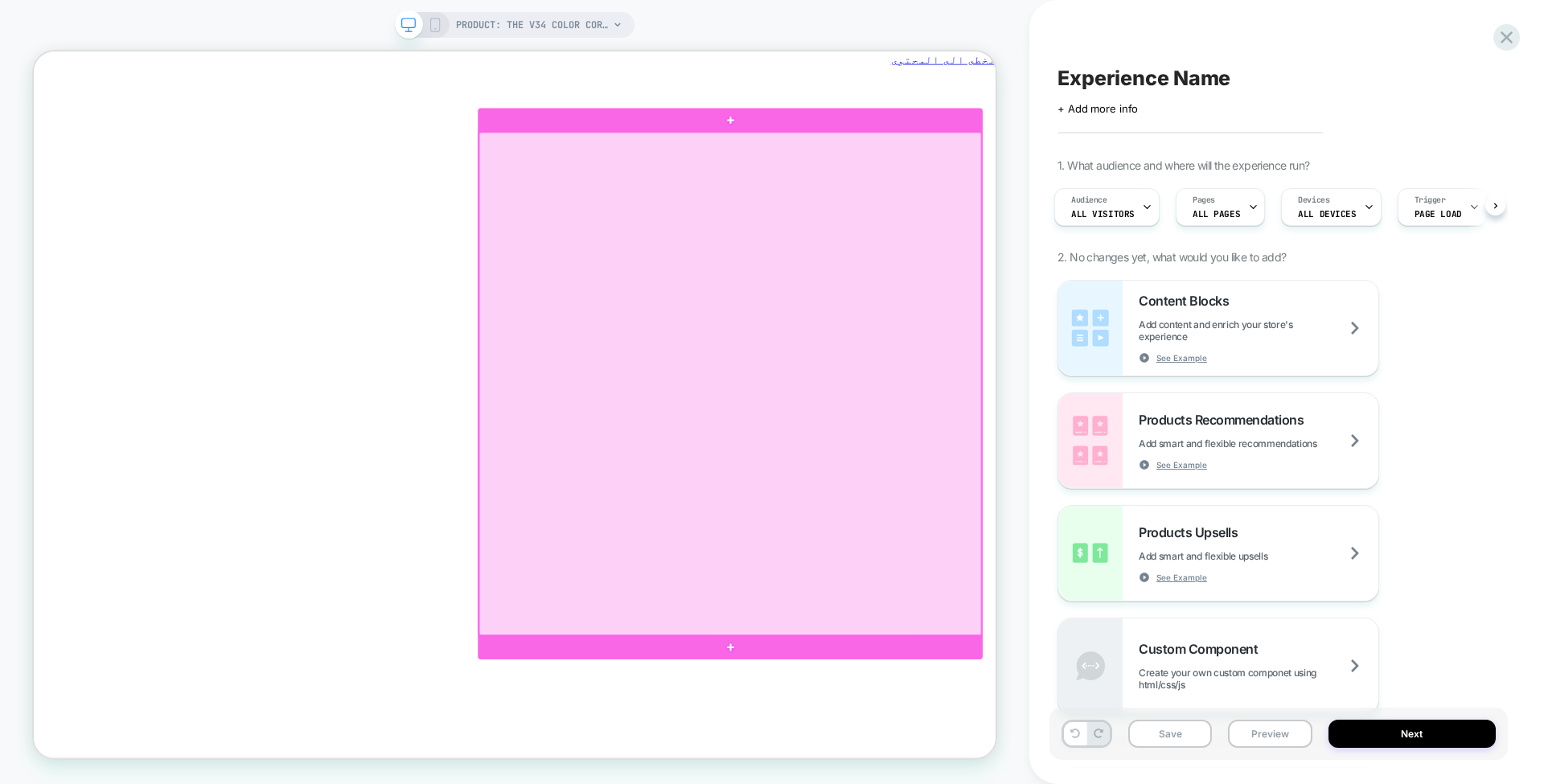 click at bounding box center (962, 494) 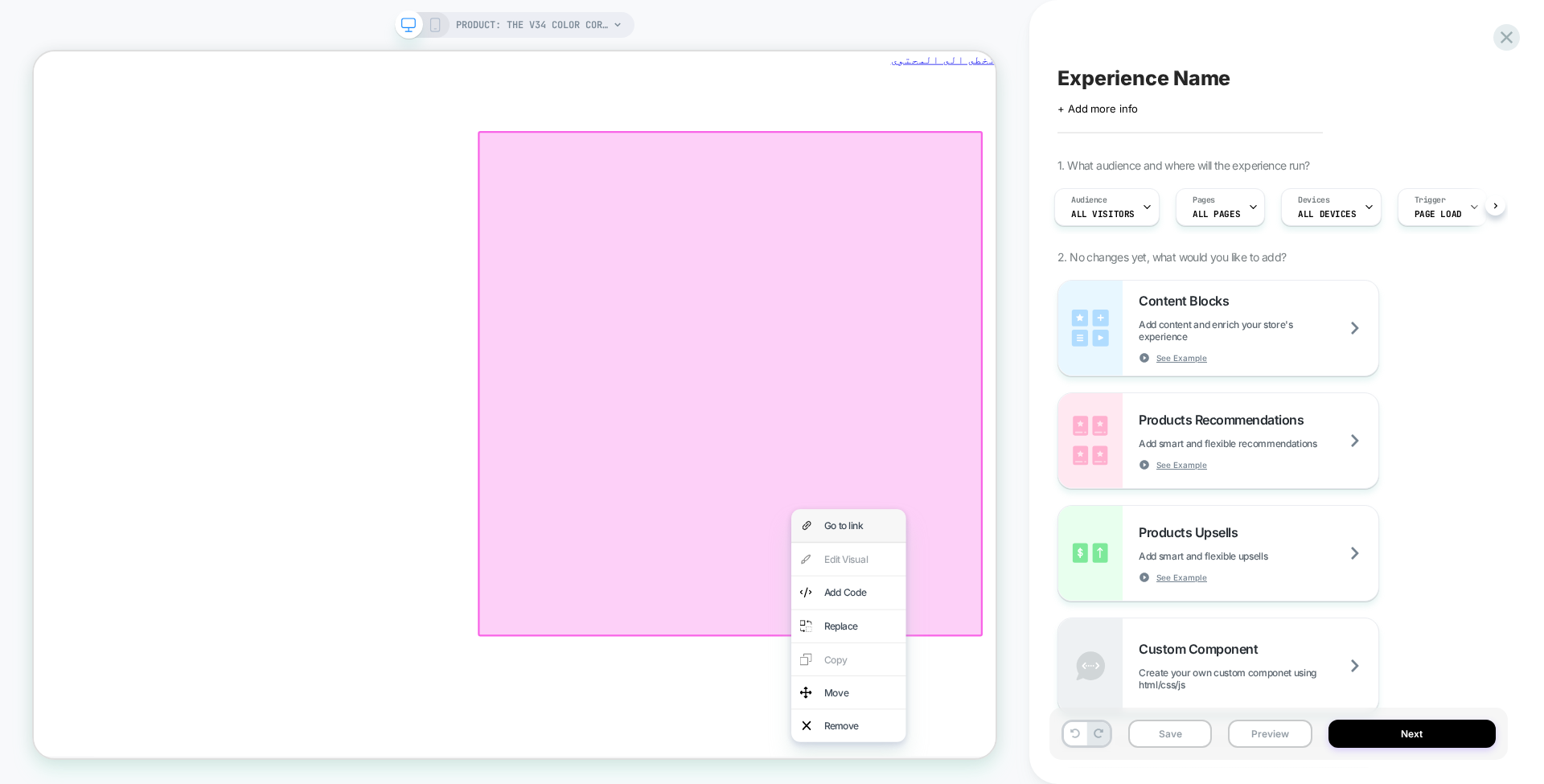 click on "Go to link" at bounding box center [1136, 683] 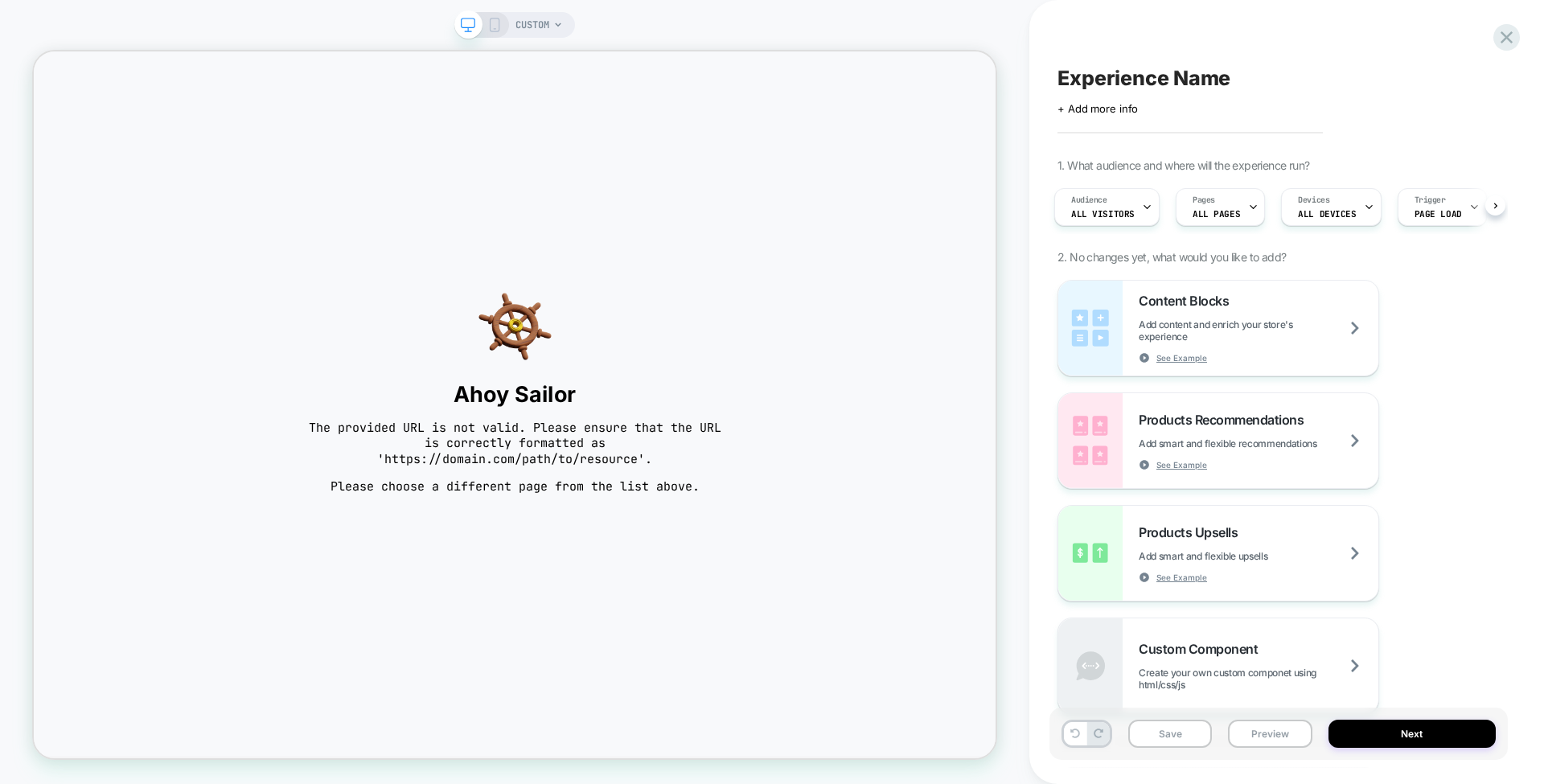 scroll, scrollTop: 0, scrollLeft: 0, axis: both 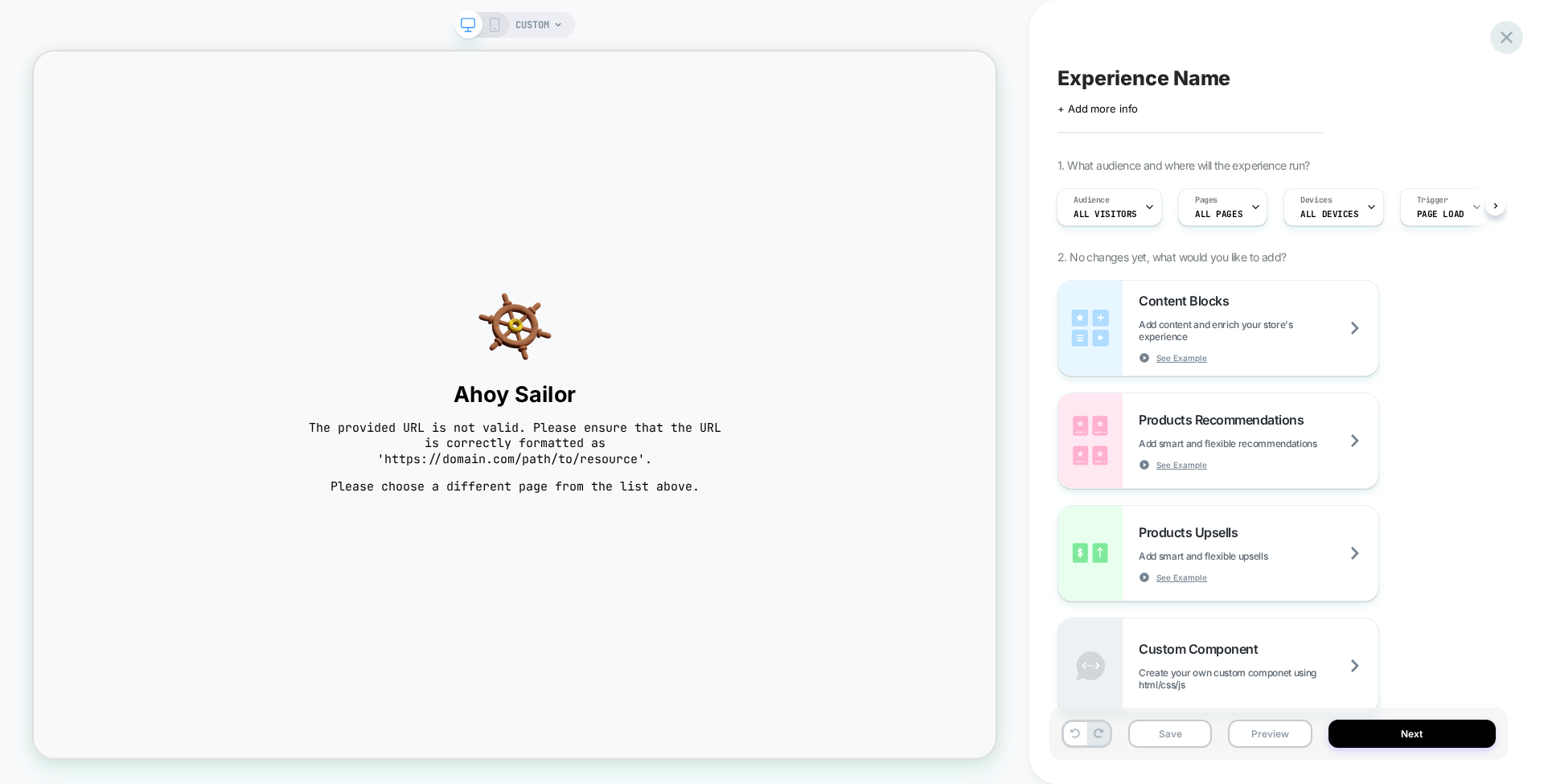 click 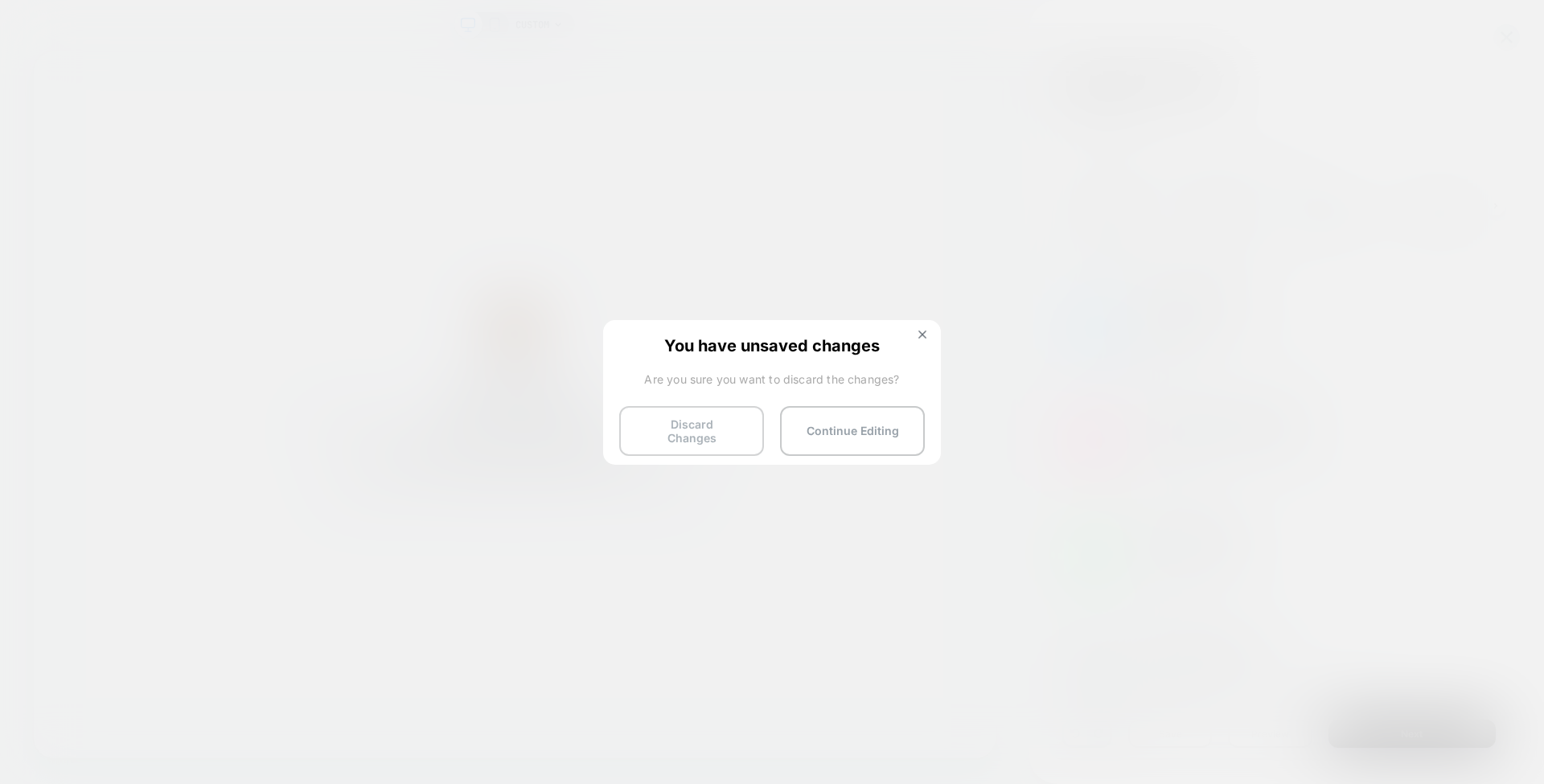 click on "Discard Changes" at bounding box center (692, 431) 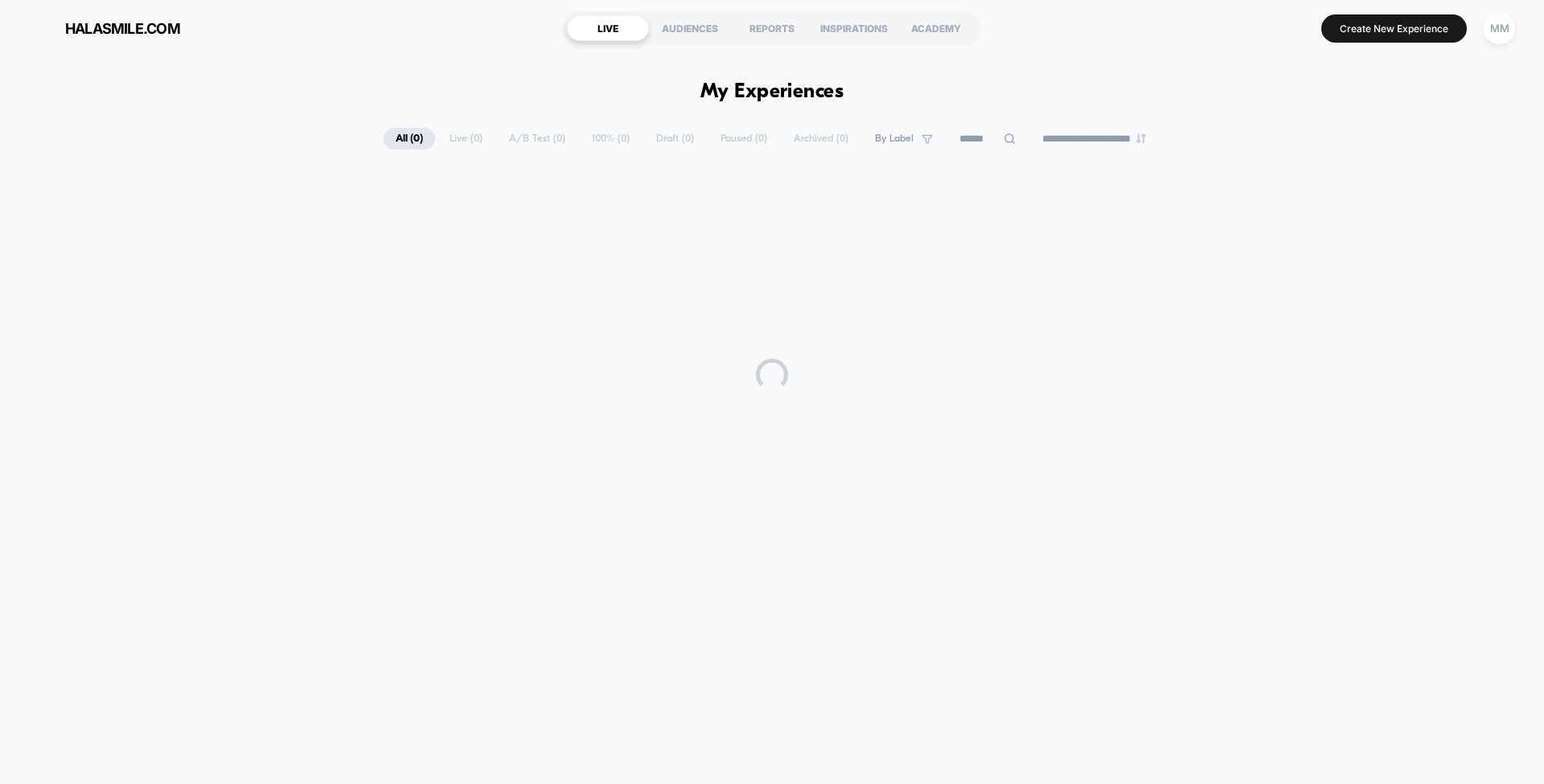 click on "**********" at bounding box center [772, 392] 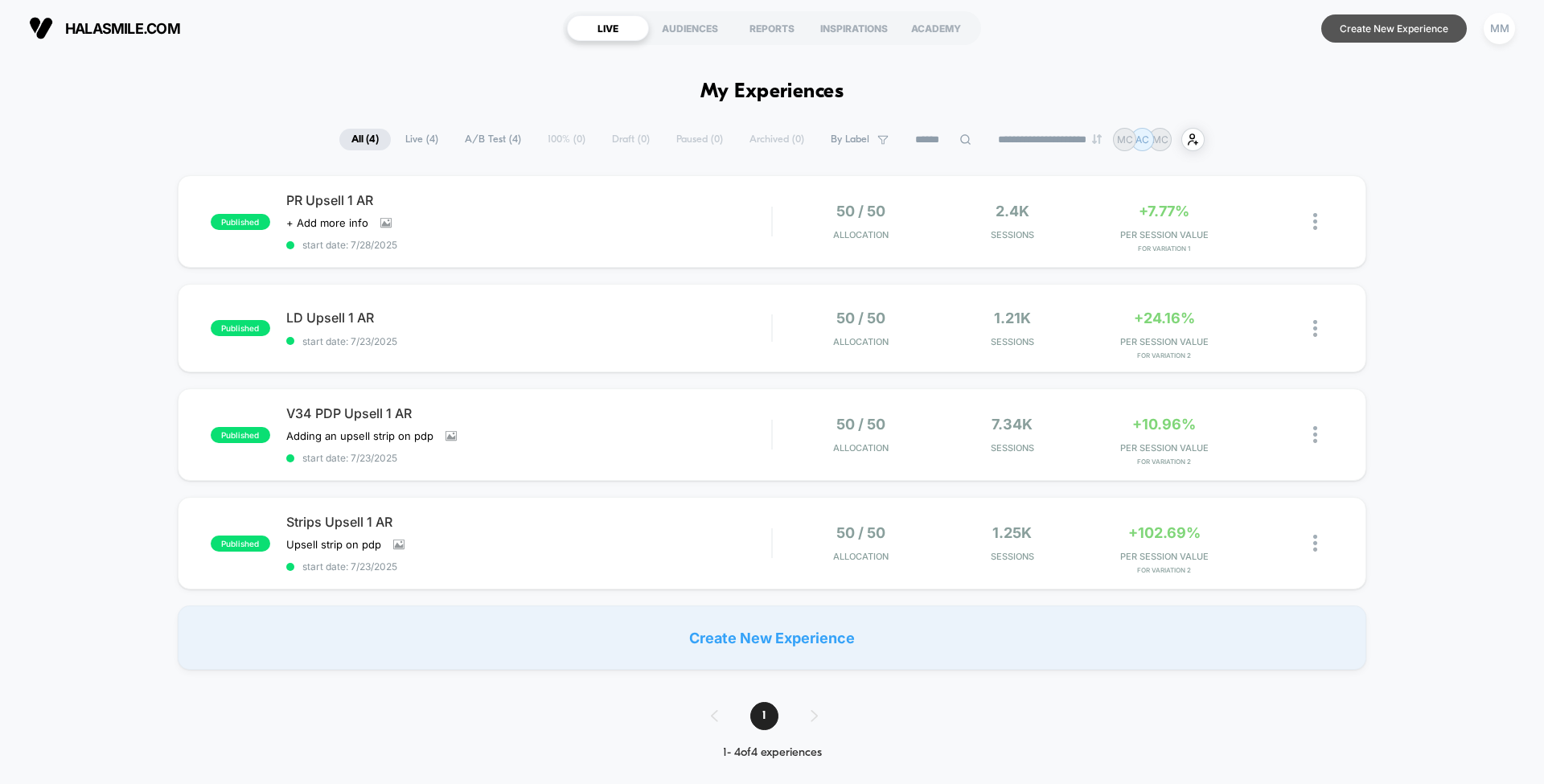scroll, scrollTop: 0, scrollLeft: 0, axis: both 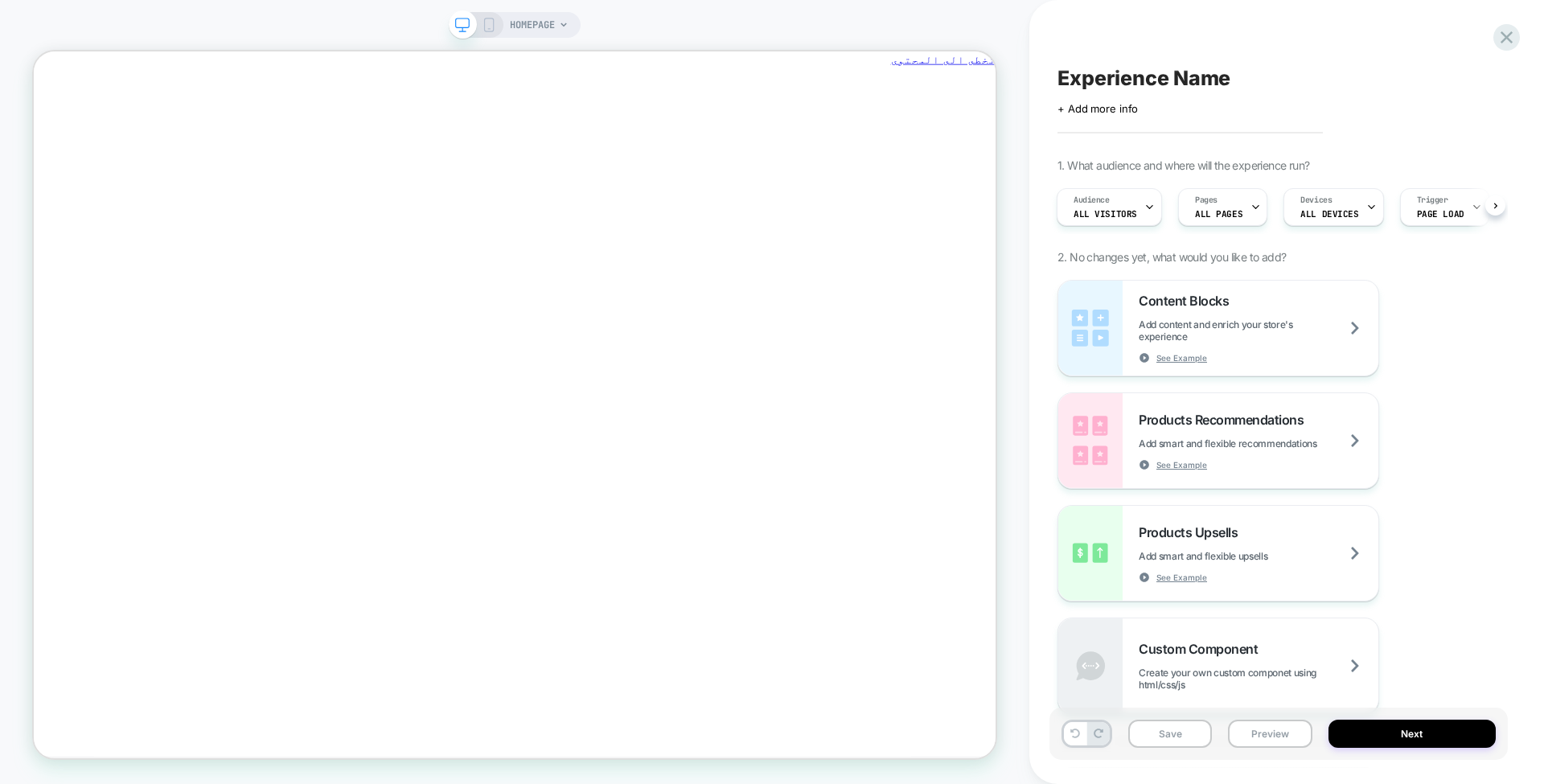 click on "HOMEPAGE" at bounding box center [532, 25] 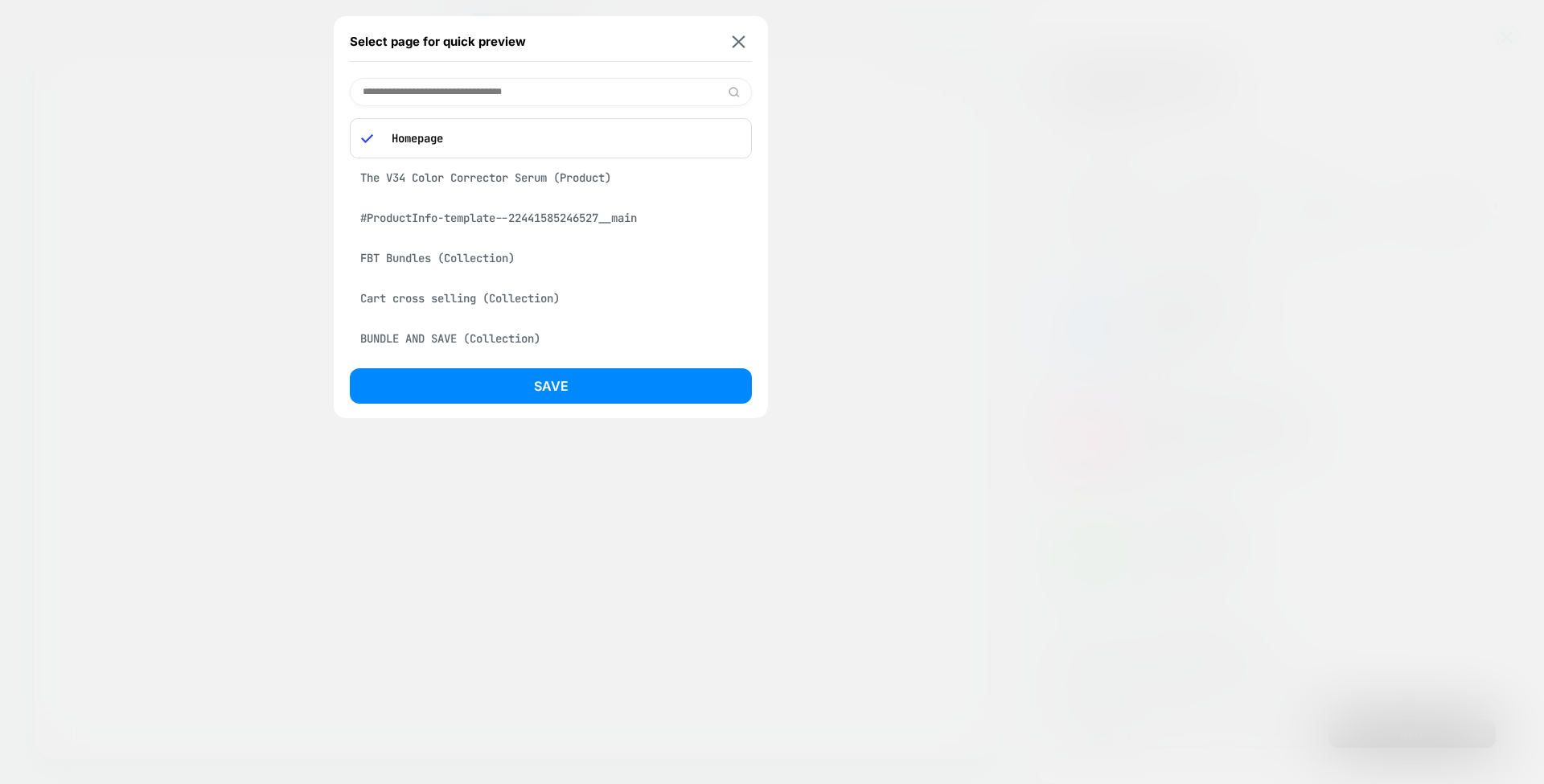scroll, scrollTop: 0, scrollLeft: 0, axis: both 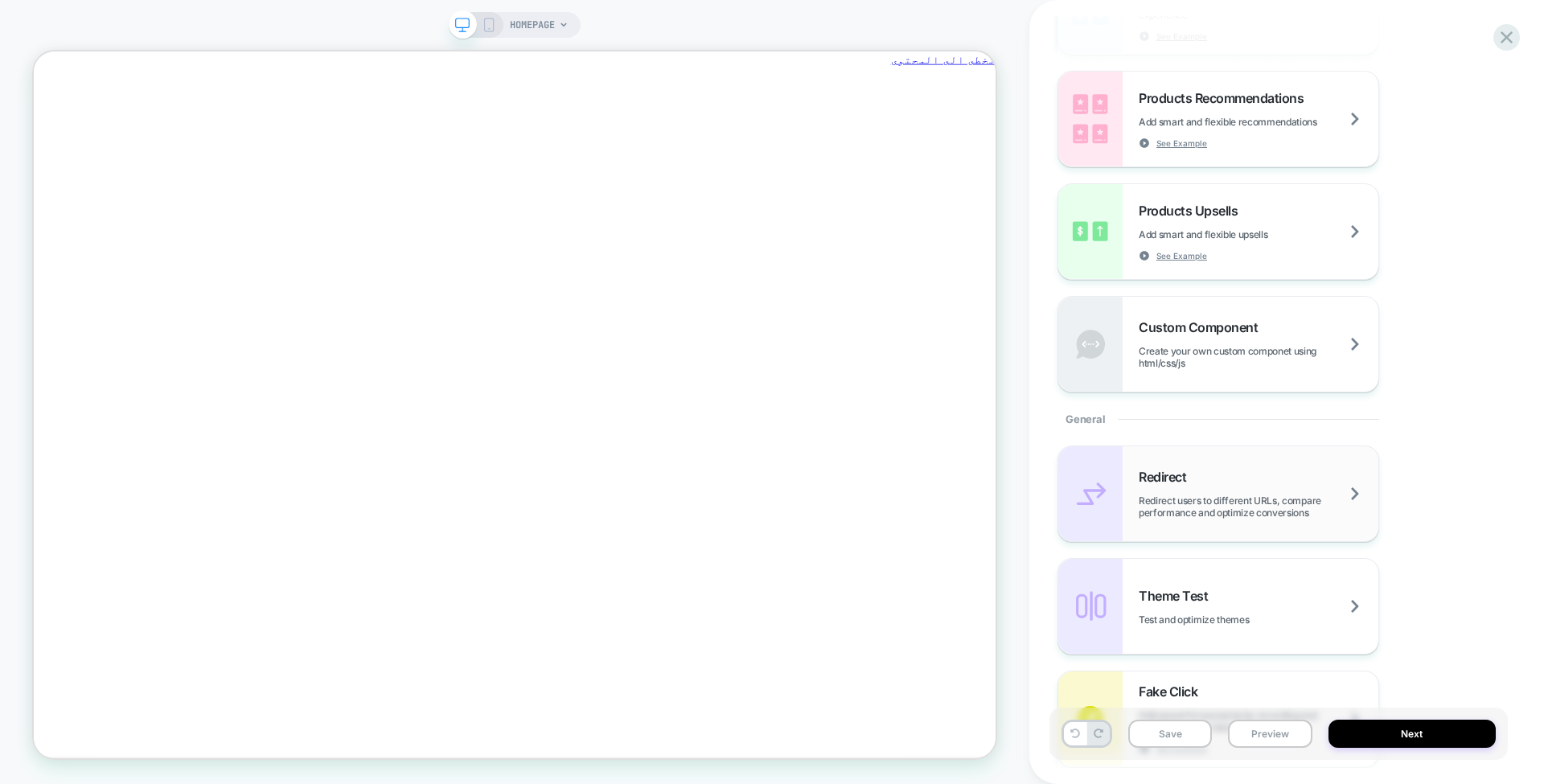 click on "Redirect users to different URLs, compare performance and optimize conversions" at bounding box center [1259, 507] 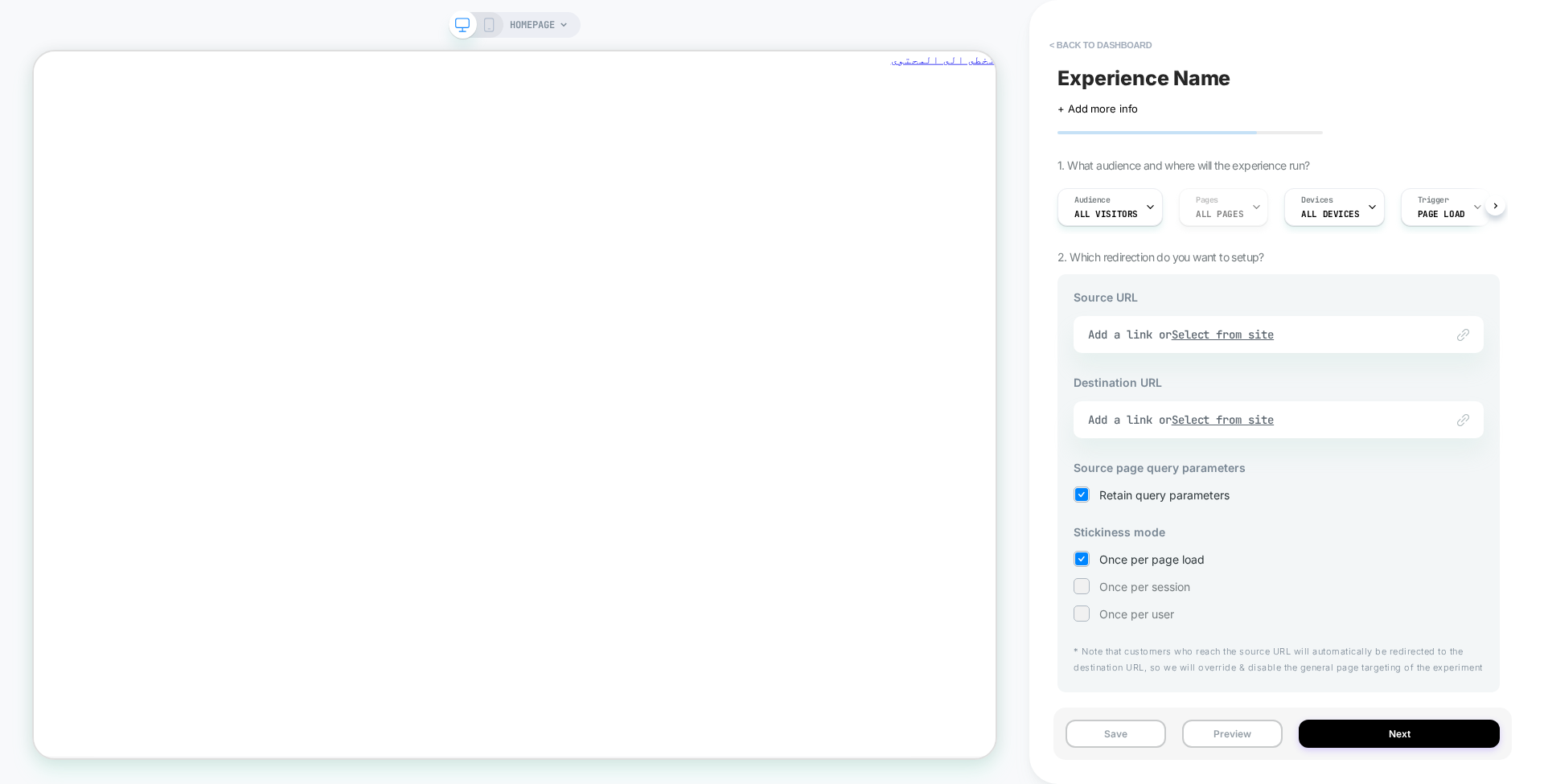 scroll, scrollTop: 0, scrollLeft: -1214, axis: horizontal 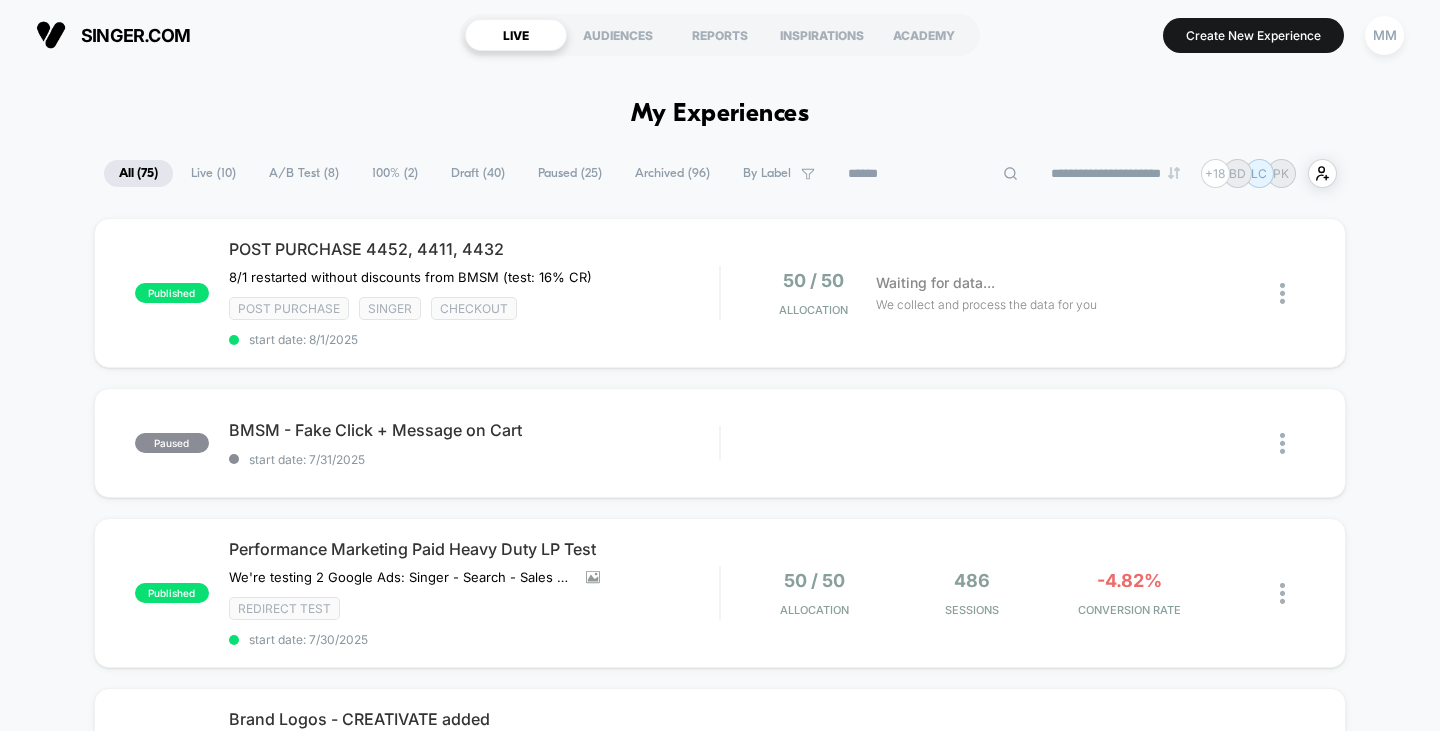 click at bounding box center [933, 174] 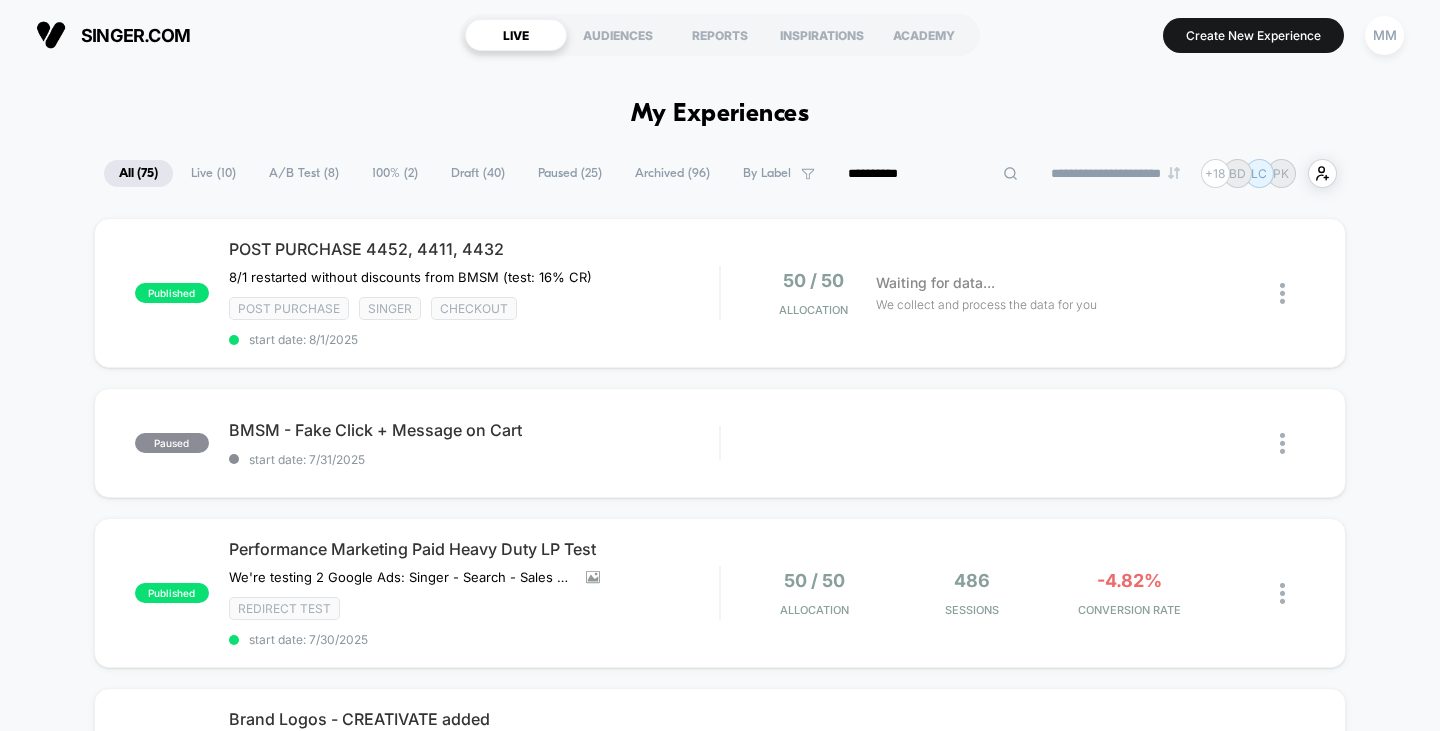 type on "**********" 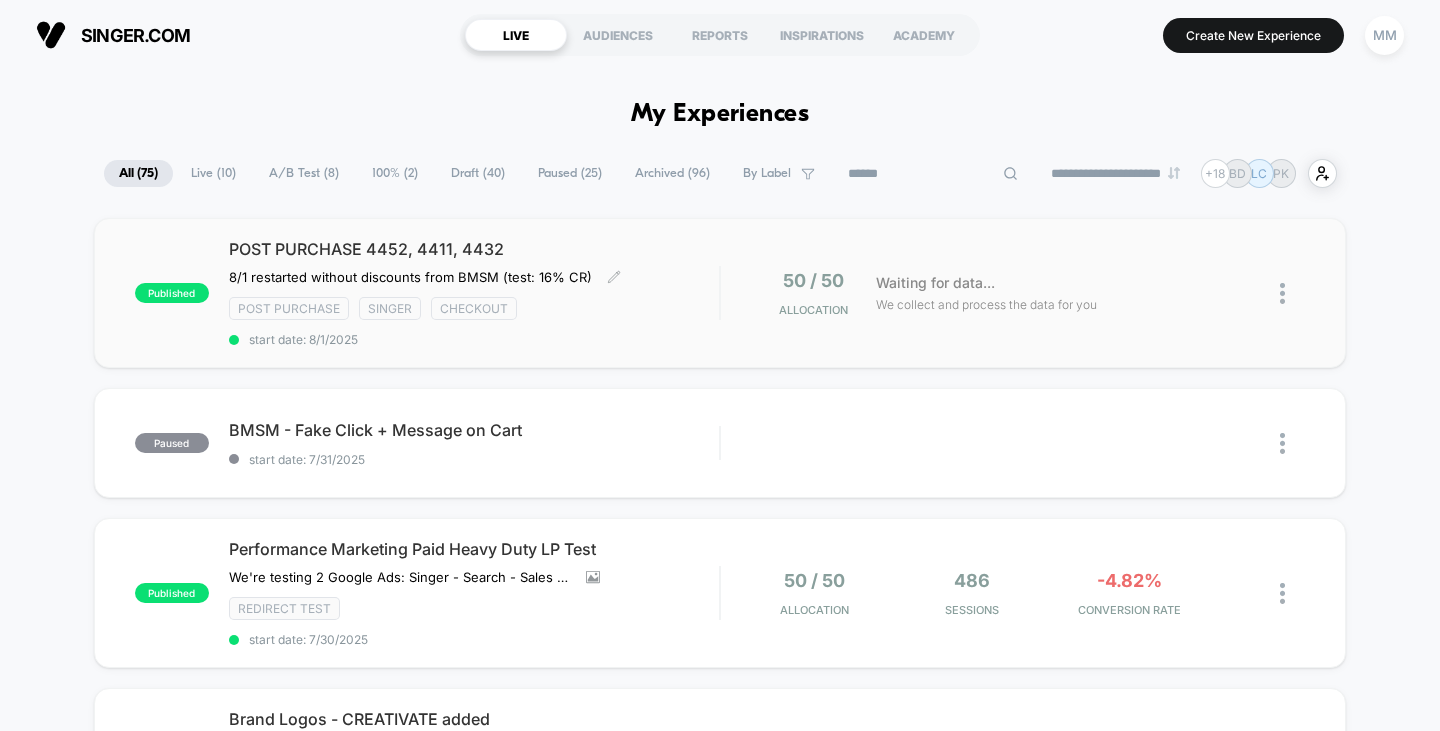 type 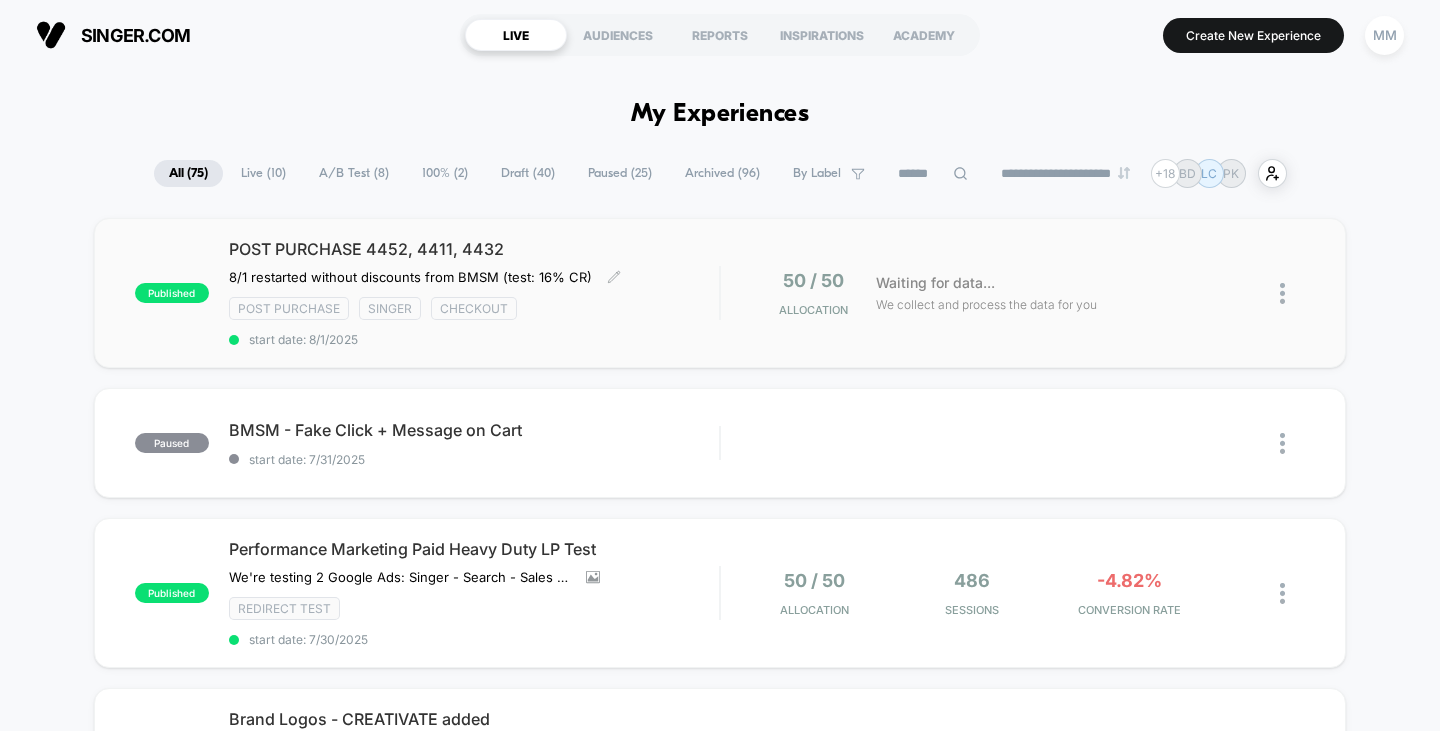 click on "POST PURCHASE 4452, 4411, 4432 8/1 restarted without discounts from BMSM (test: 16% CR)  Click to edit experience details 8/1 restarted without discounts from BMSM (test: 16% CR)  Post Purchase Singer checkout start date: 8/1/2025" at bounding box center [474, 293] 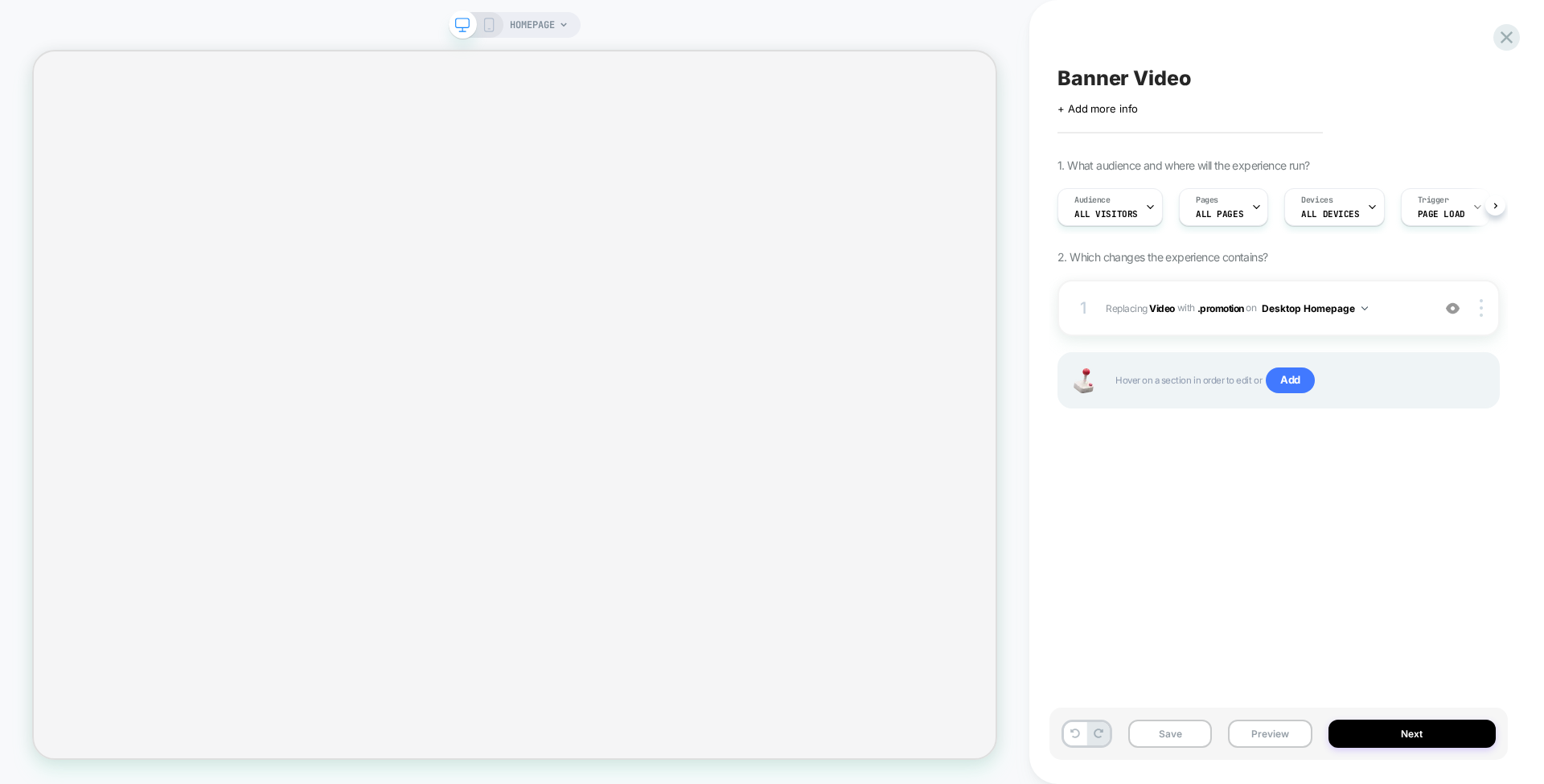 scroll, scrollTop: 0, scrollLeft: 0, axis: both 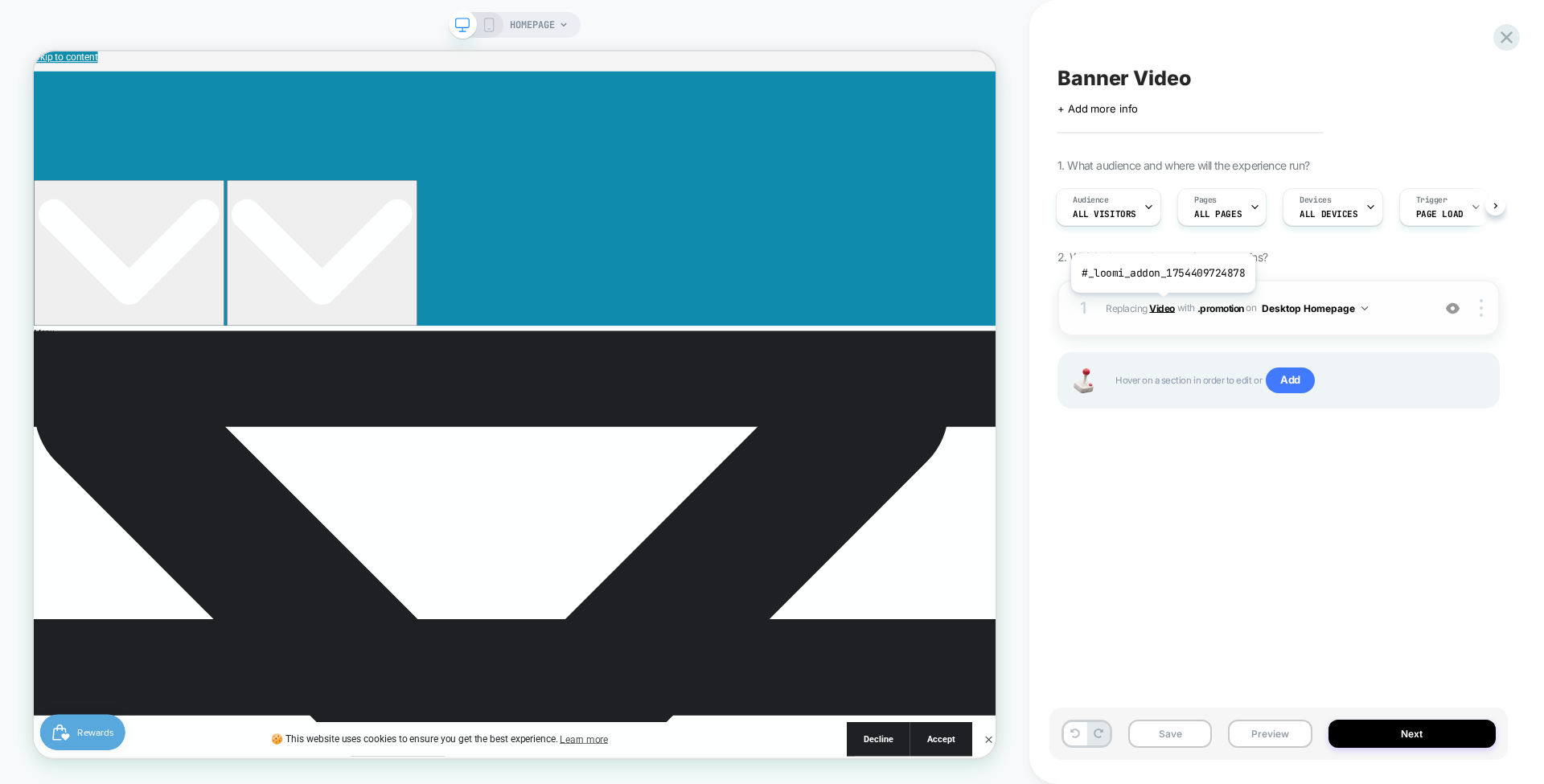 click on "Video" at bounding box center (1162, 307) 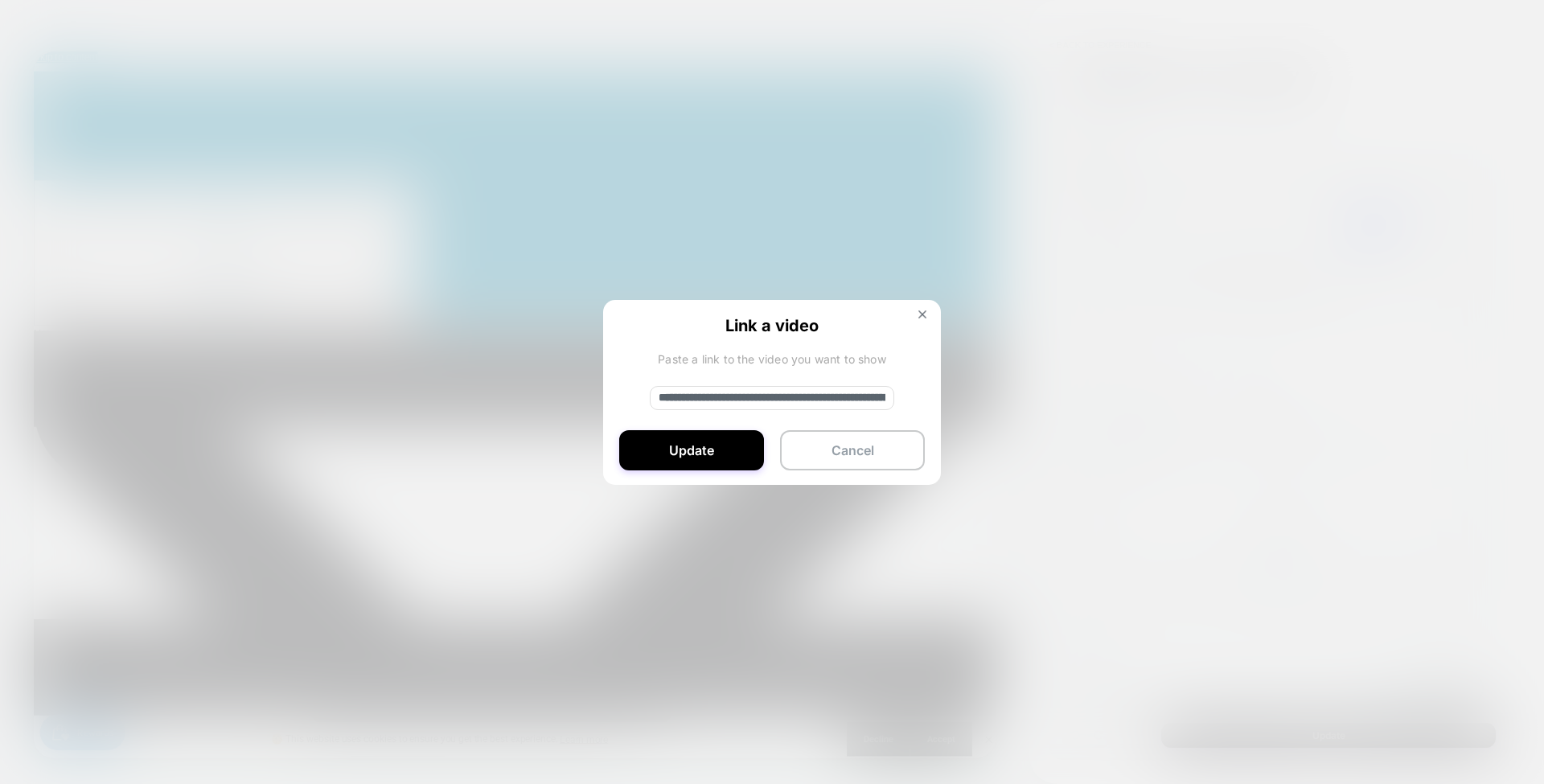 click on "**********" at bounding box center (772, 398) 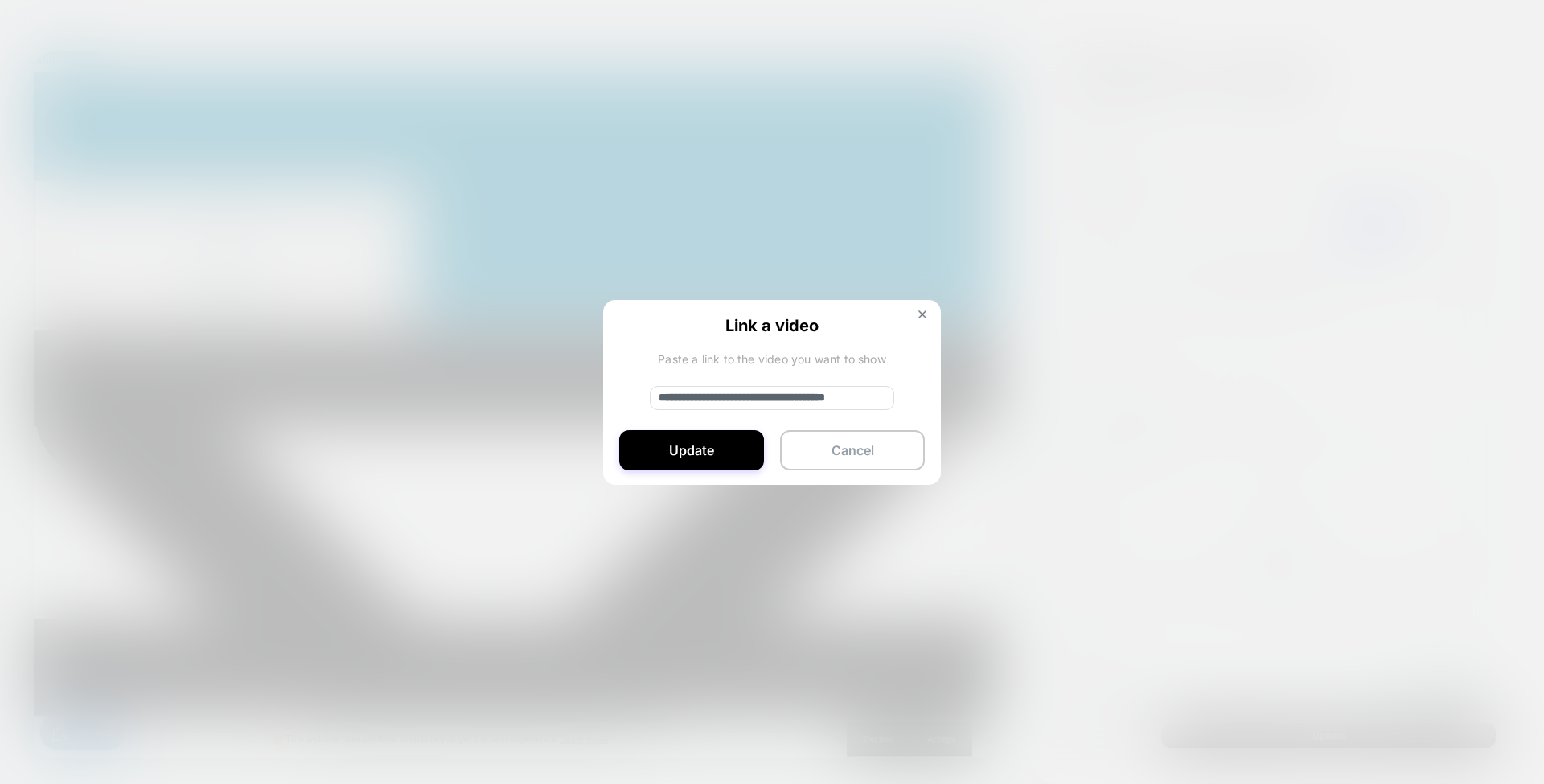scroll, scrollTop: 0, scrollLeft: 50, axis: horizontal 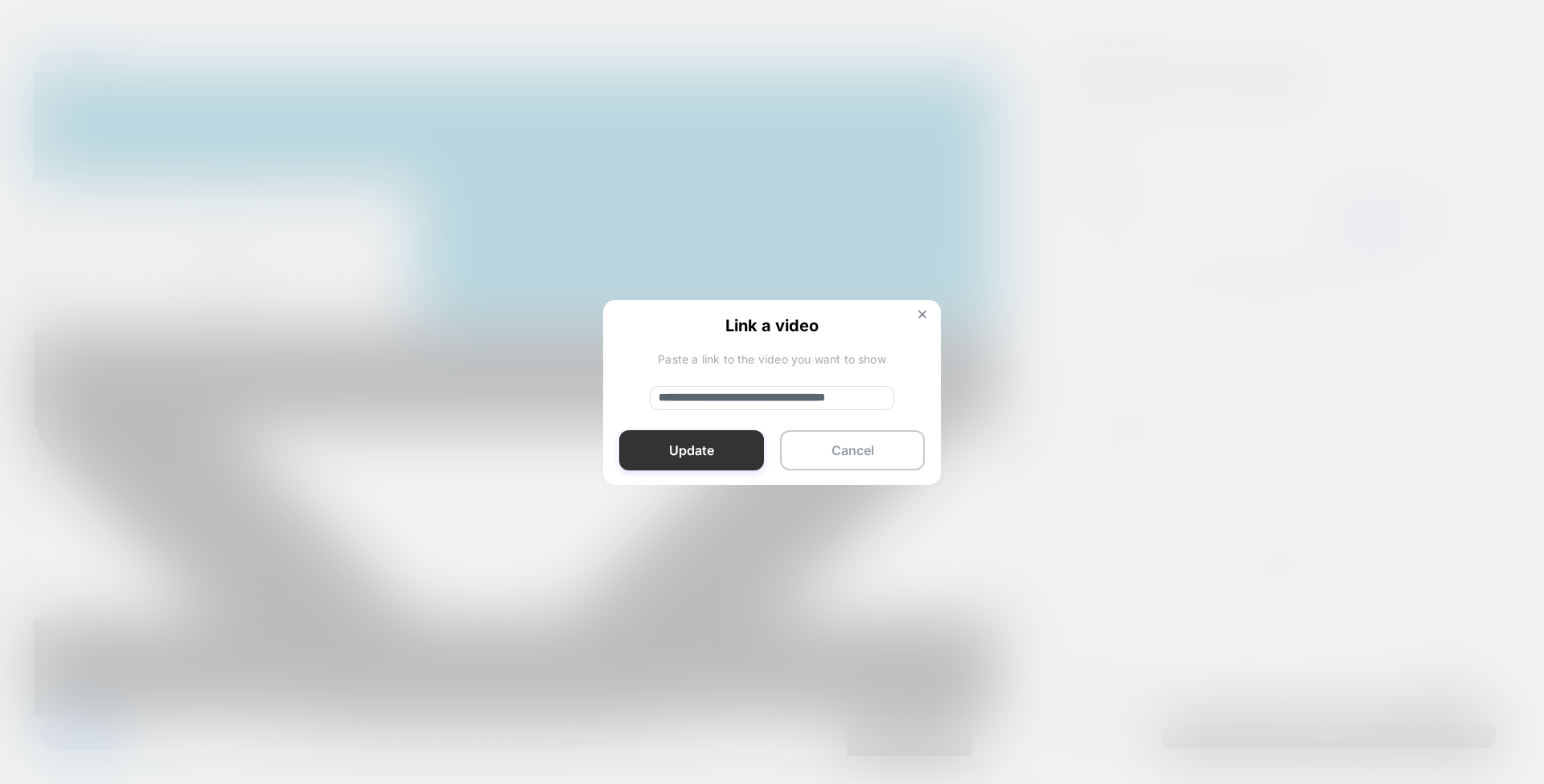 type on "**********" 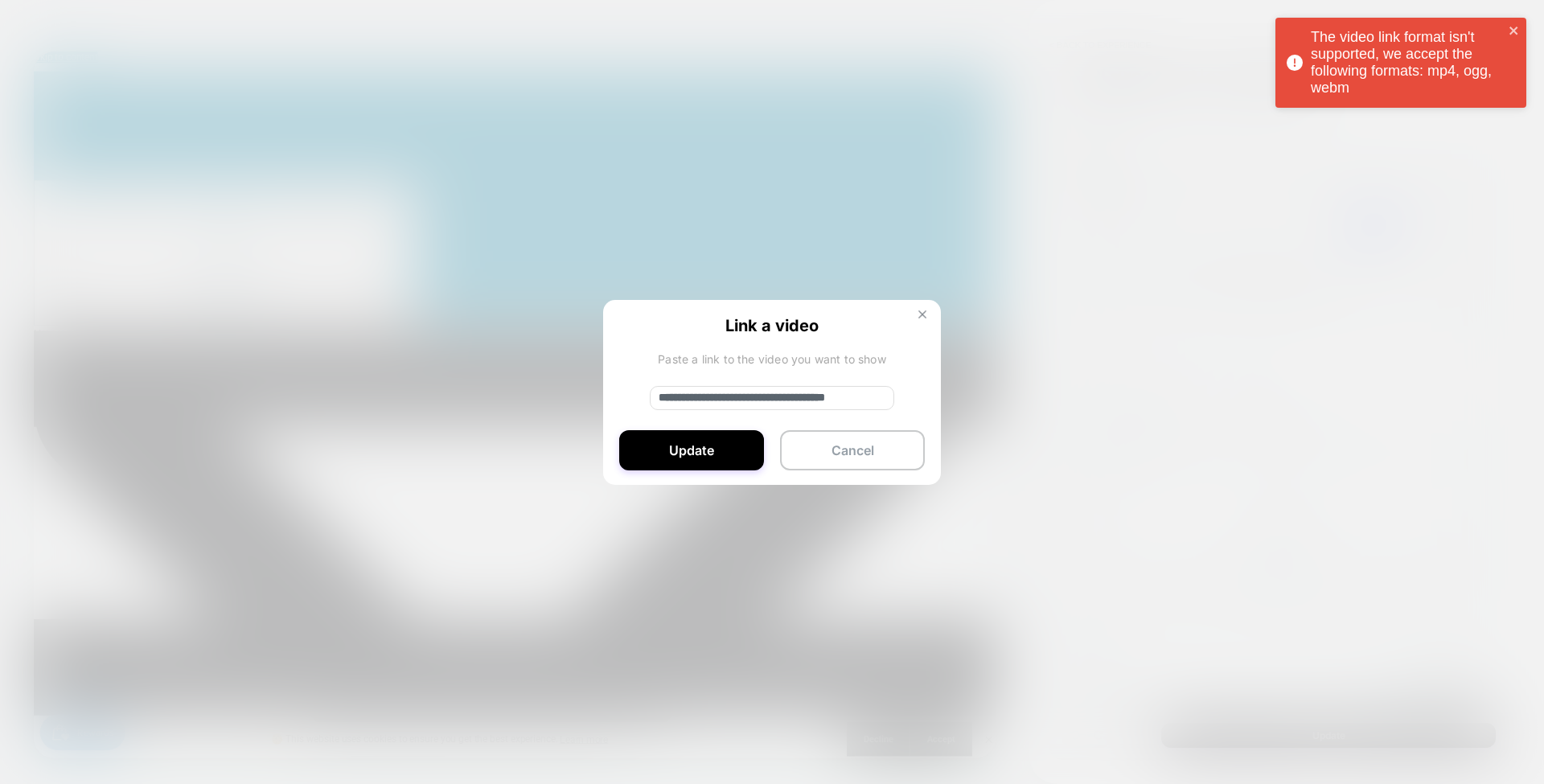 click at bounding box center (922, 316) 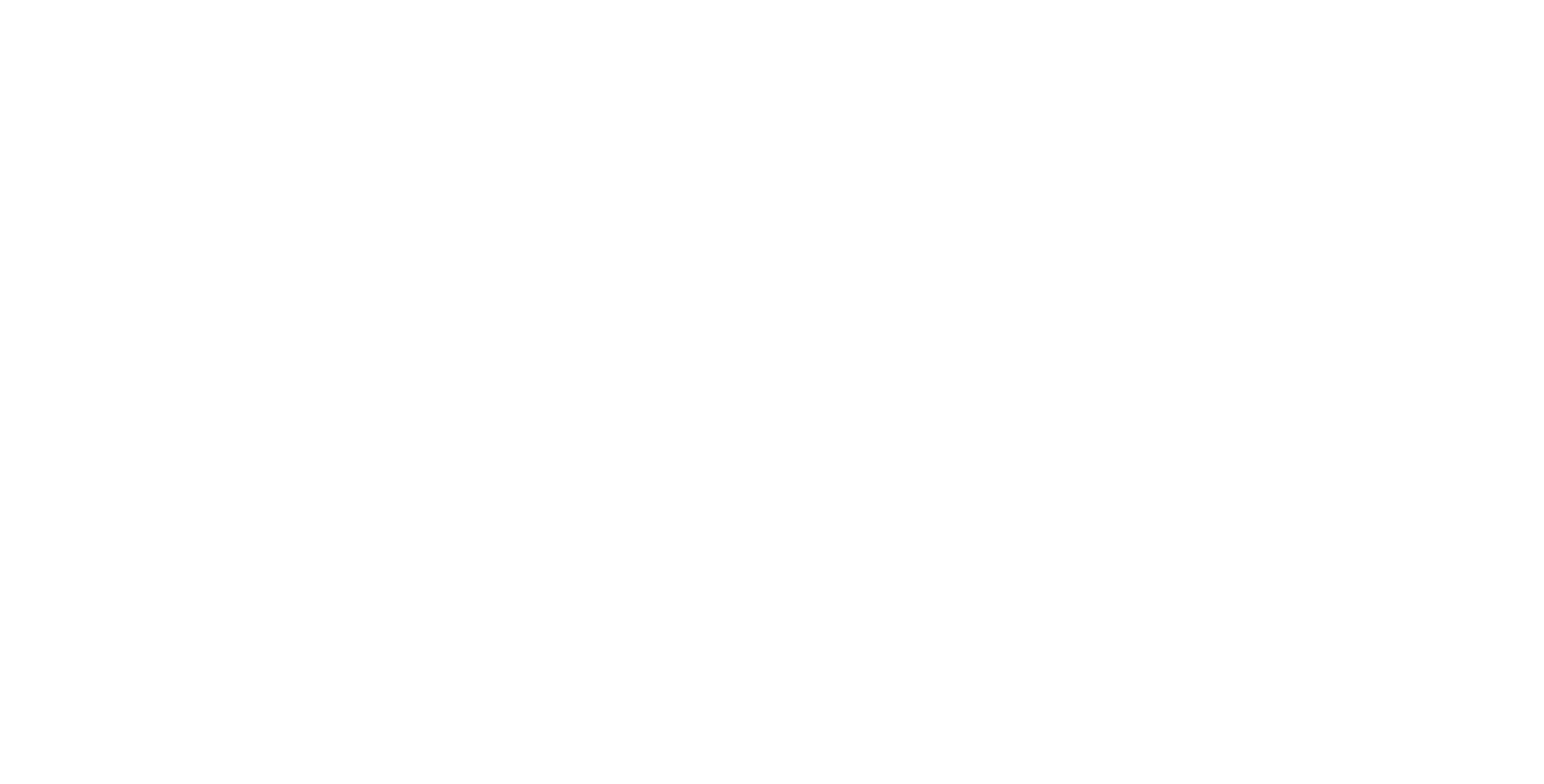 scroll, scrollTop: 0, scrollLeft: 0, axis: both 